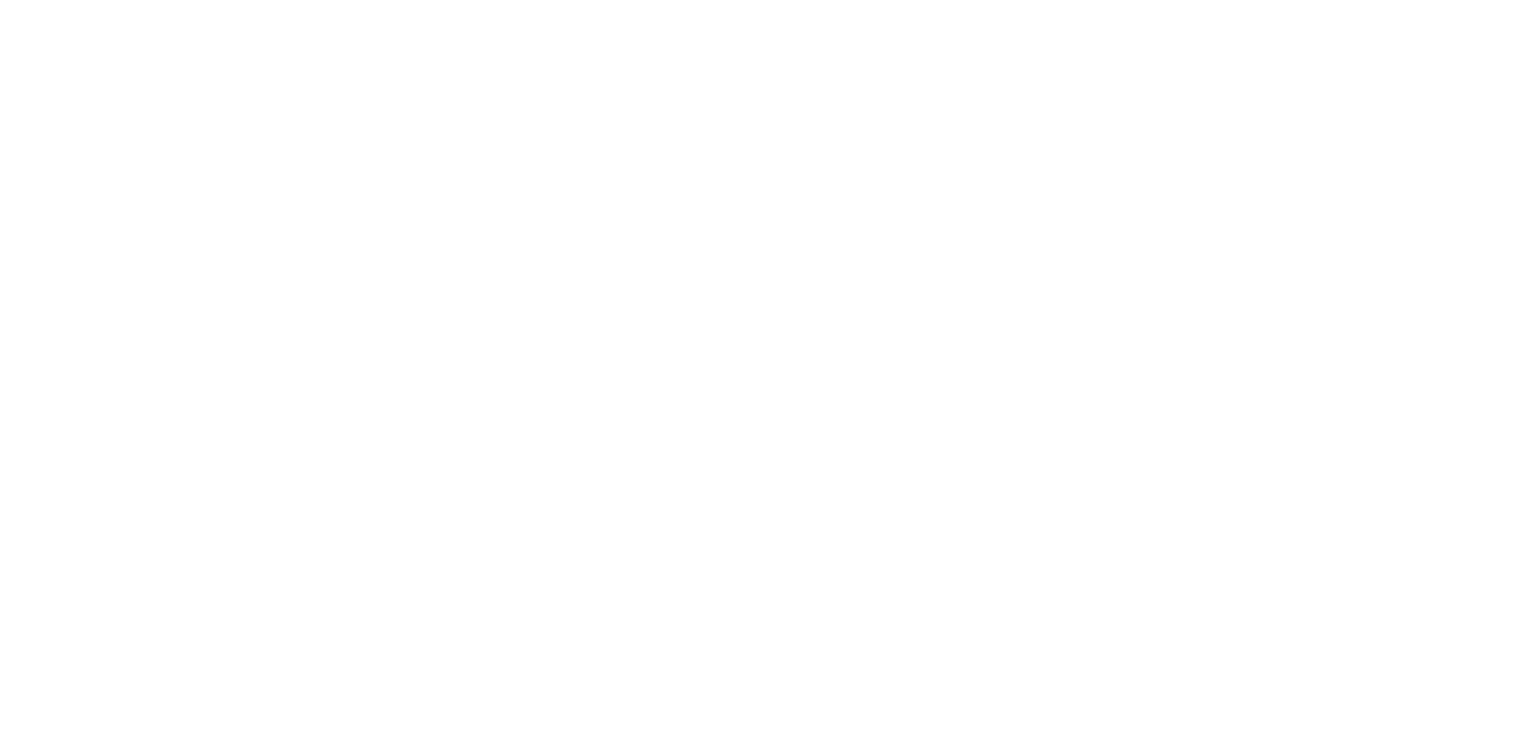 scroll, scrollTop: 0, scrollLeft: 0, axis: both 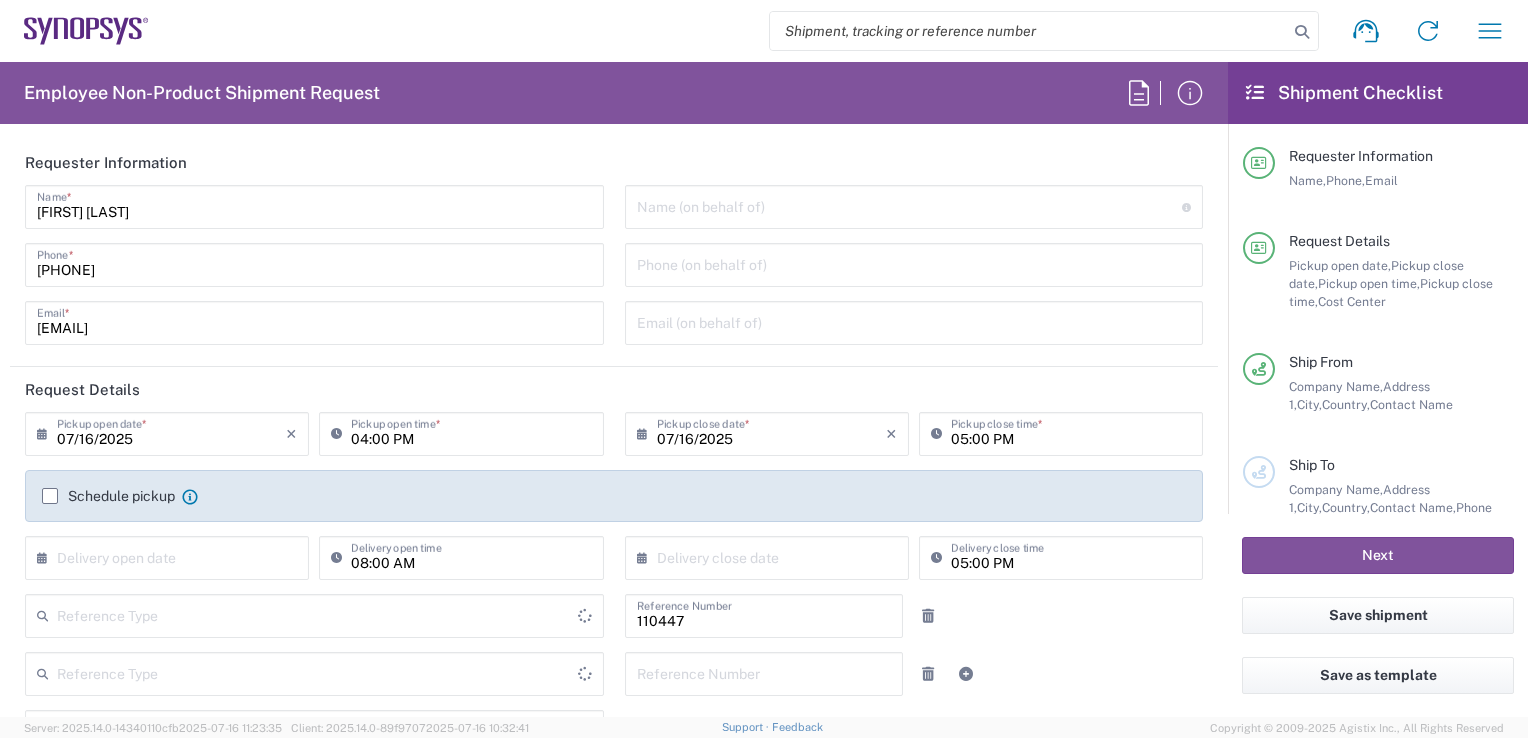 type on "Department" 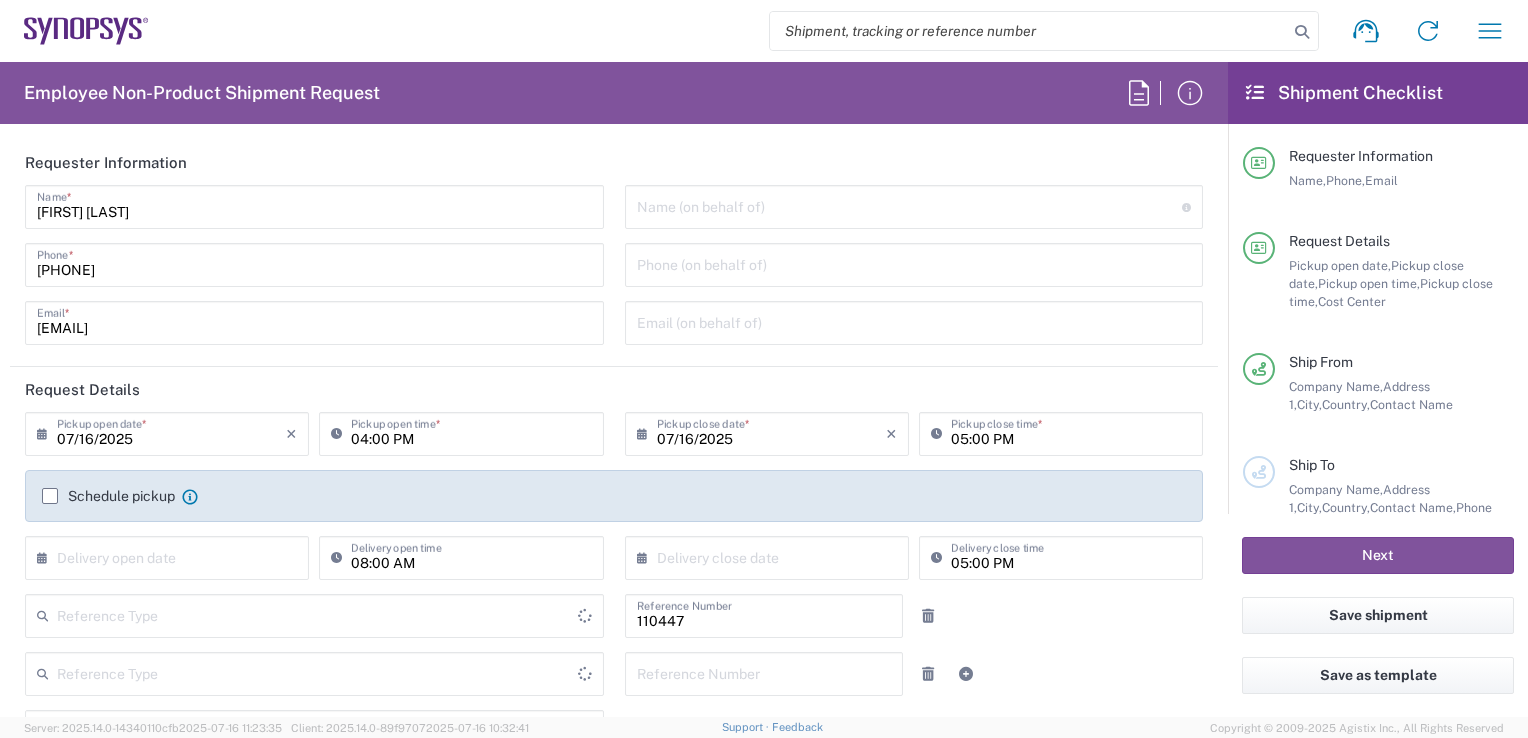 type on "Delivered at Place" 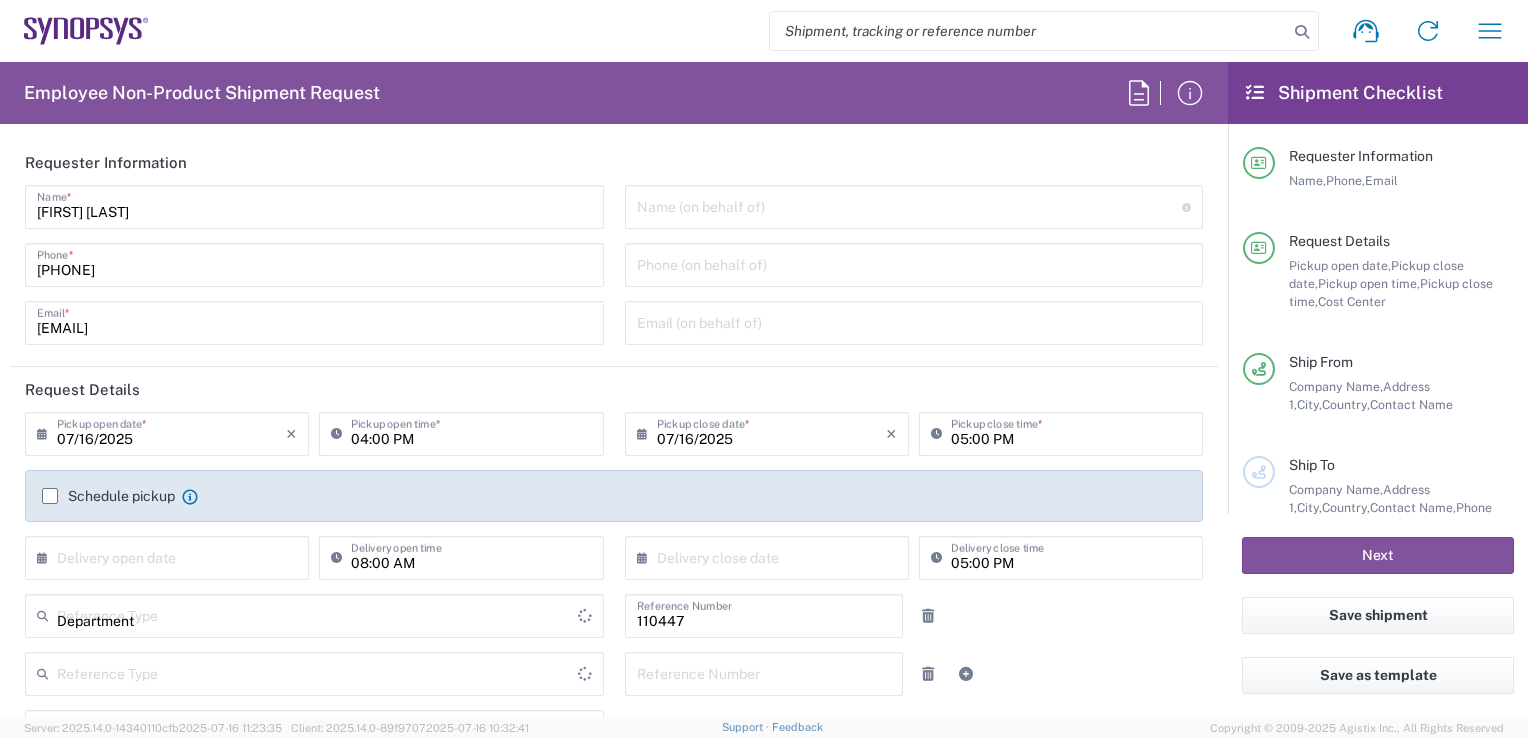 type on "Ireland" 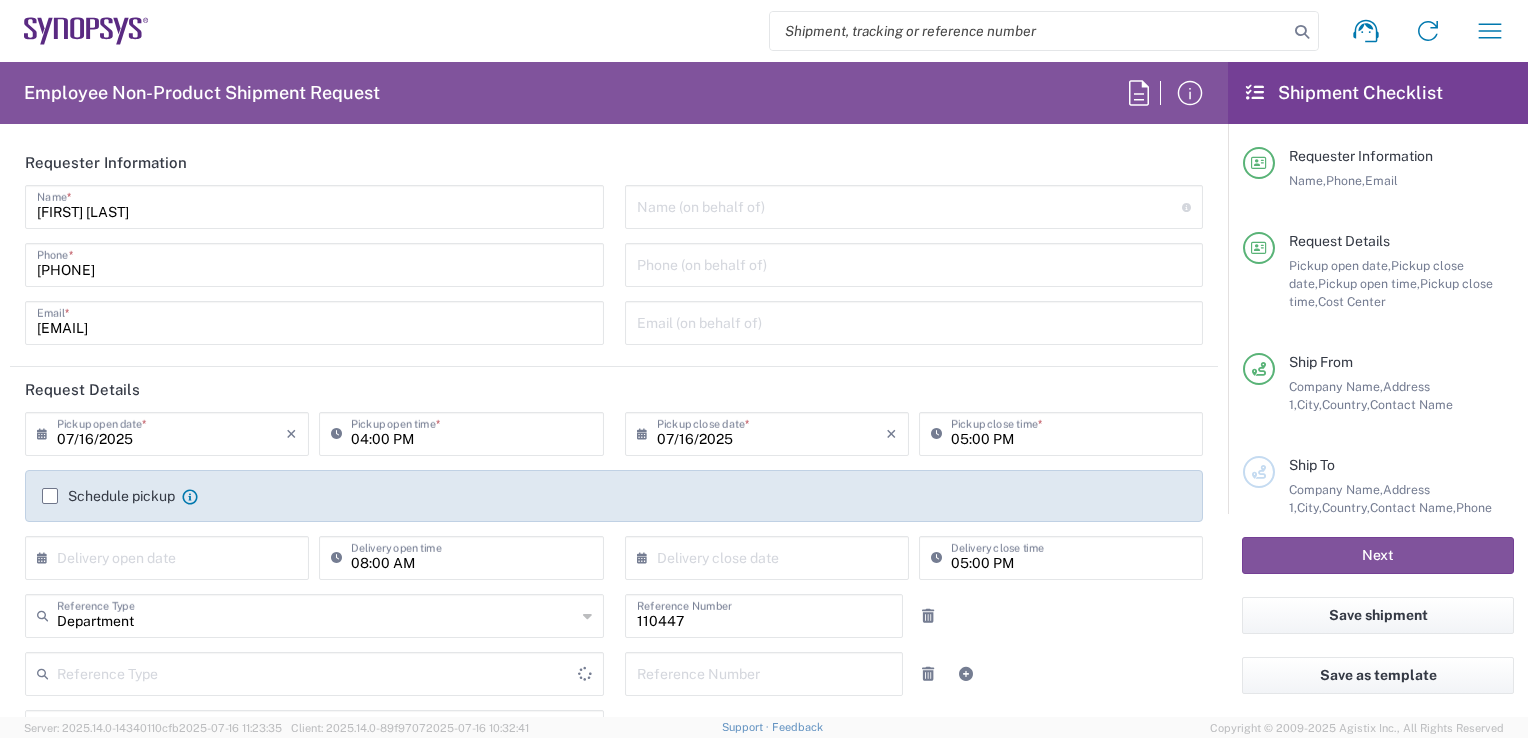type on "Ireland" 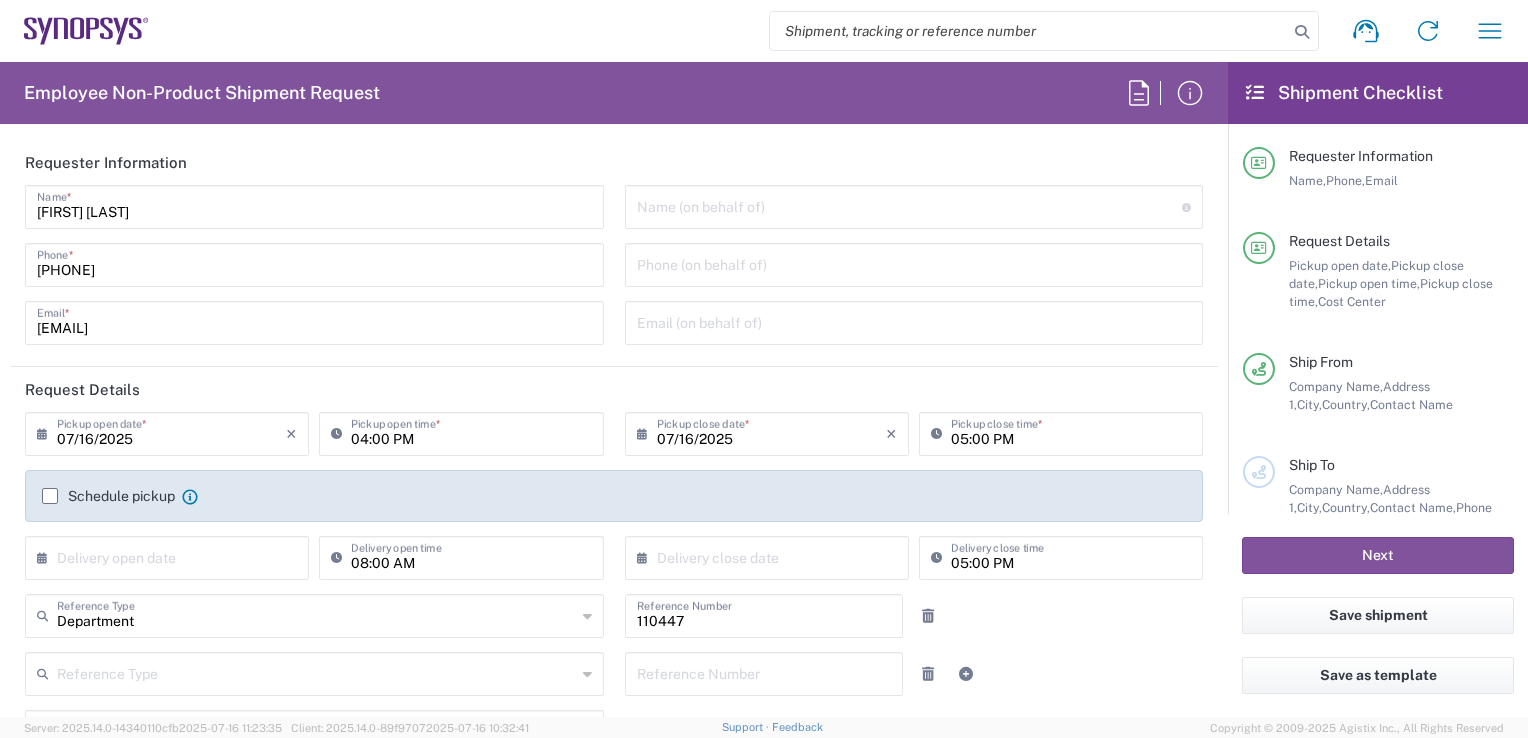 type on "Dublin IE02" 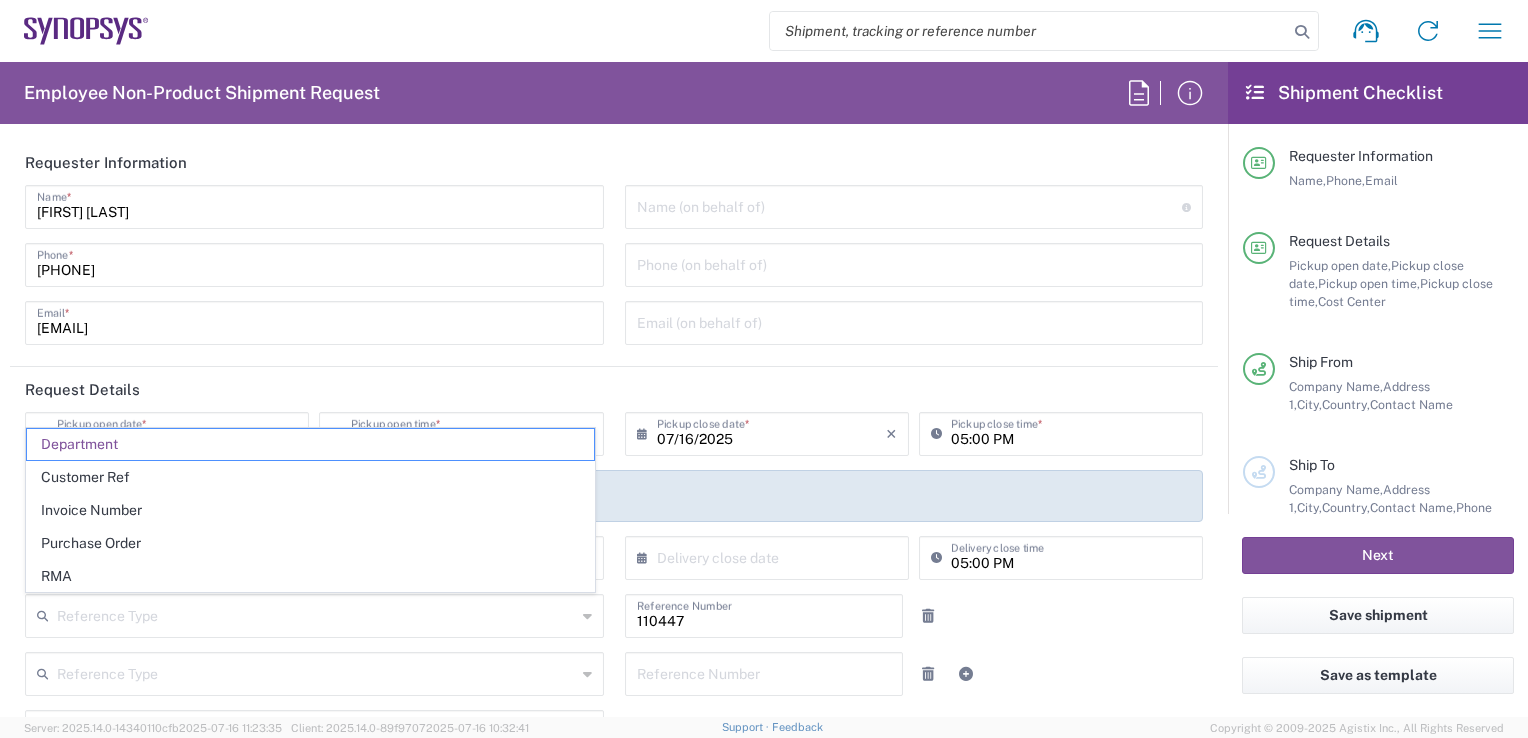 click on "Shipment request
Shipment tracking
Employee non-product shipment request
My shipments
Address book
My profile
Logout" 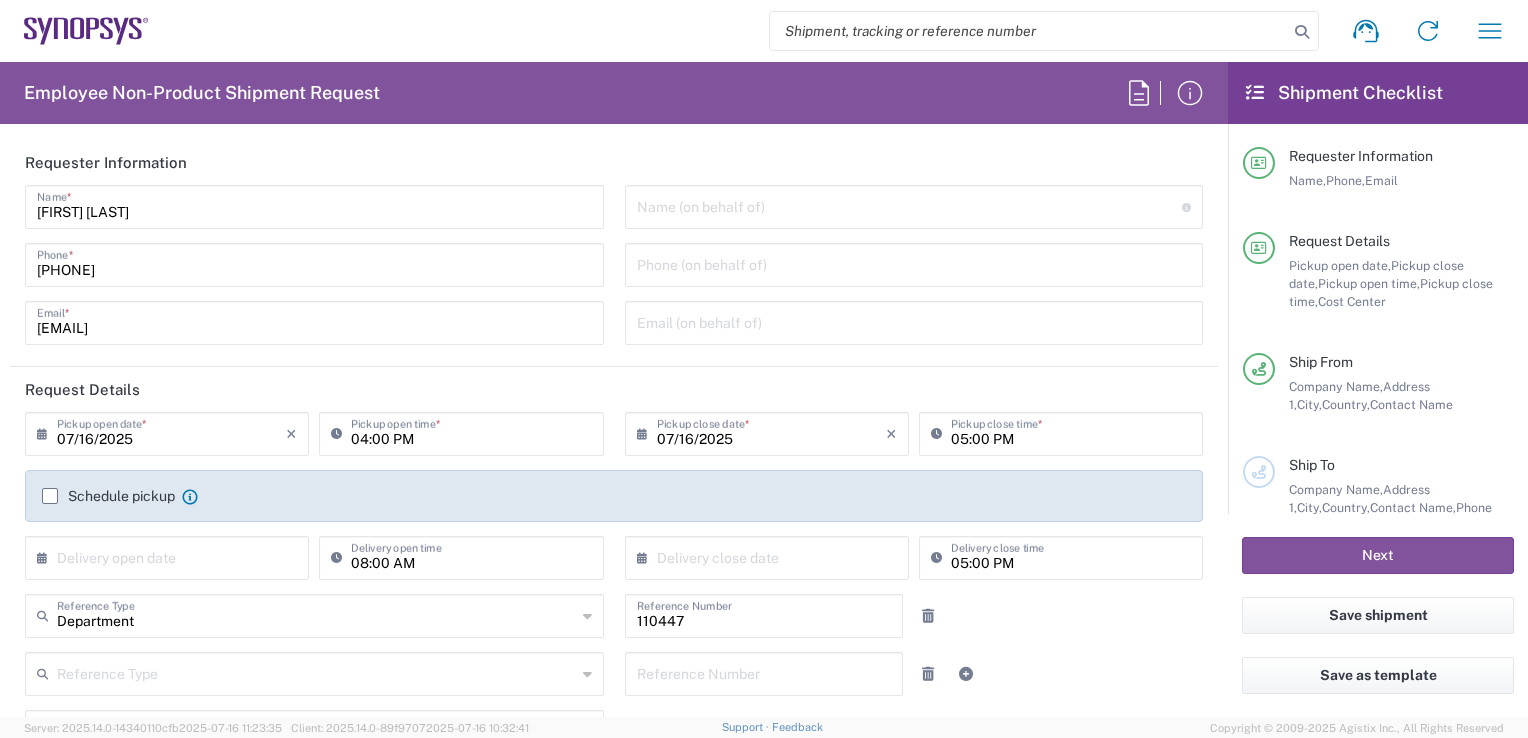 click 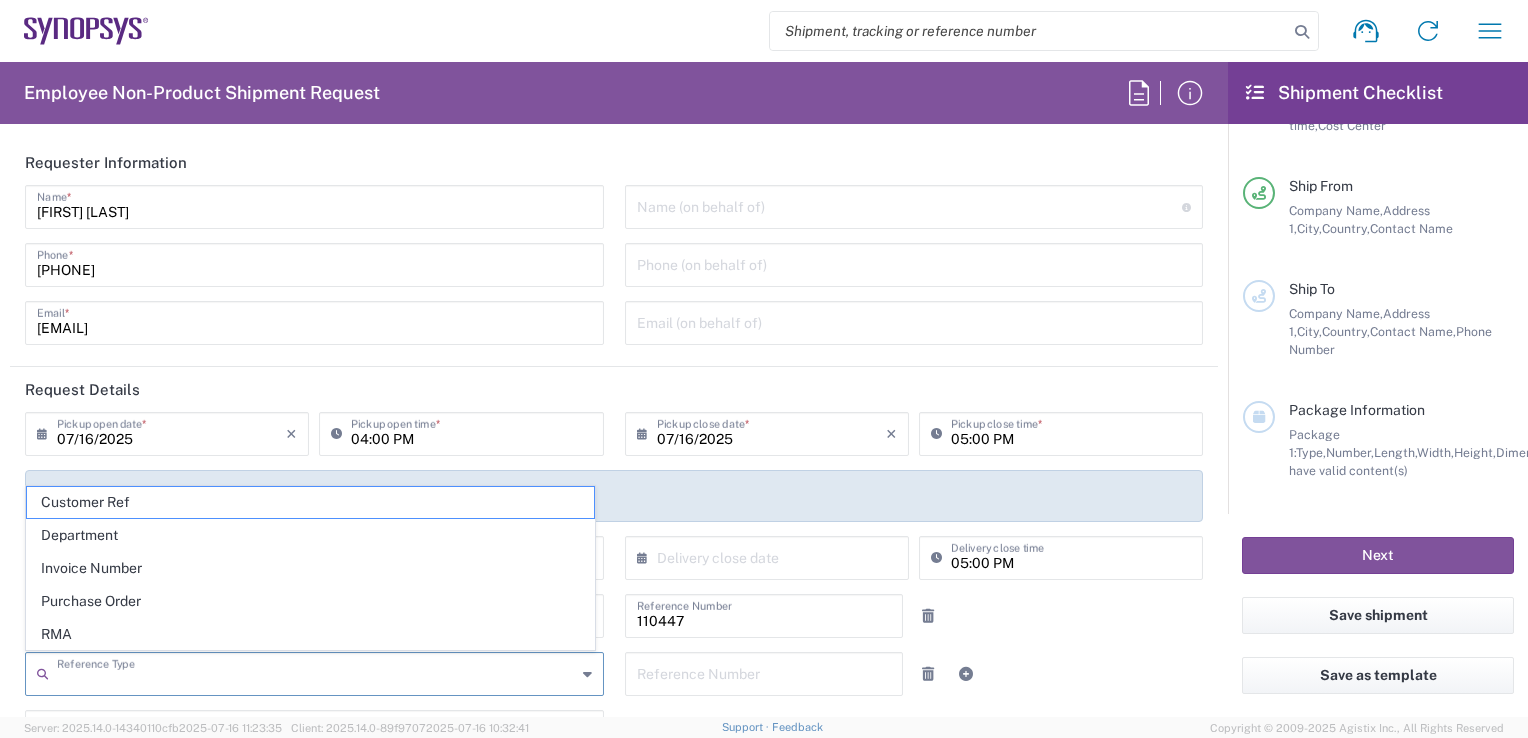 scroll, scrollTop: 177, scrollLeft: 0, axis: vertical 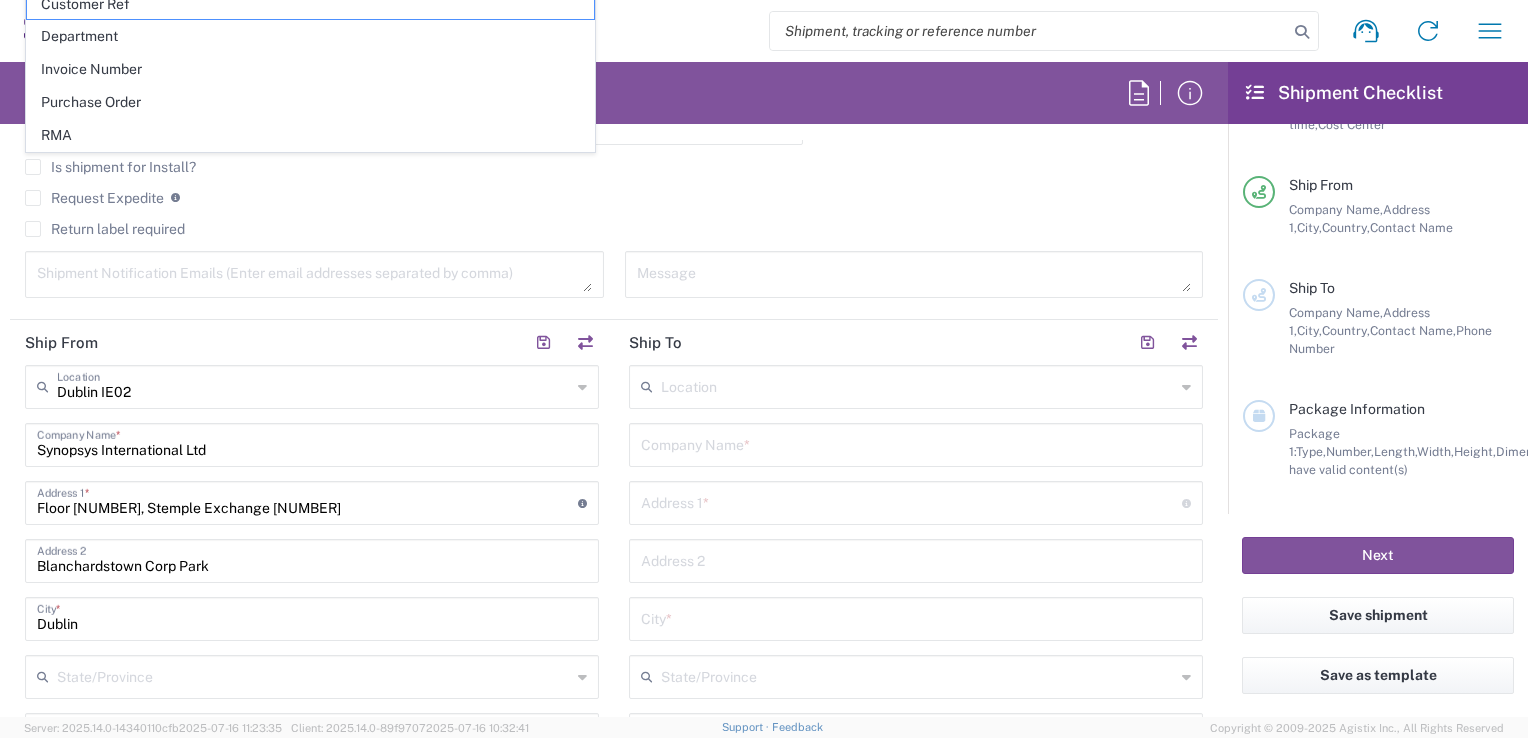 click at bounding box center [918, 385] 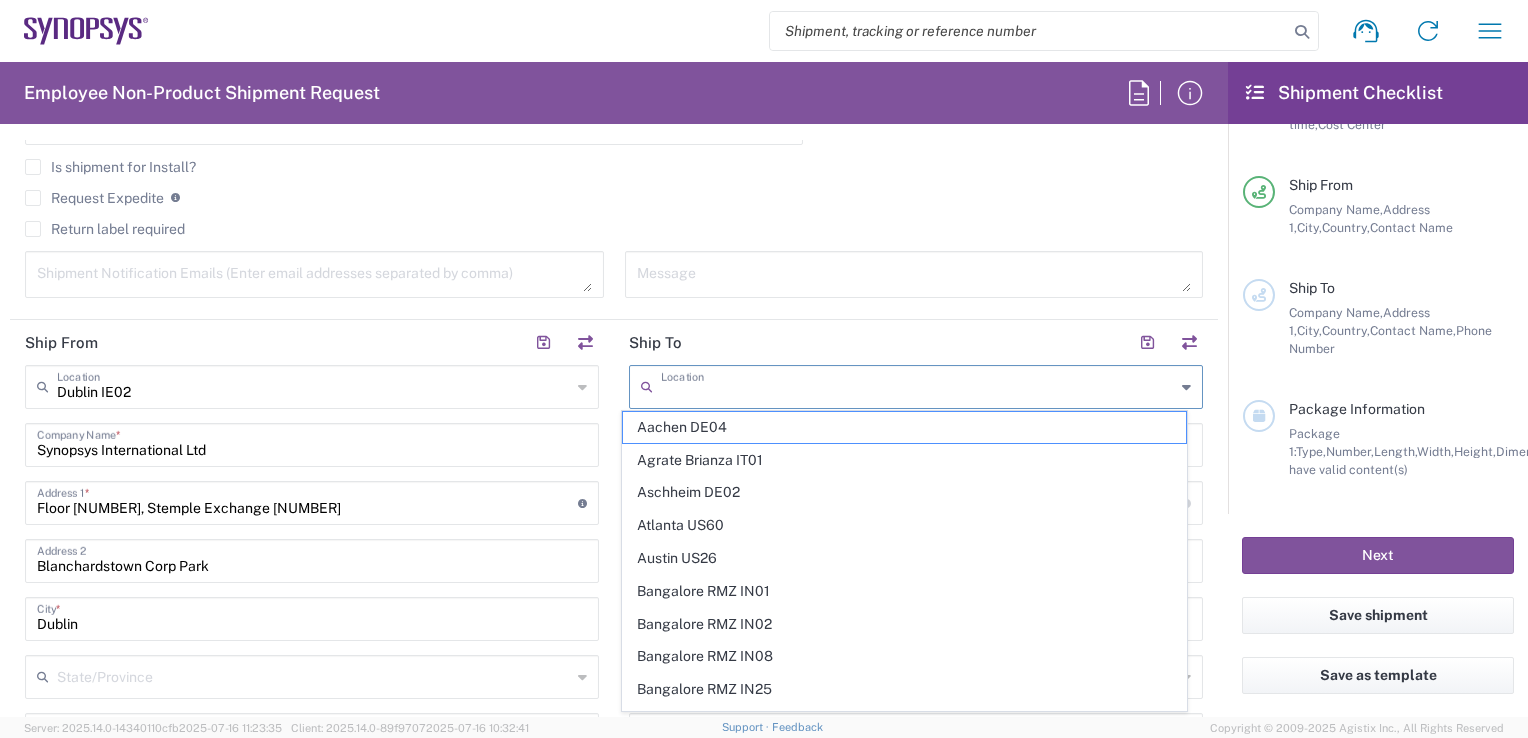 click at bounding box center [918, 385] 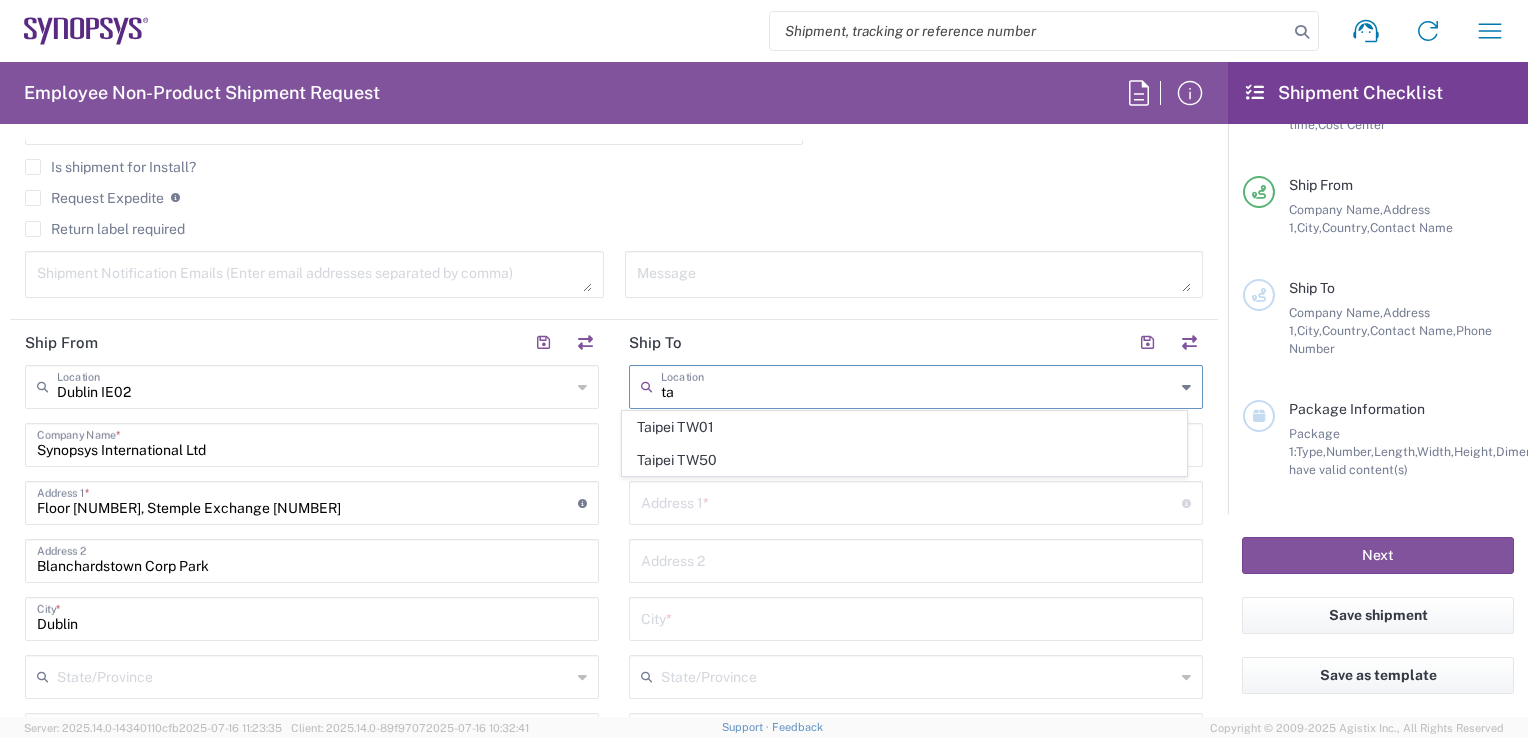 type on "t" 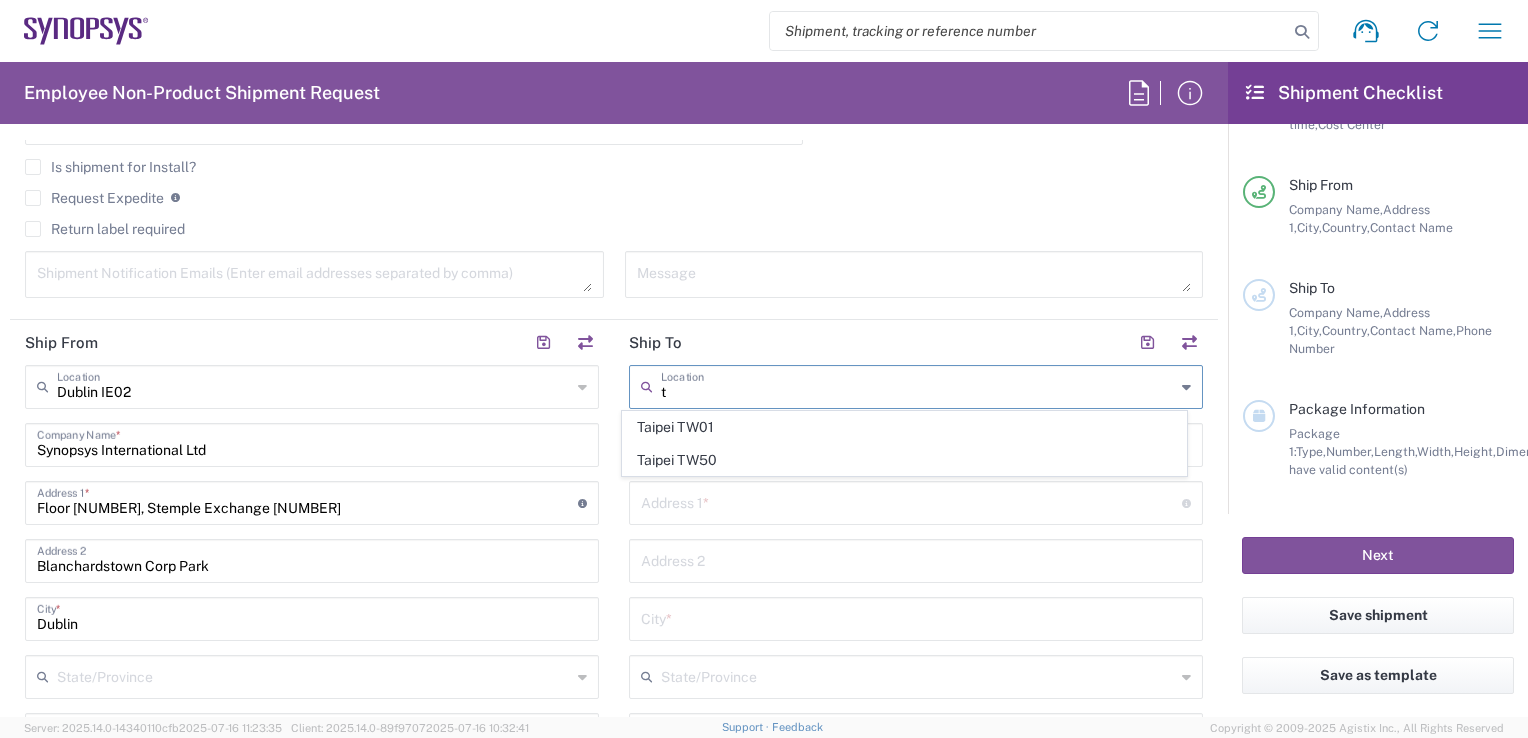 type 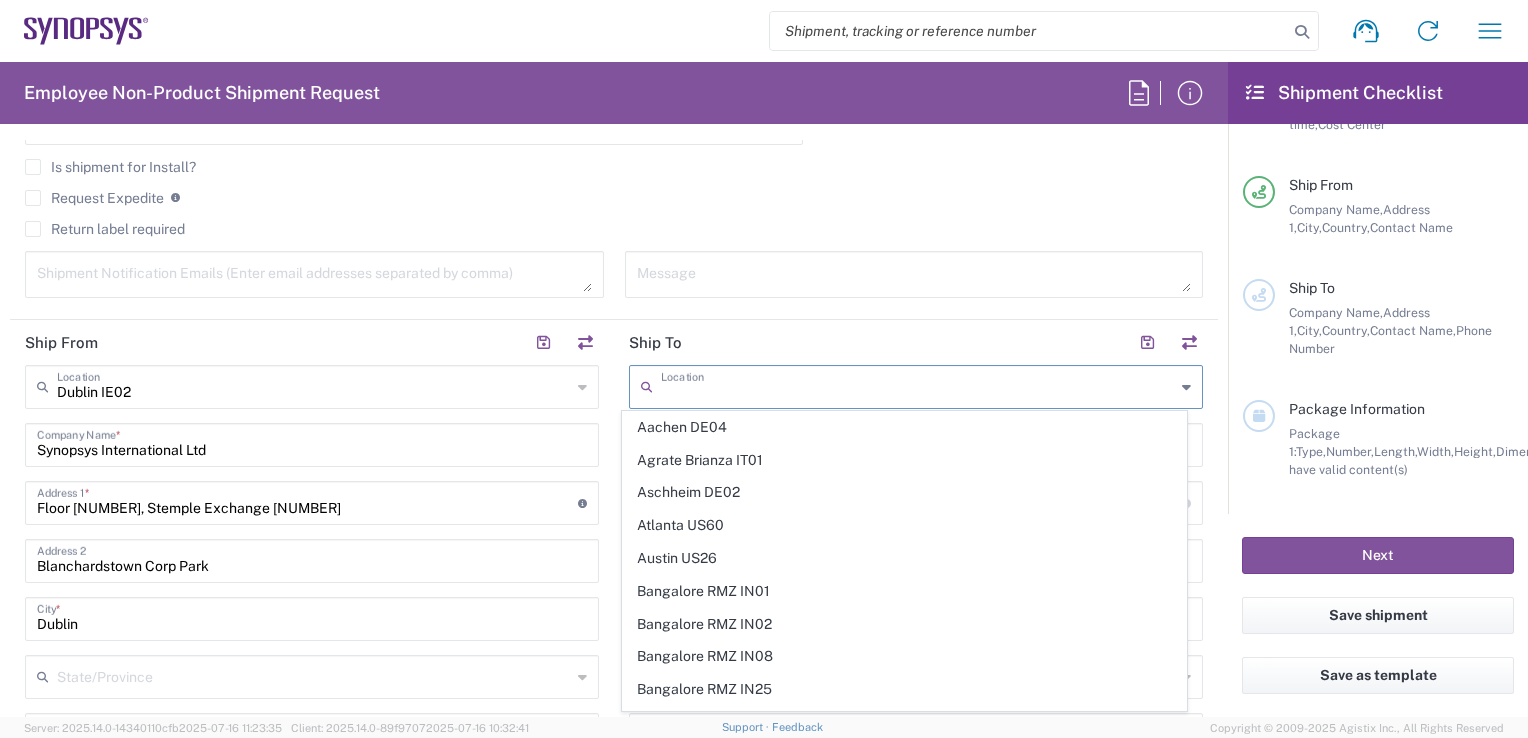 click at bounding box center [914, 274] 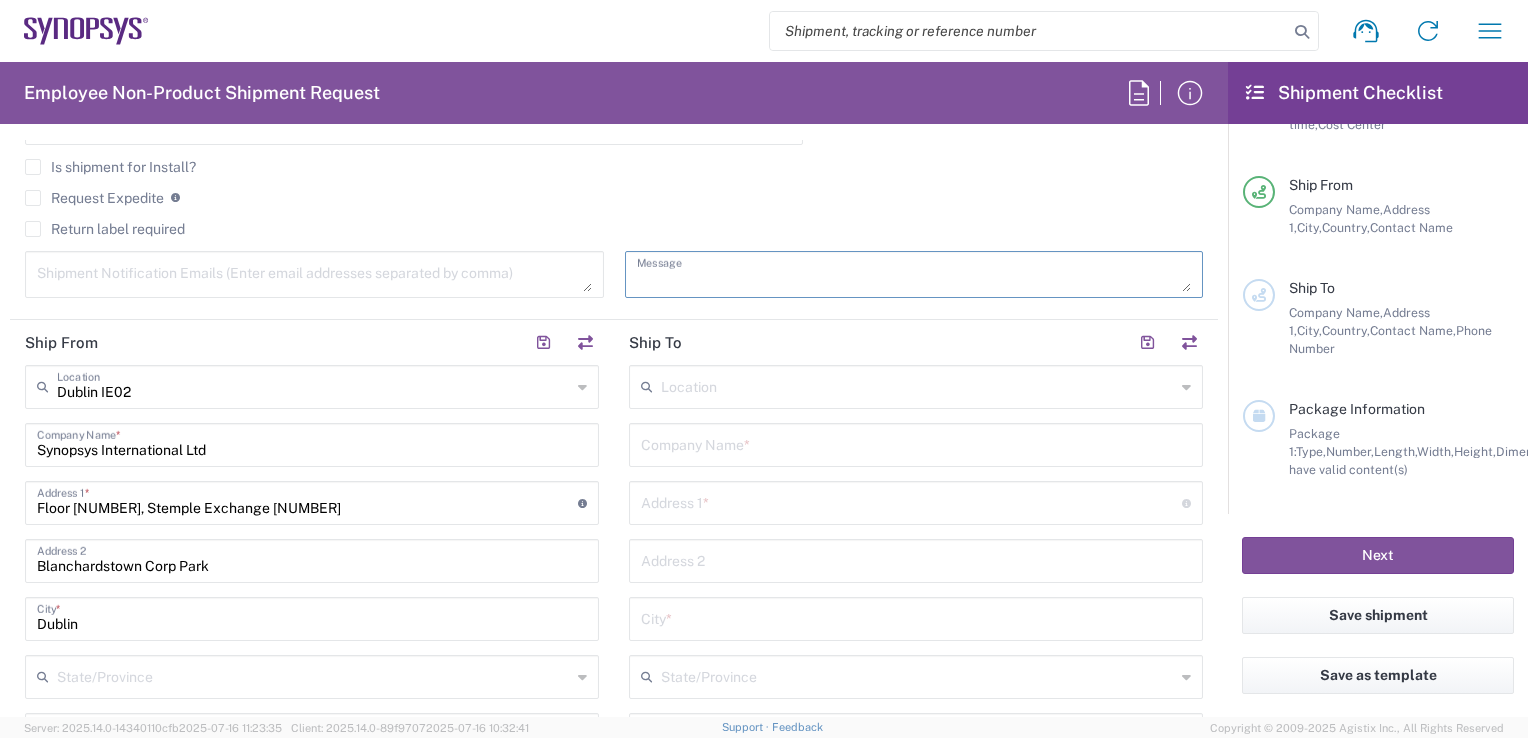click at bounding box center [916, 443] 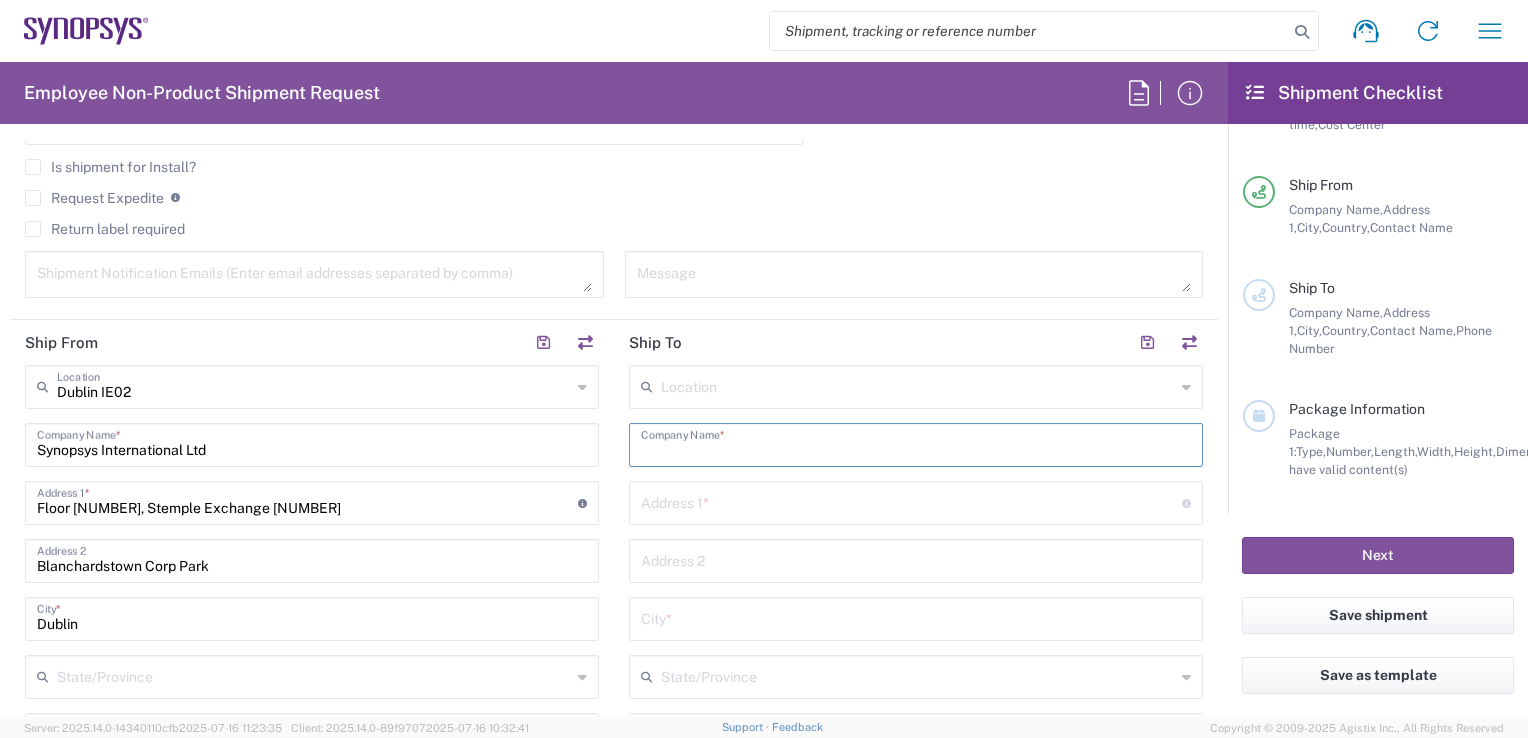 paste on "Bank of America, N.A. Taipei Branch [NUMBER]., [STREET], [DISTRICT], [CITY], [POSTAL_CODE], [COUNTRY] Attn: [FIRST] [LAST] (Tel: [PHONE])" 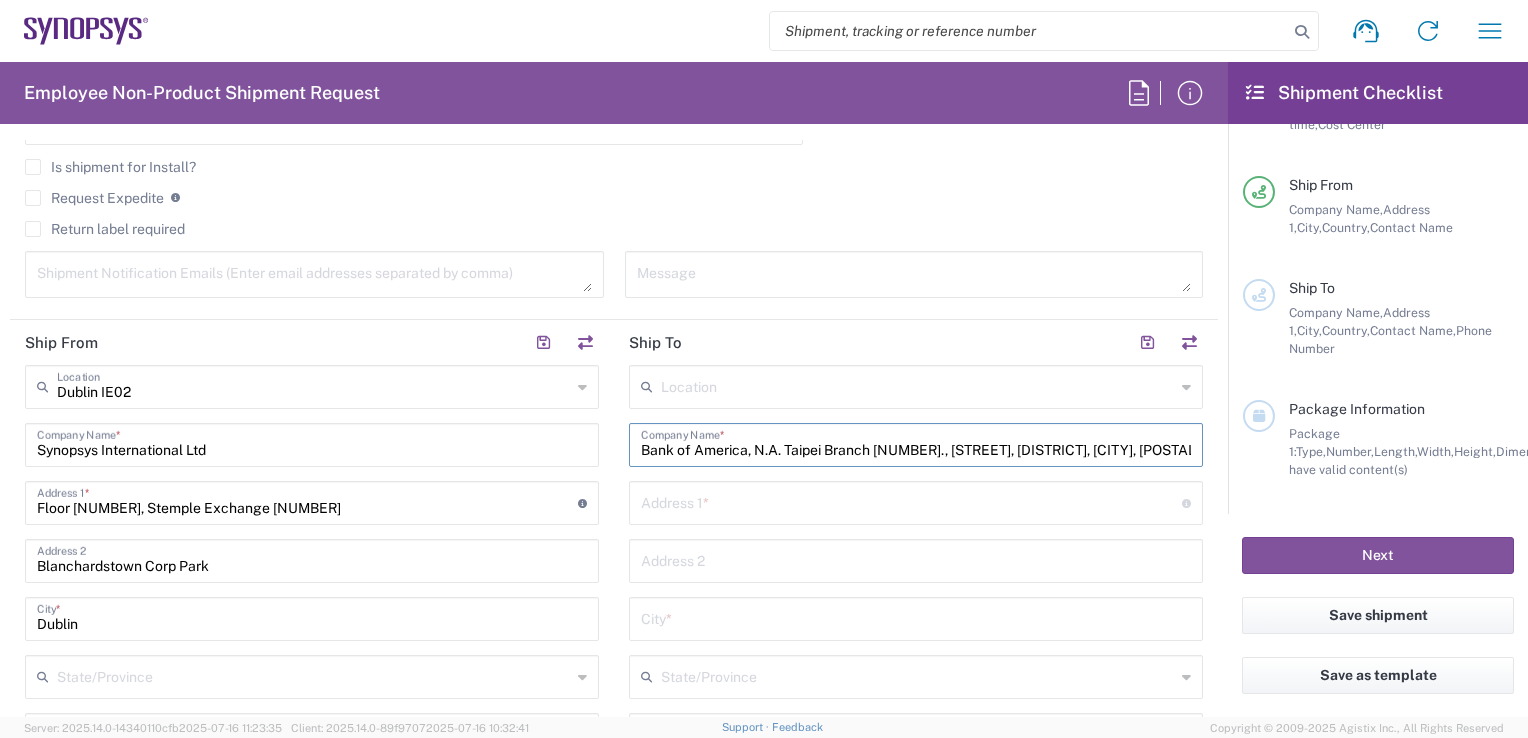 scroll, scrollTop: 0, scrollLeft: 361, axis: horizontal 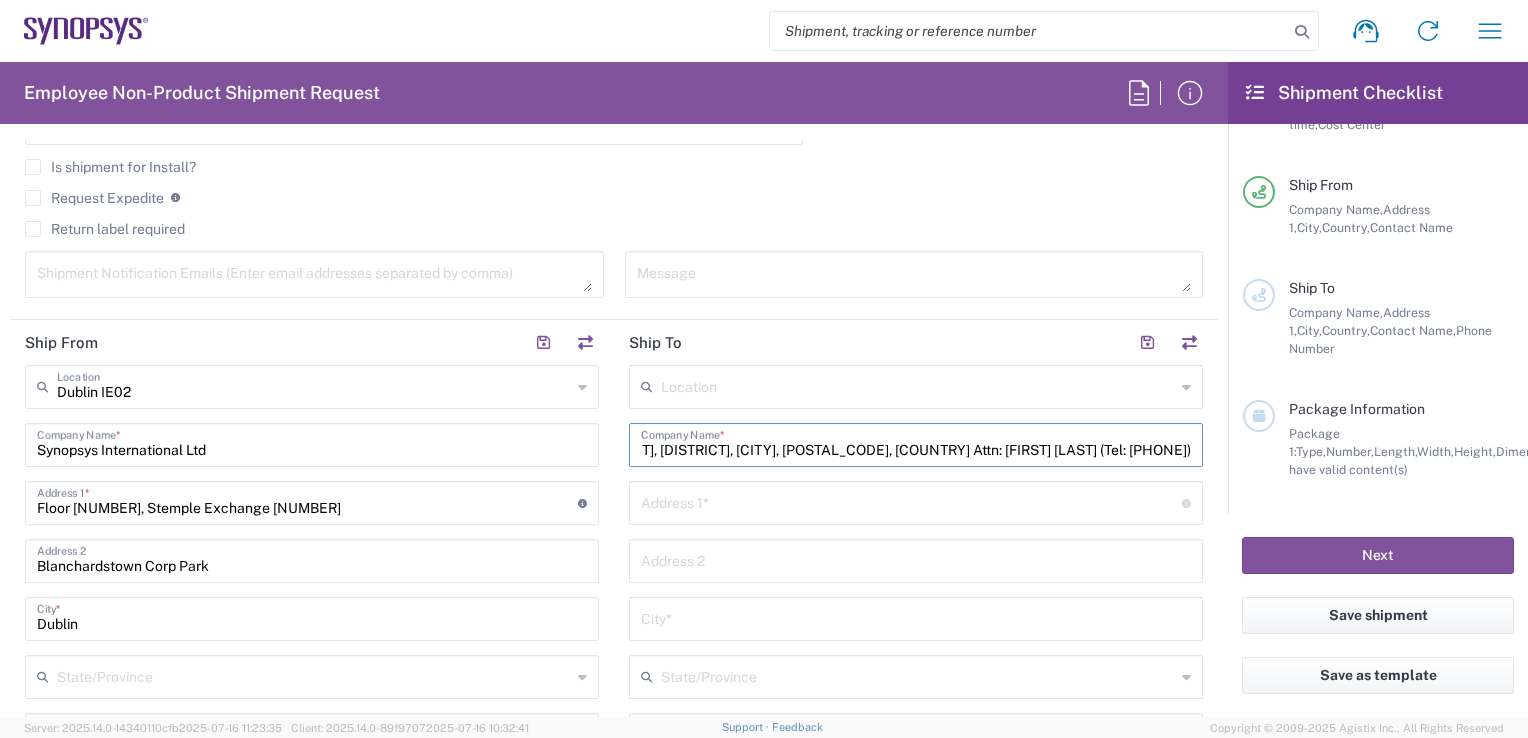 type on "Bank of America, N.A. Taipei Branch [NUMBER]., [STREET], [DISTRICT], [CITY], [POSTAL_CODE], [COUNTRY] Attn: [FIRST] [LAST] (Tel: [PHONE])" 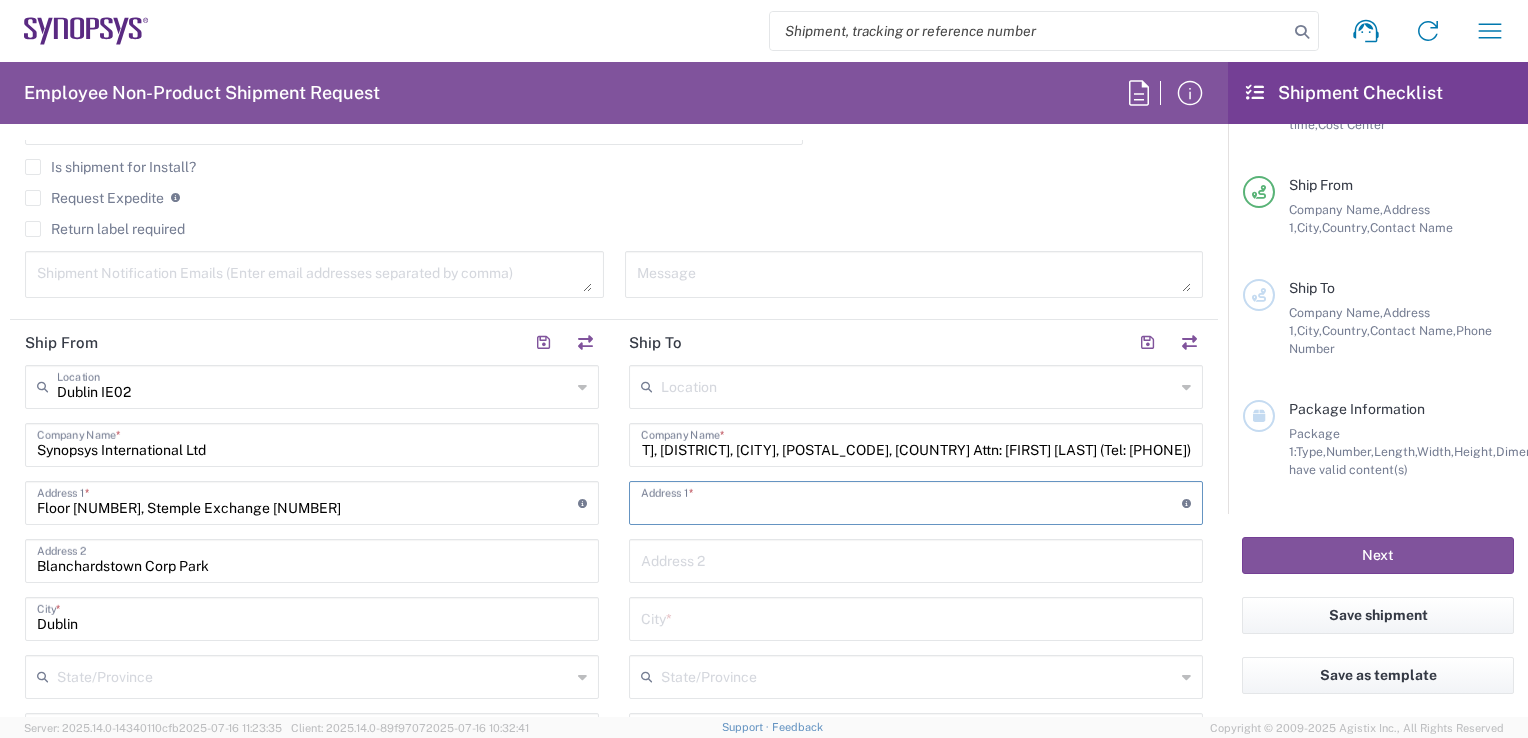 click at bounding box center [911, 501] 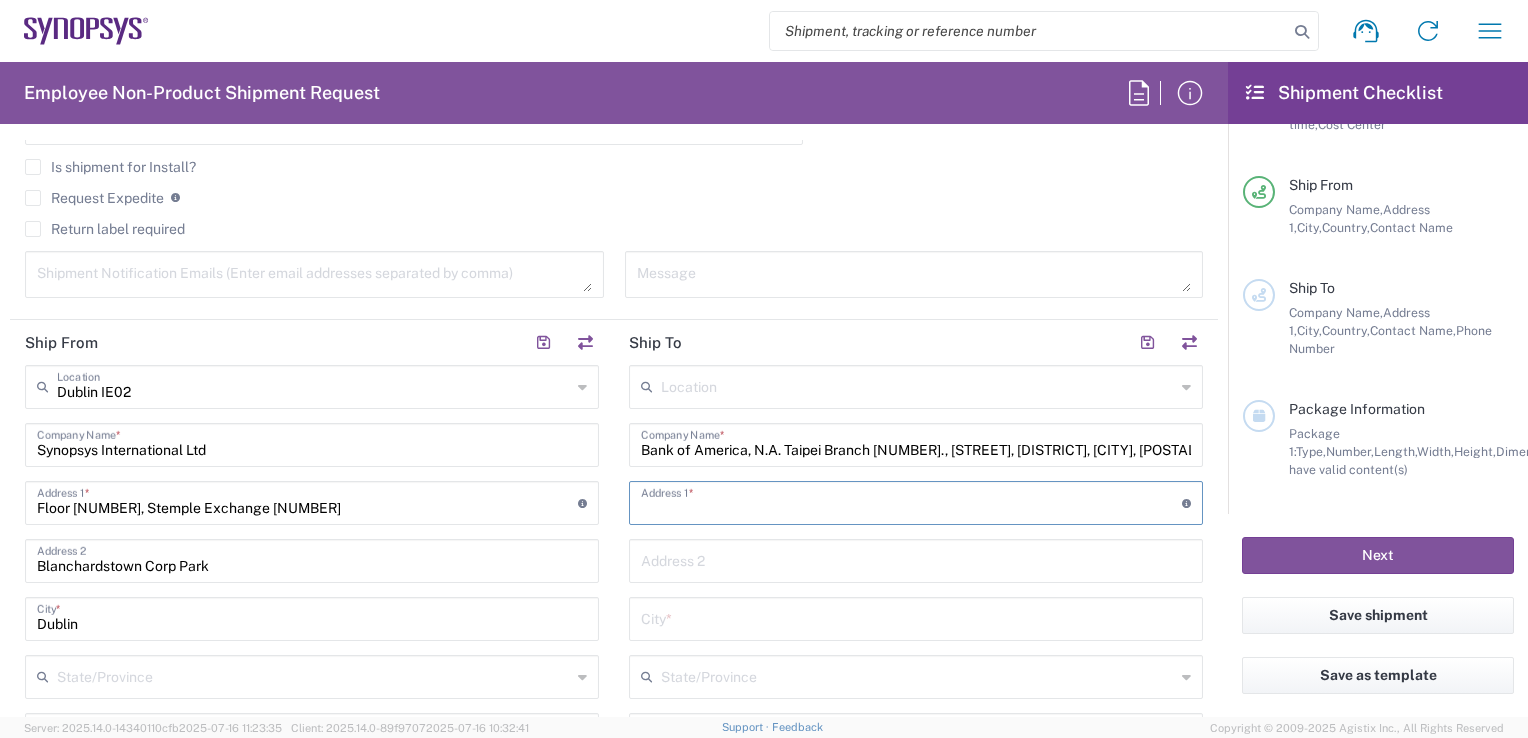 paste on "Bank of America, N.A. Taipei Branch [NUMBER]., [STREET], [DISTRICT], [CITY], [POSTAL_CODE], [COUNTRY] Attn: [FIRST] [LAST] (Tel: [PHONE])" 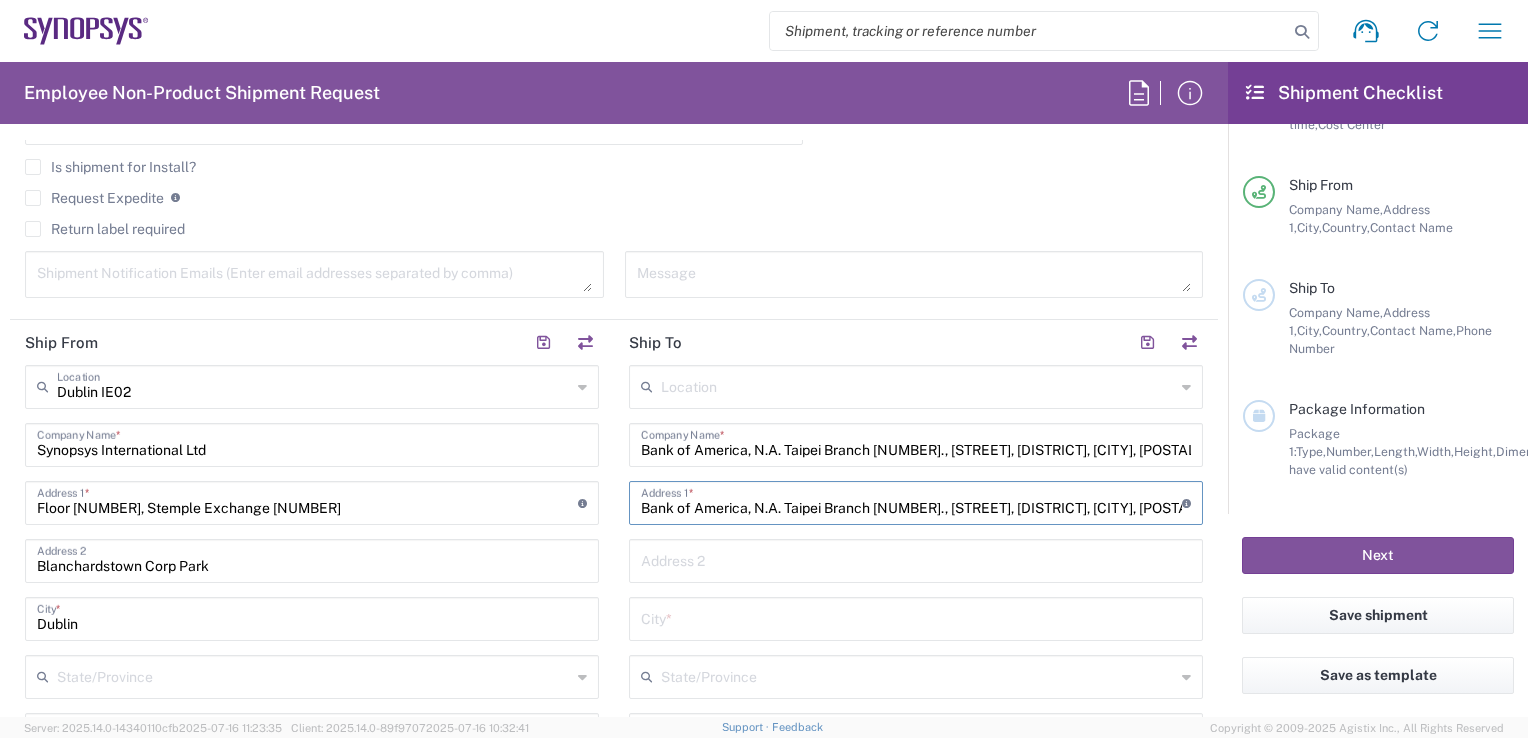 scroll, scrollTop: 0, scrollLeft: 370, axis: horizontal 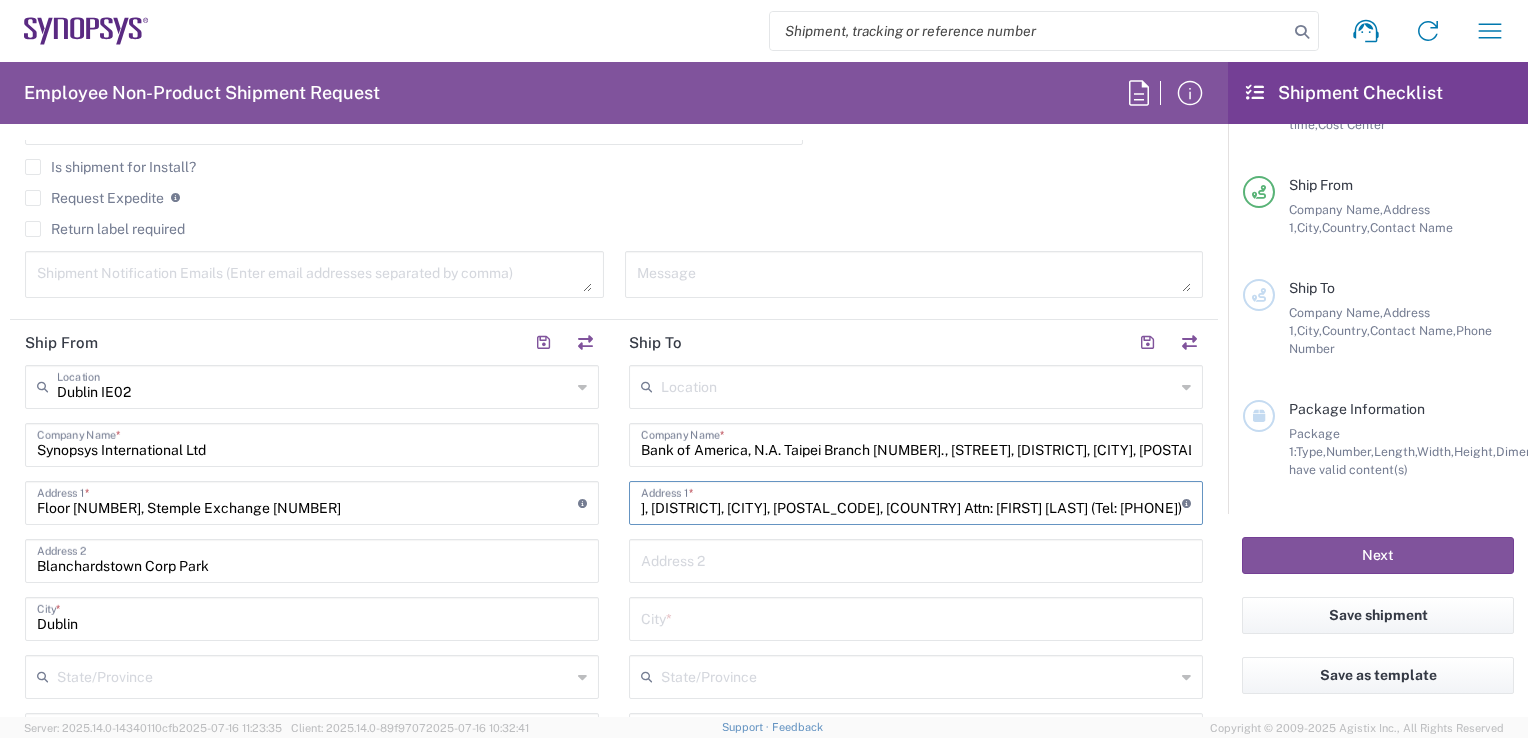 type on "Bank of America, N.A. Taipei Branch [NUMBER]., [STREET], [DISTRICT], [CITY], [POSTAL_CODE], [COUNTRY] Attn: [FIRST] [LAST] (Tel: [PHONE])" 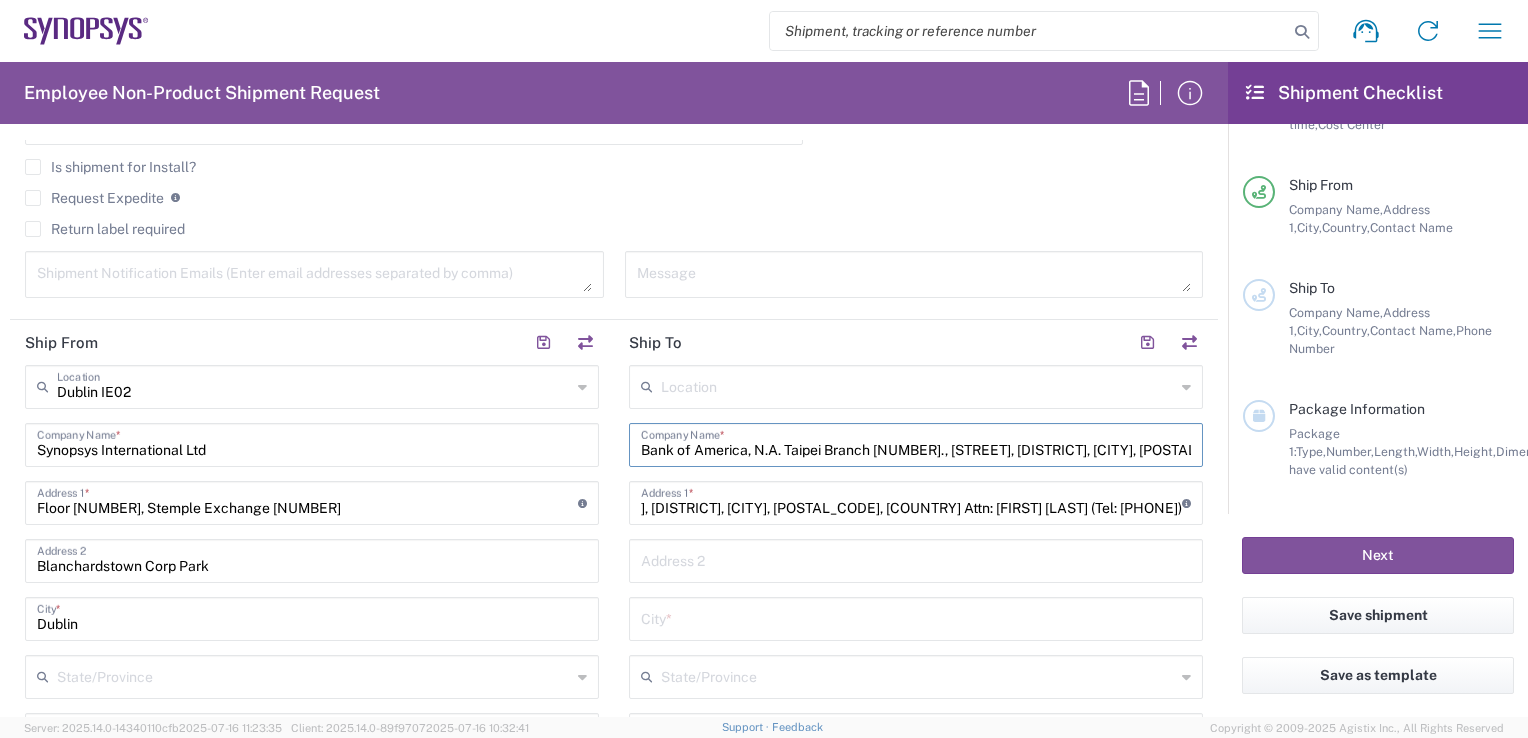 scroll, scrollTop: 0, scrollLeft: 0, axis: both 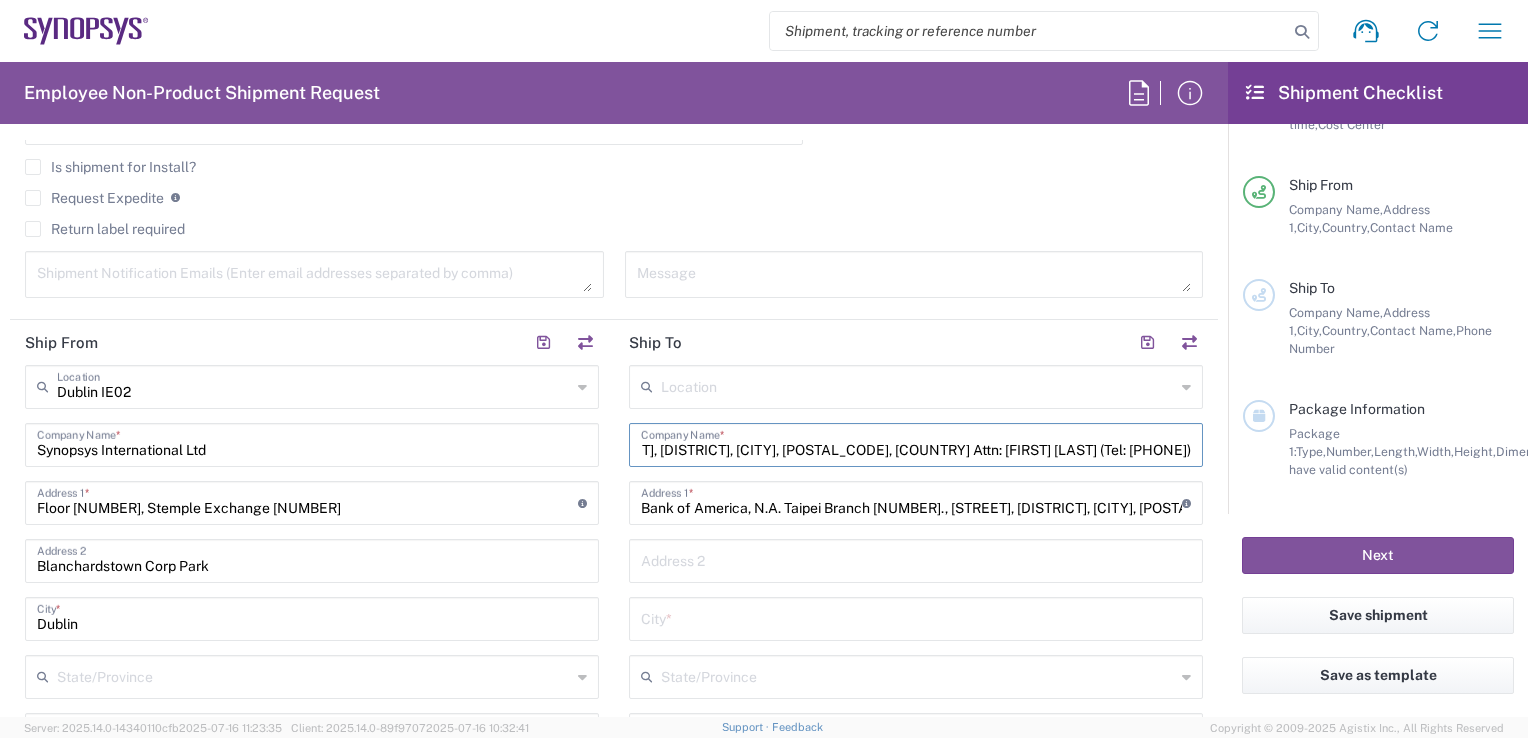 drag, startPoint x: 871, startPoint y: 446, endPoint x: 1244, endPoint y: 450, distance: 373.02145 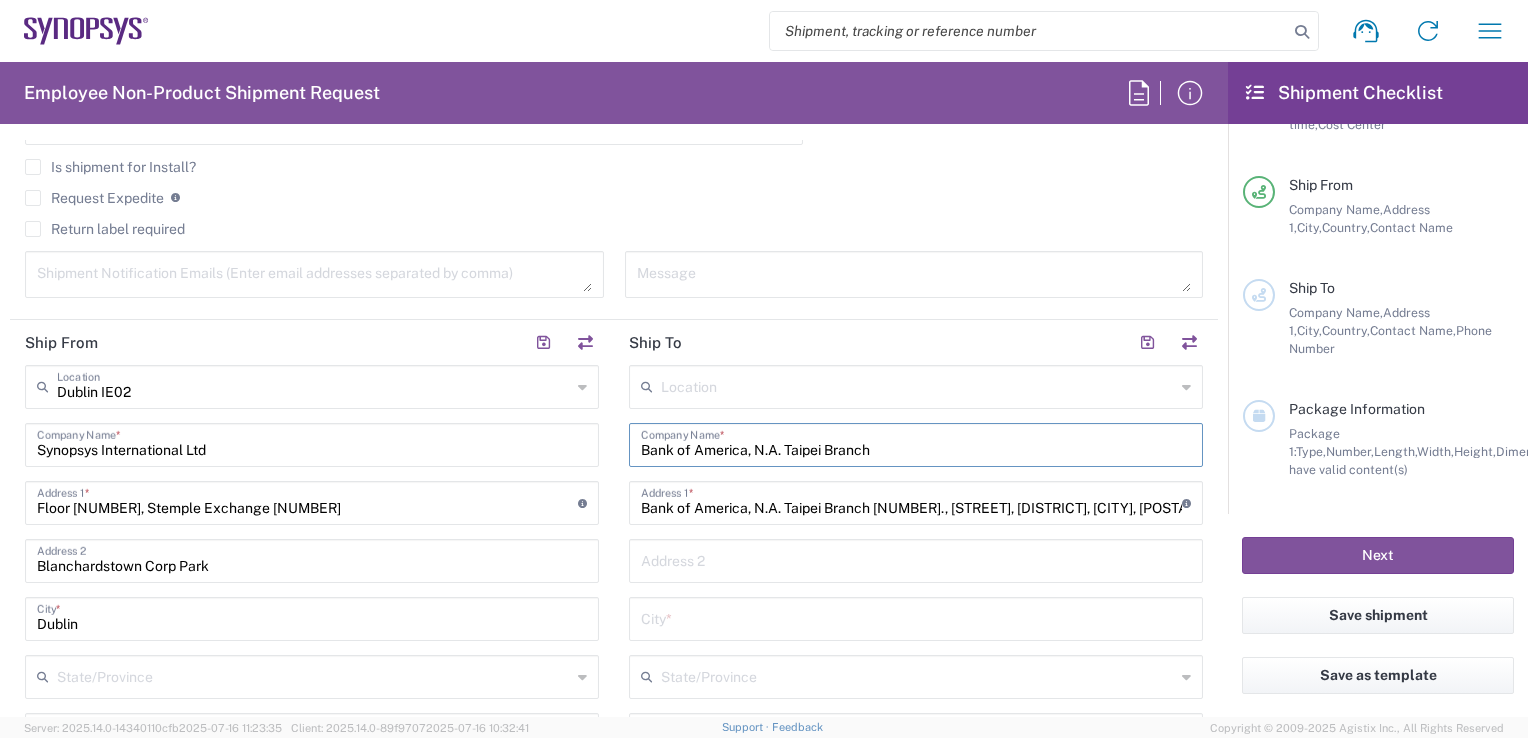 scroll, scrollTop: 0, scrollLeft: 0, axis: both 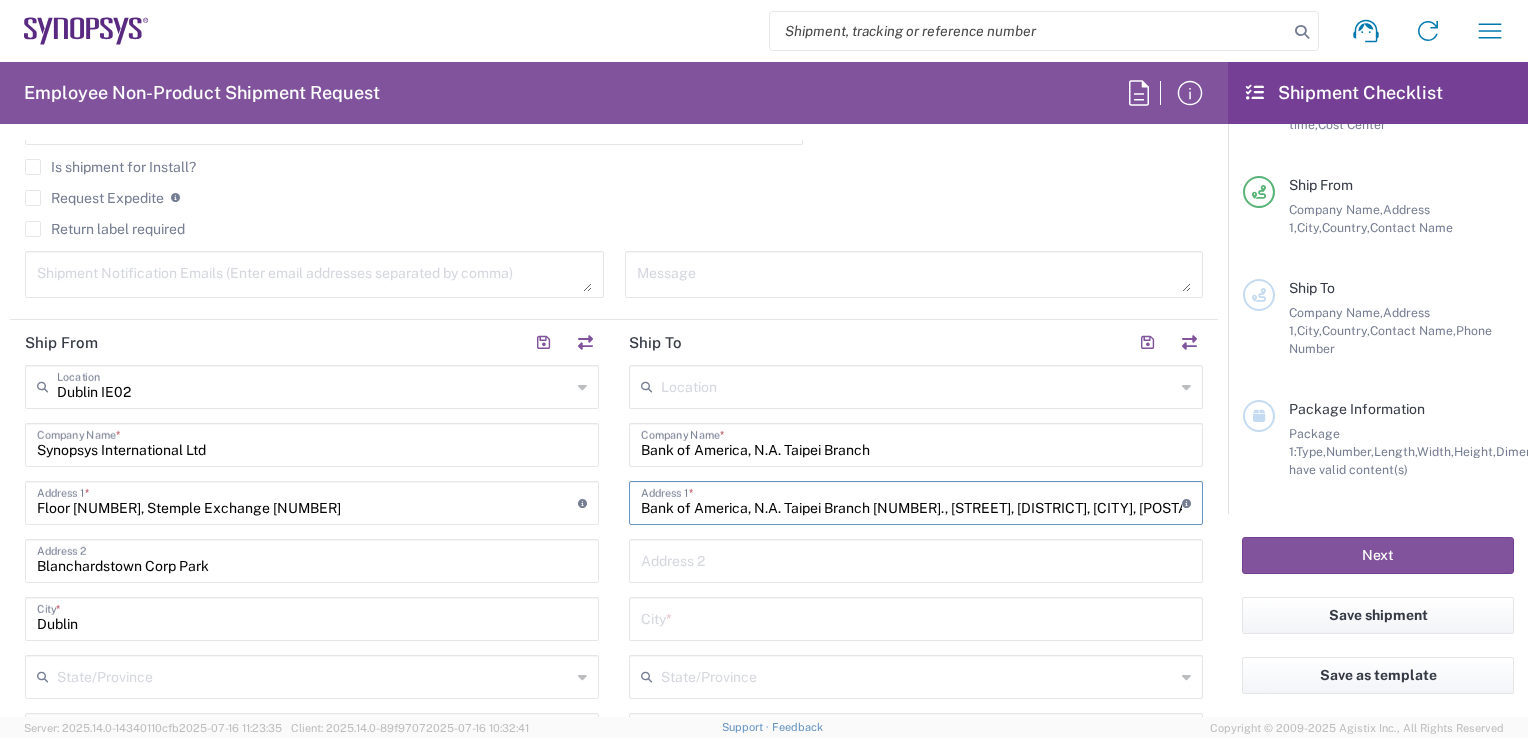 drag, startPoint x: 860, startPoint y: 504, endPoint x: 608, endPoint y: 510, distance: 252.07141 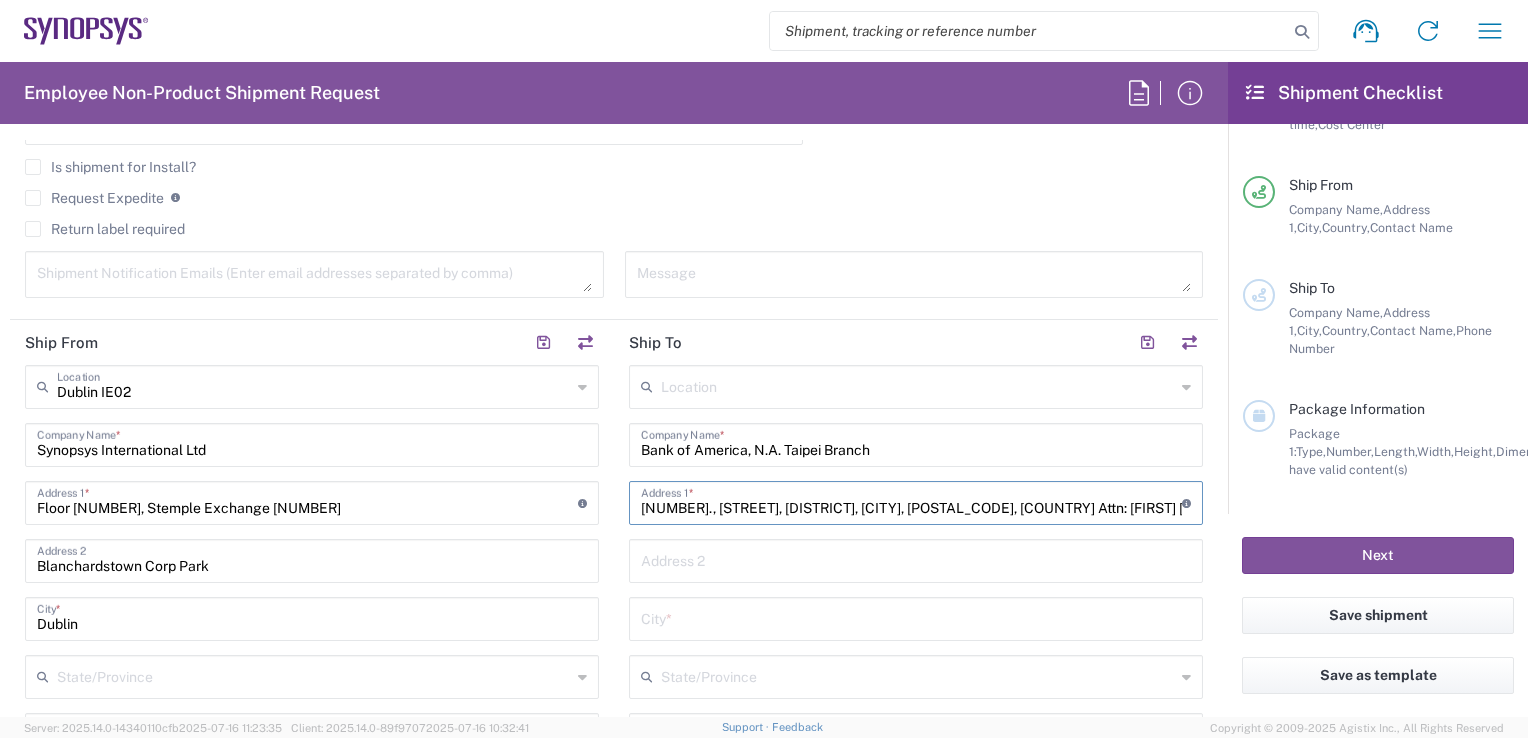 type on "[NUMBER]., [STREET], [DISTRICT], [CITY], [POSTAL_CODE], [COUNTRY] Attn: [FIRST] [LAST] (Tel: [PHONE])" 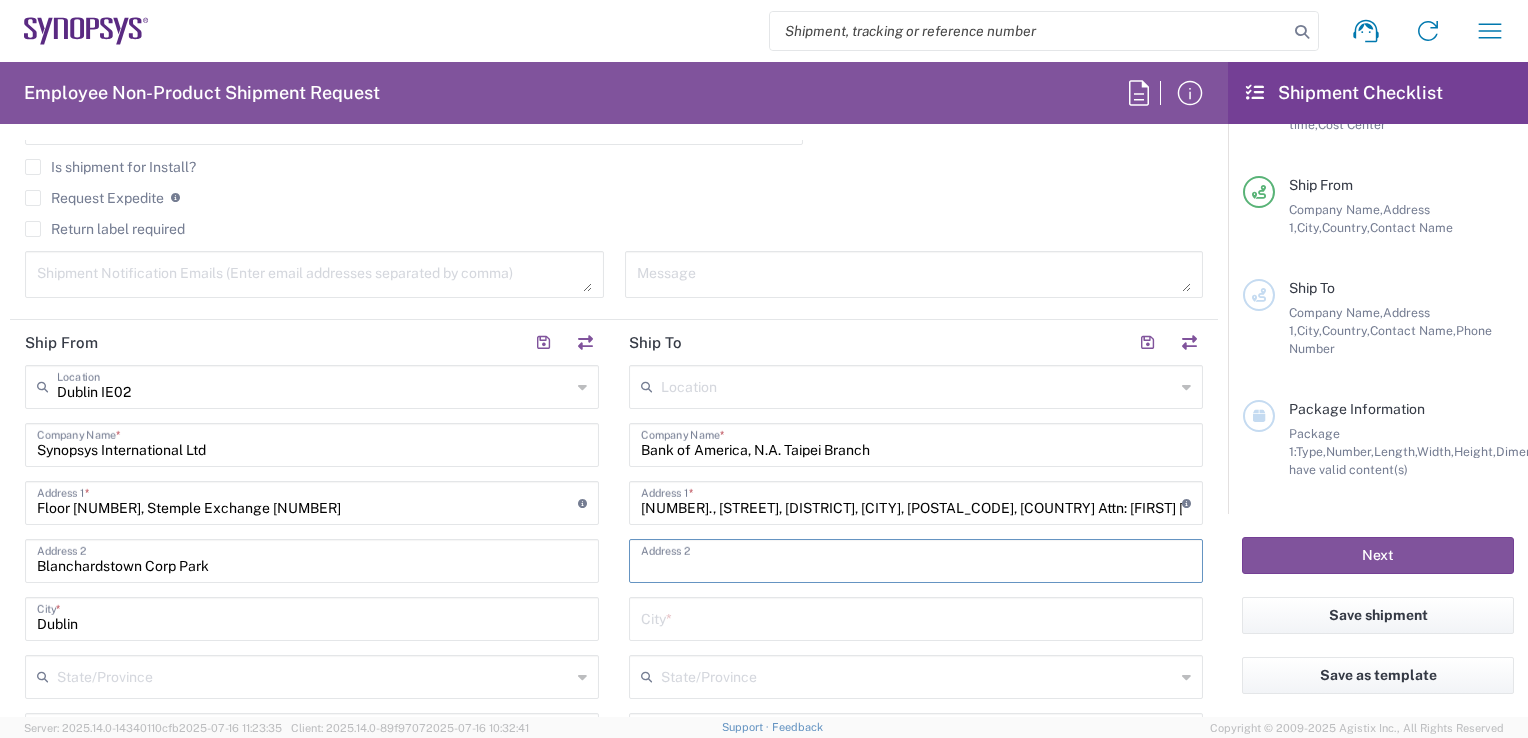 click on "Is shipment for Install?" 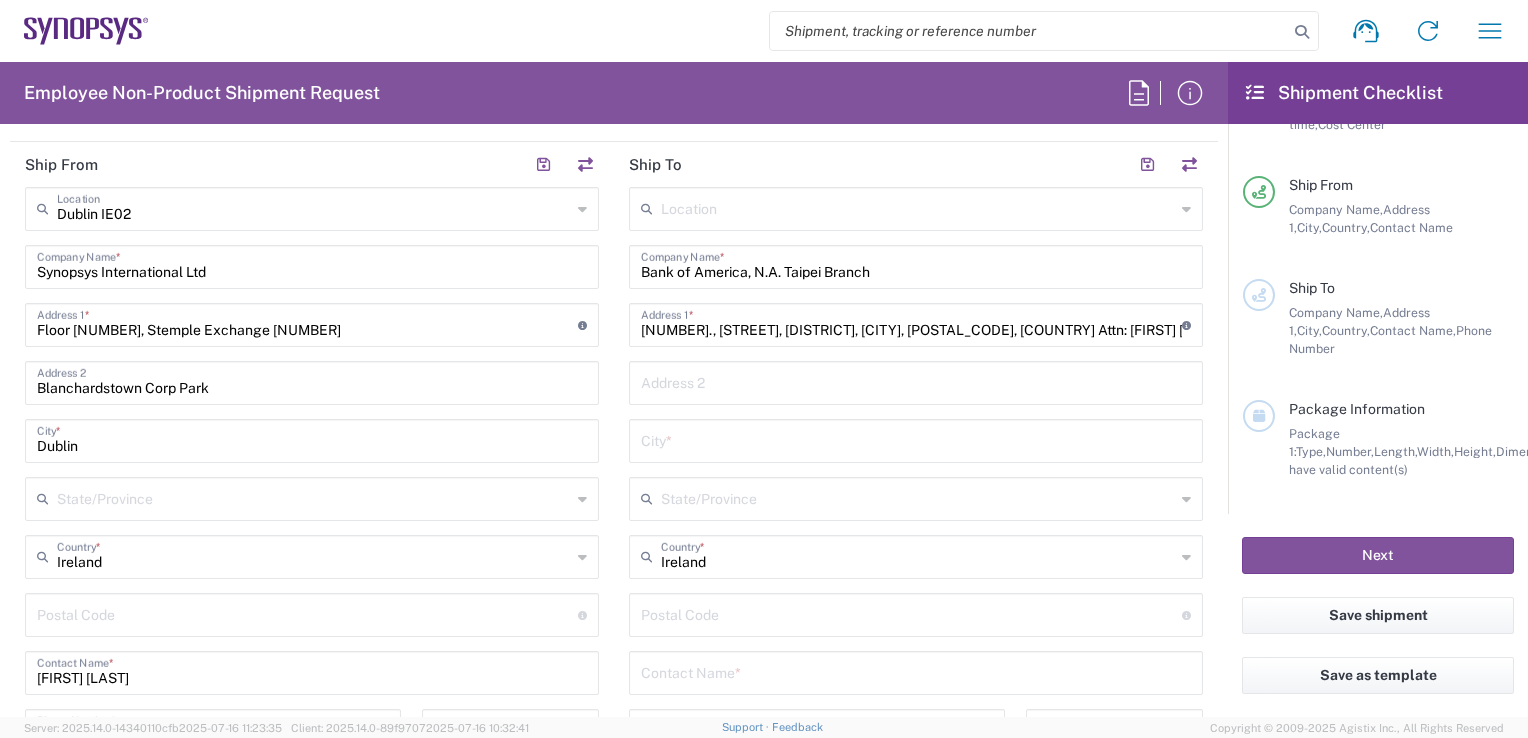 scroll, scrollTop: 936, scrollLeft: 0, axis: vertical 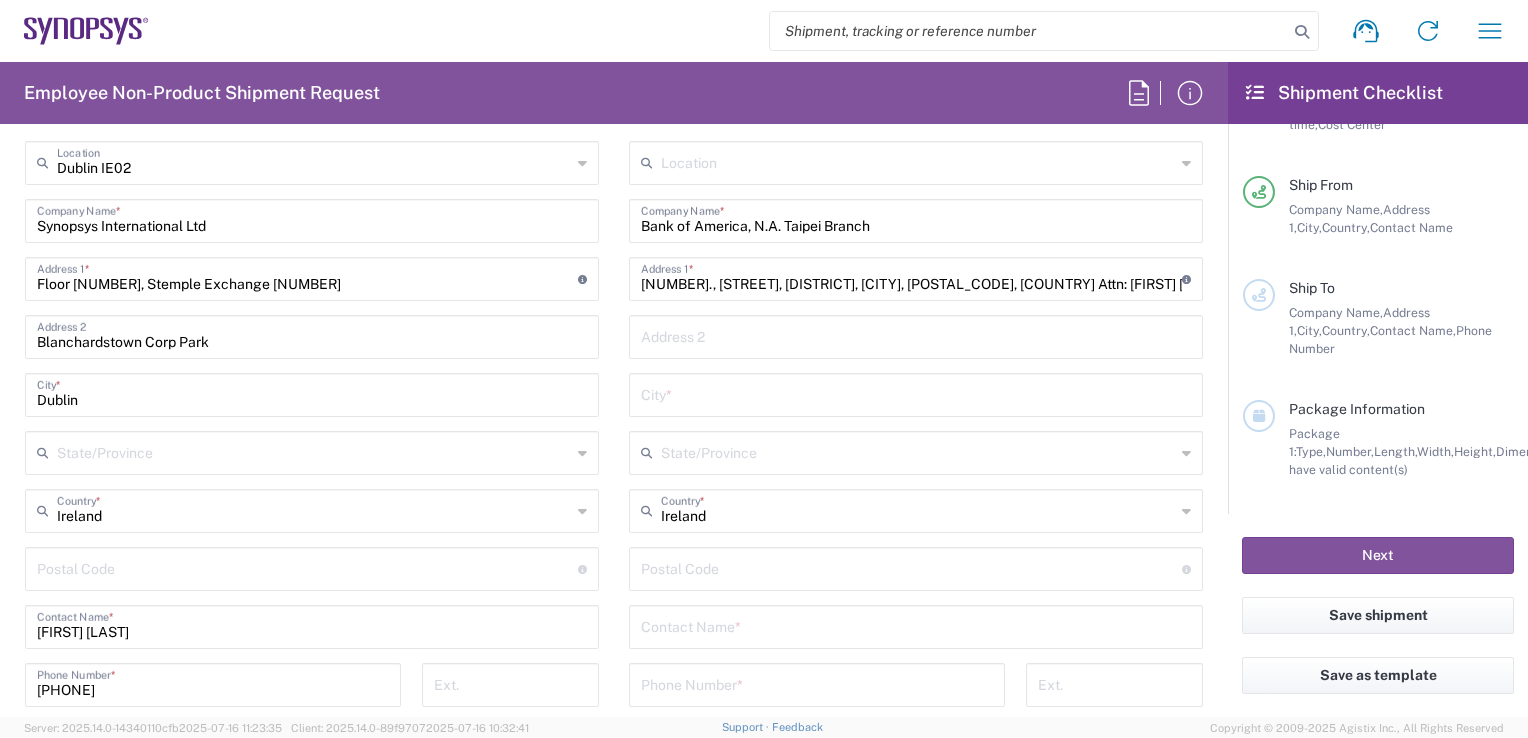 click at bounding box center (916, 393) 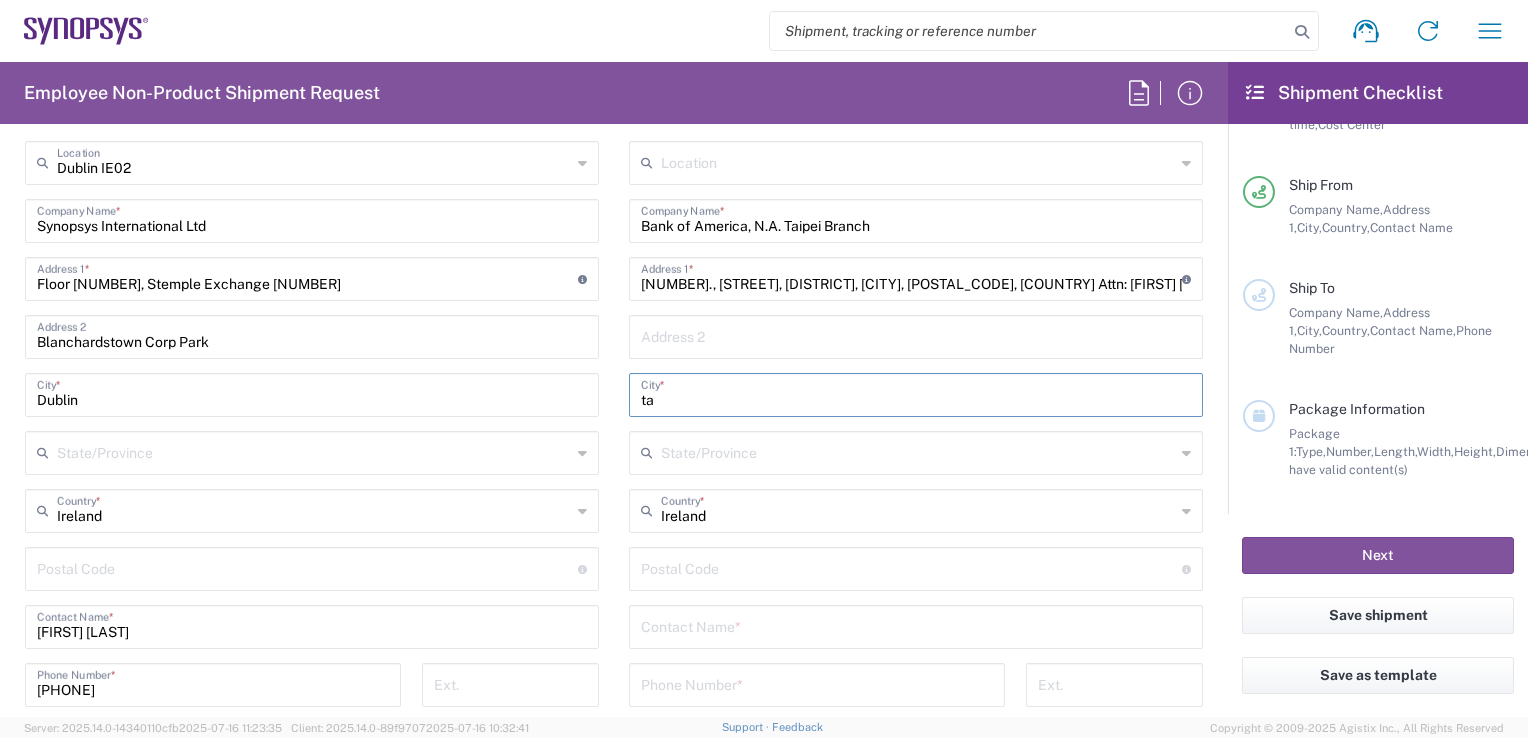 type on "t" 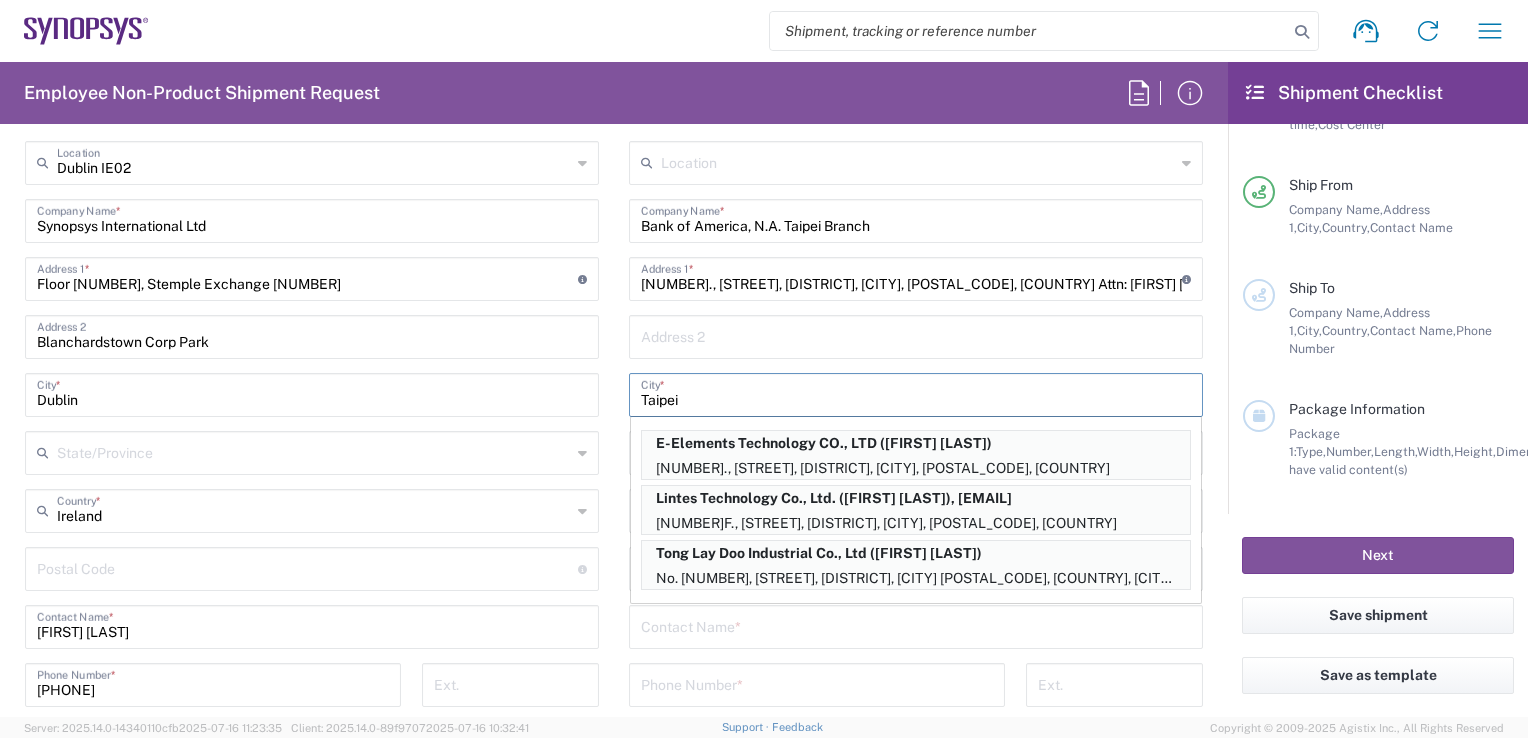 type on "Taipei" 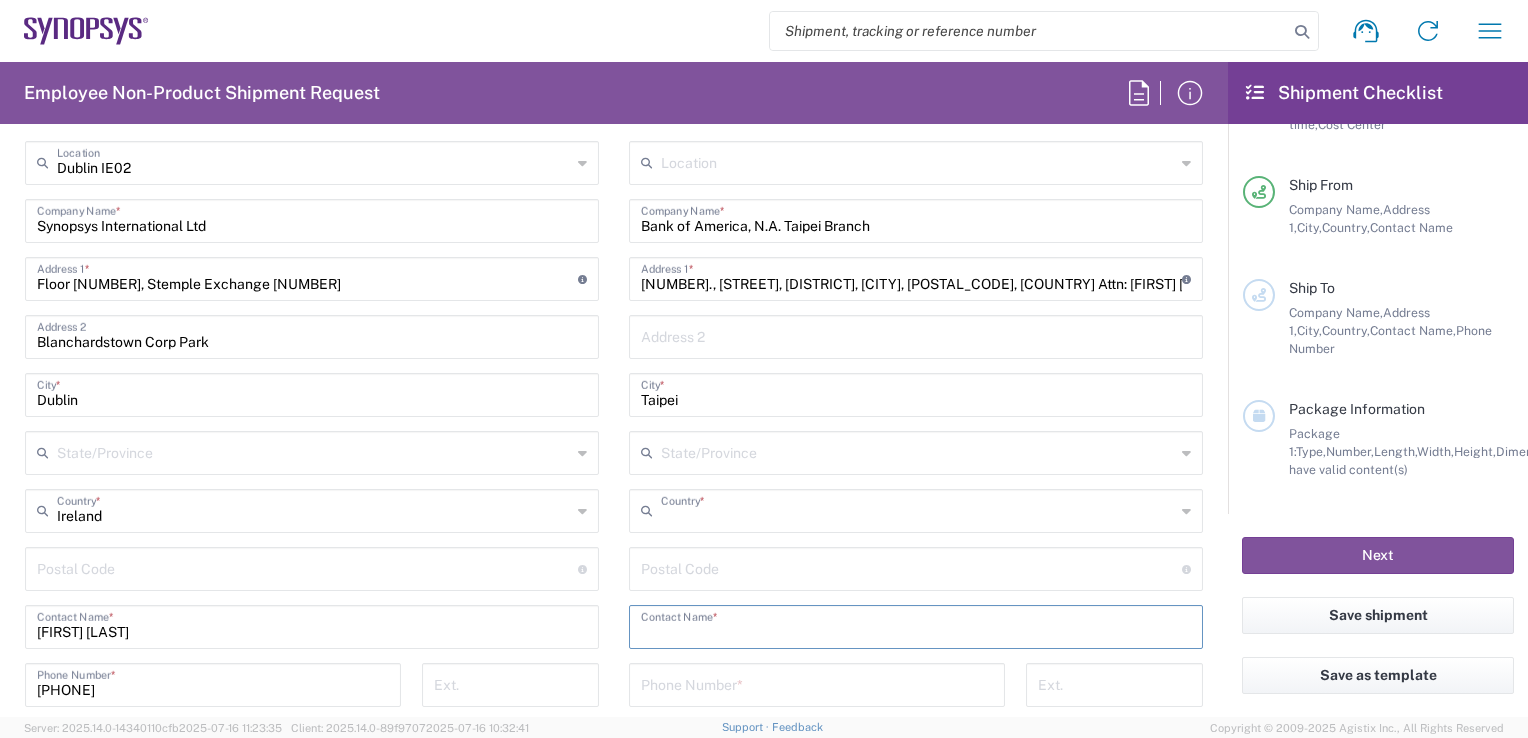 click at bounding box center [918, 509] 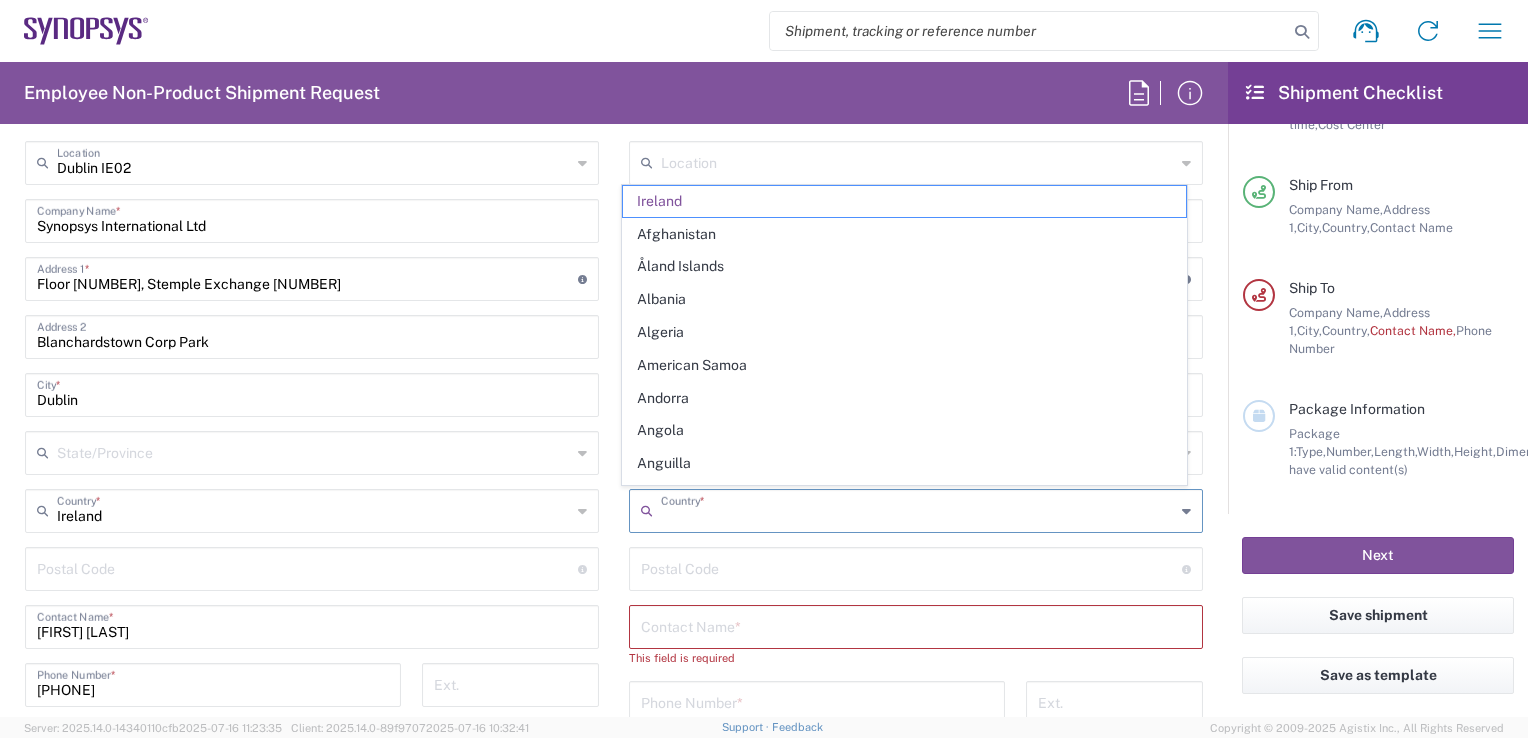 click on "Albania" 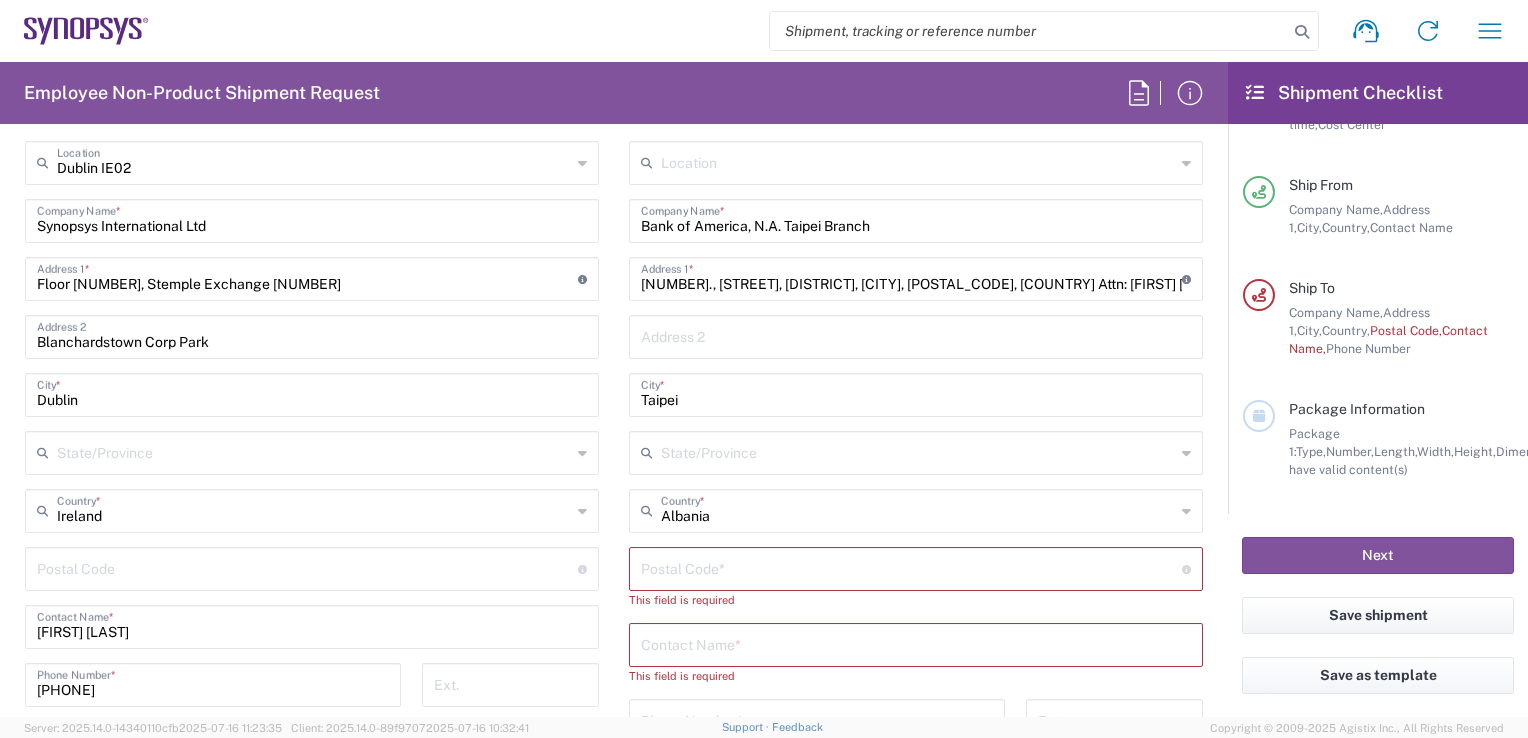 click on "Albania" at bounding box center [918, 509] 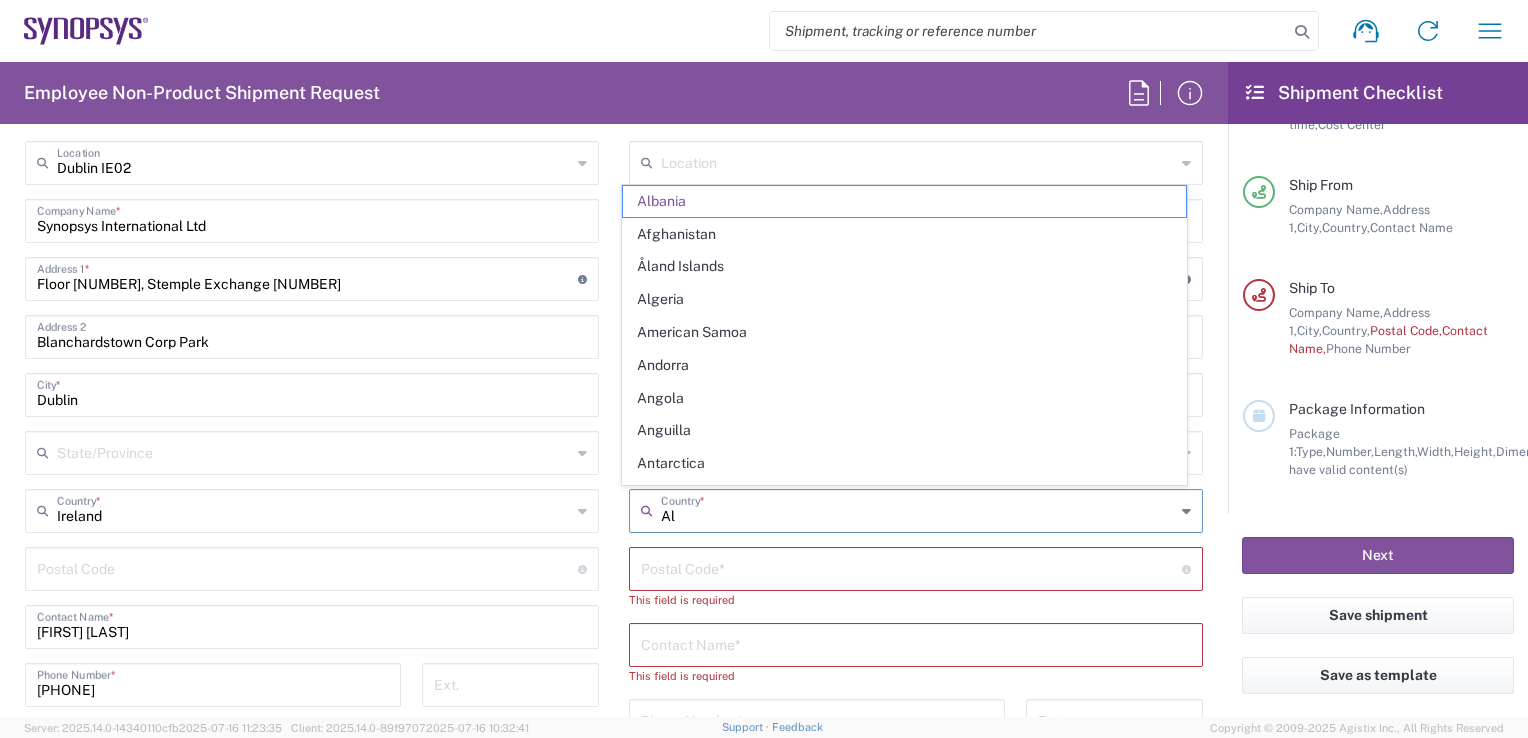 type on "A" 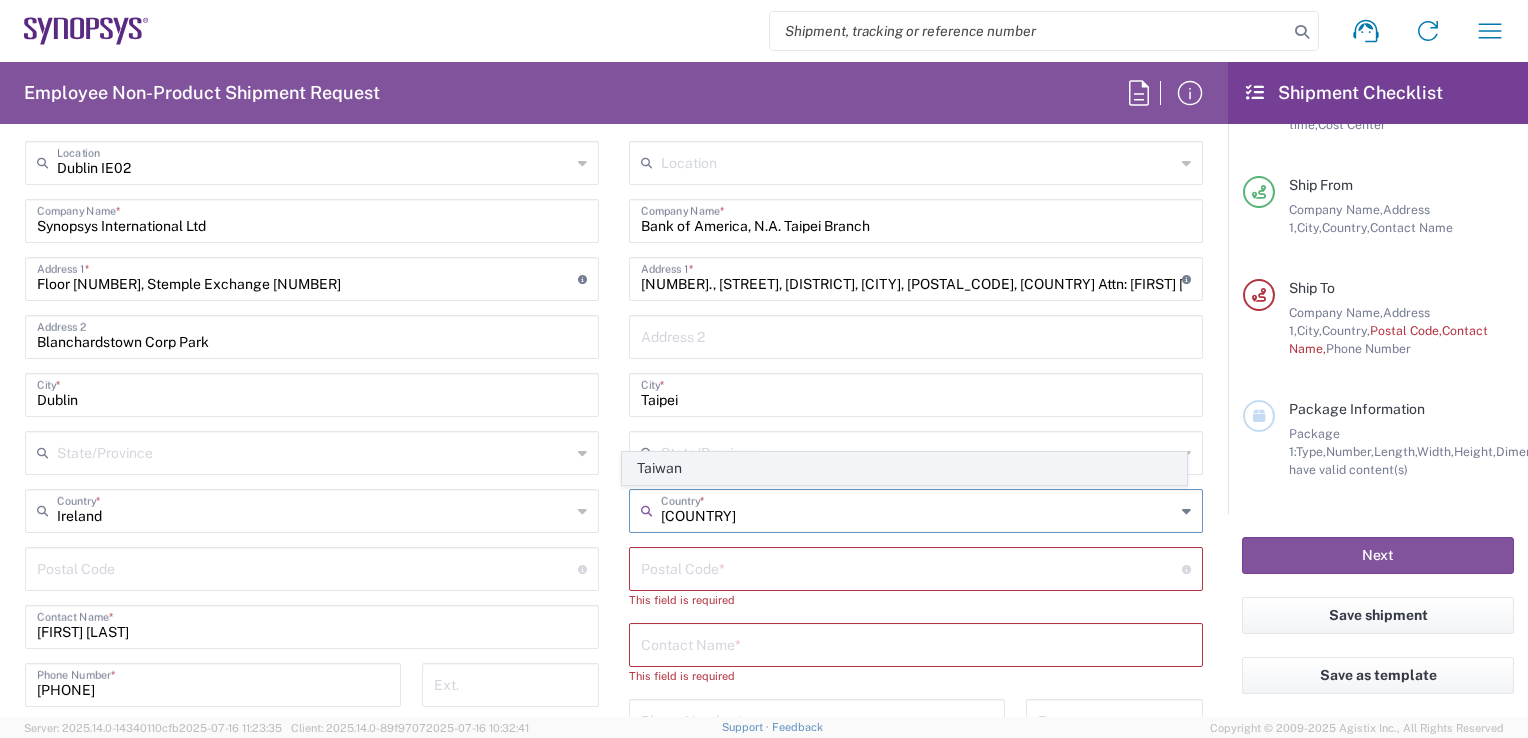 click on "Taiwan" 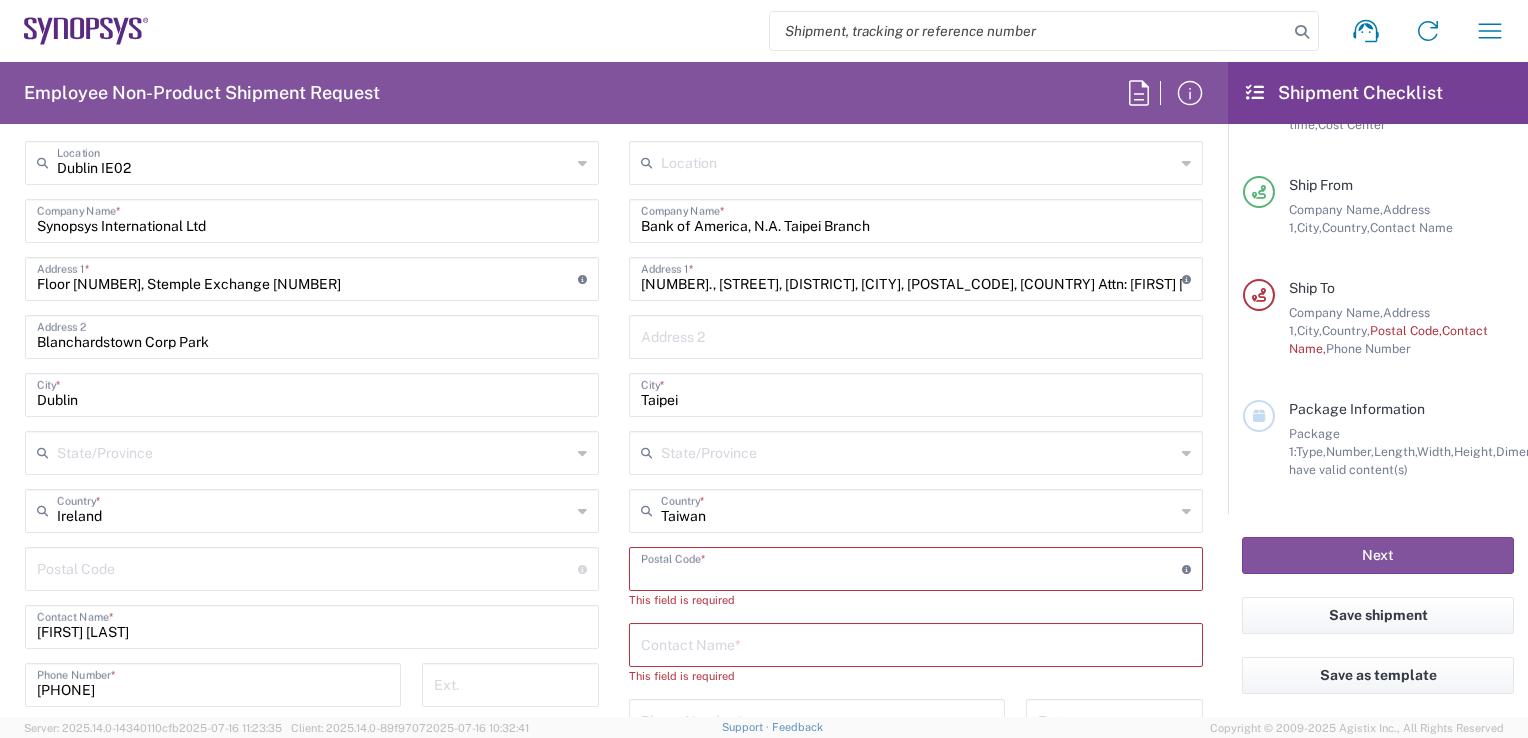 click at bounding box center [911, 567] 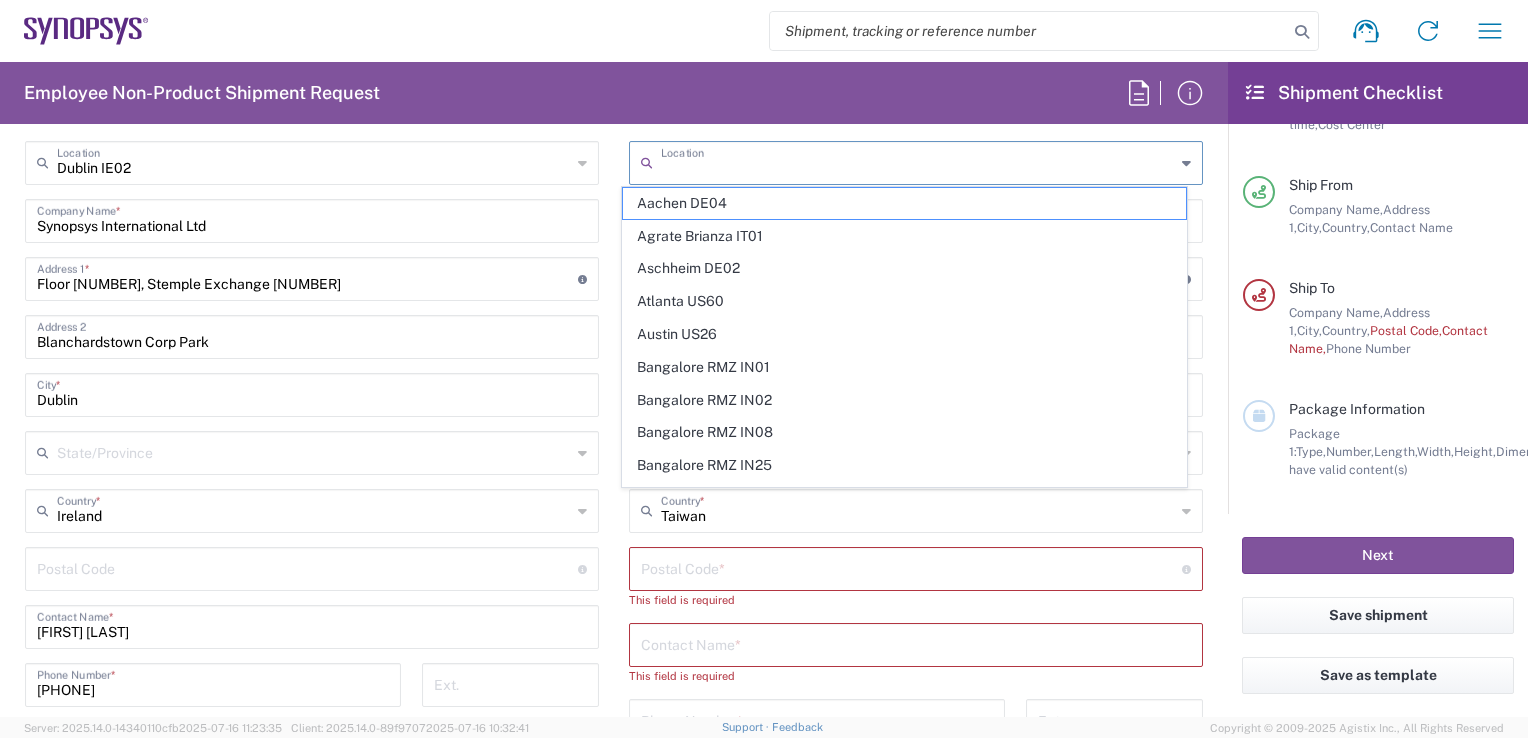 click at bounding box center [918, 161] 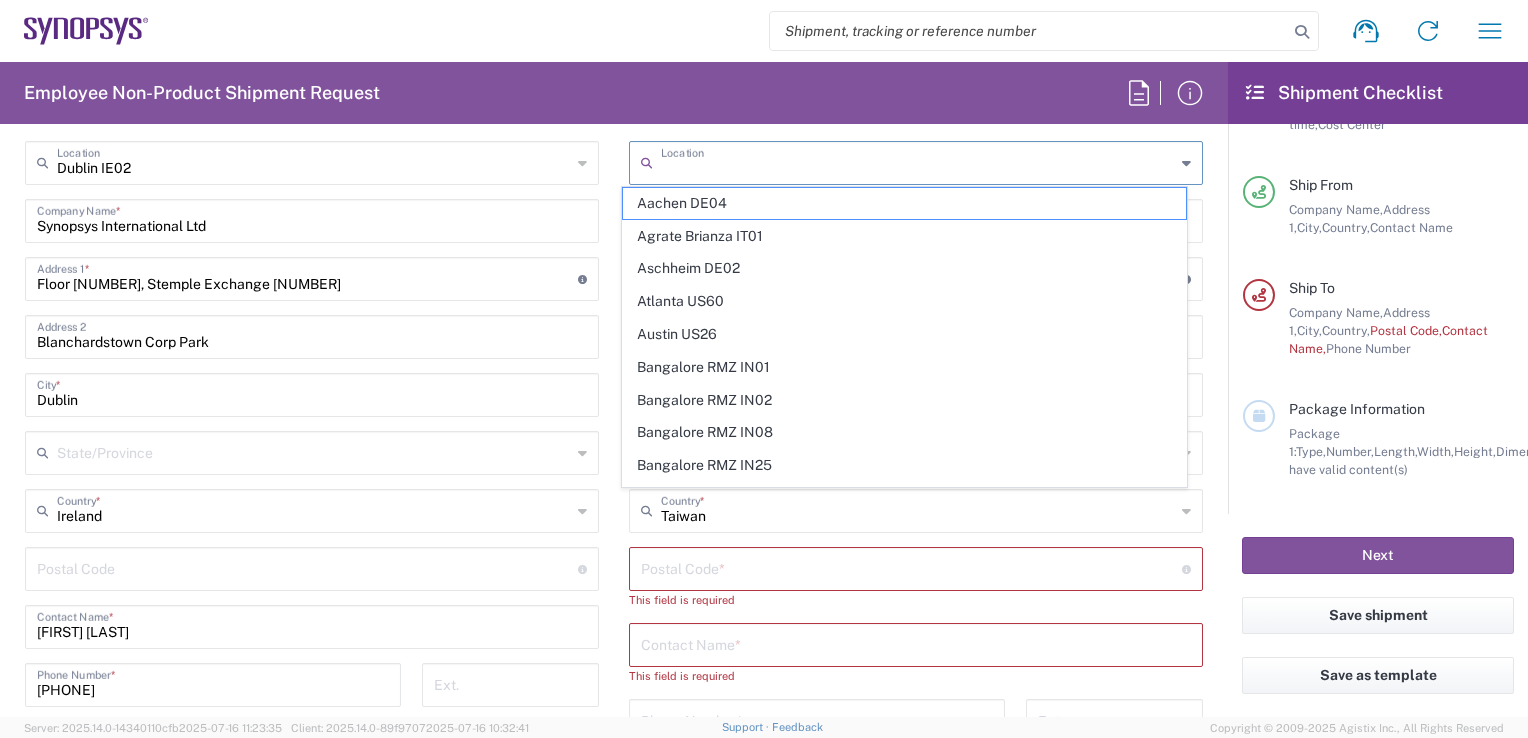 click at bounding box center [918, 161] 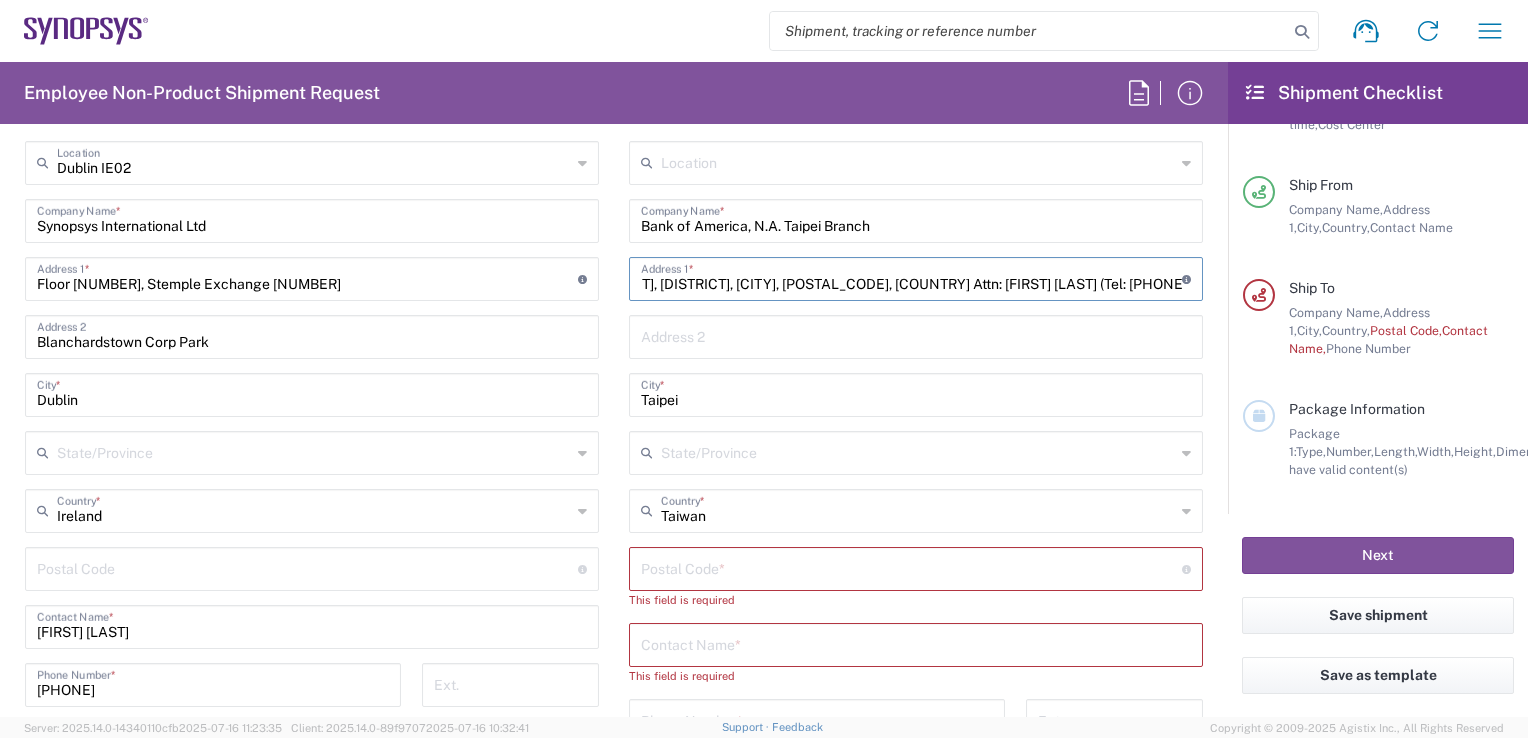 scroll, scrollTop: 0, scrollLeft: 135, axis: horizontal 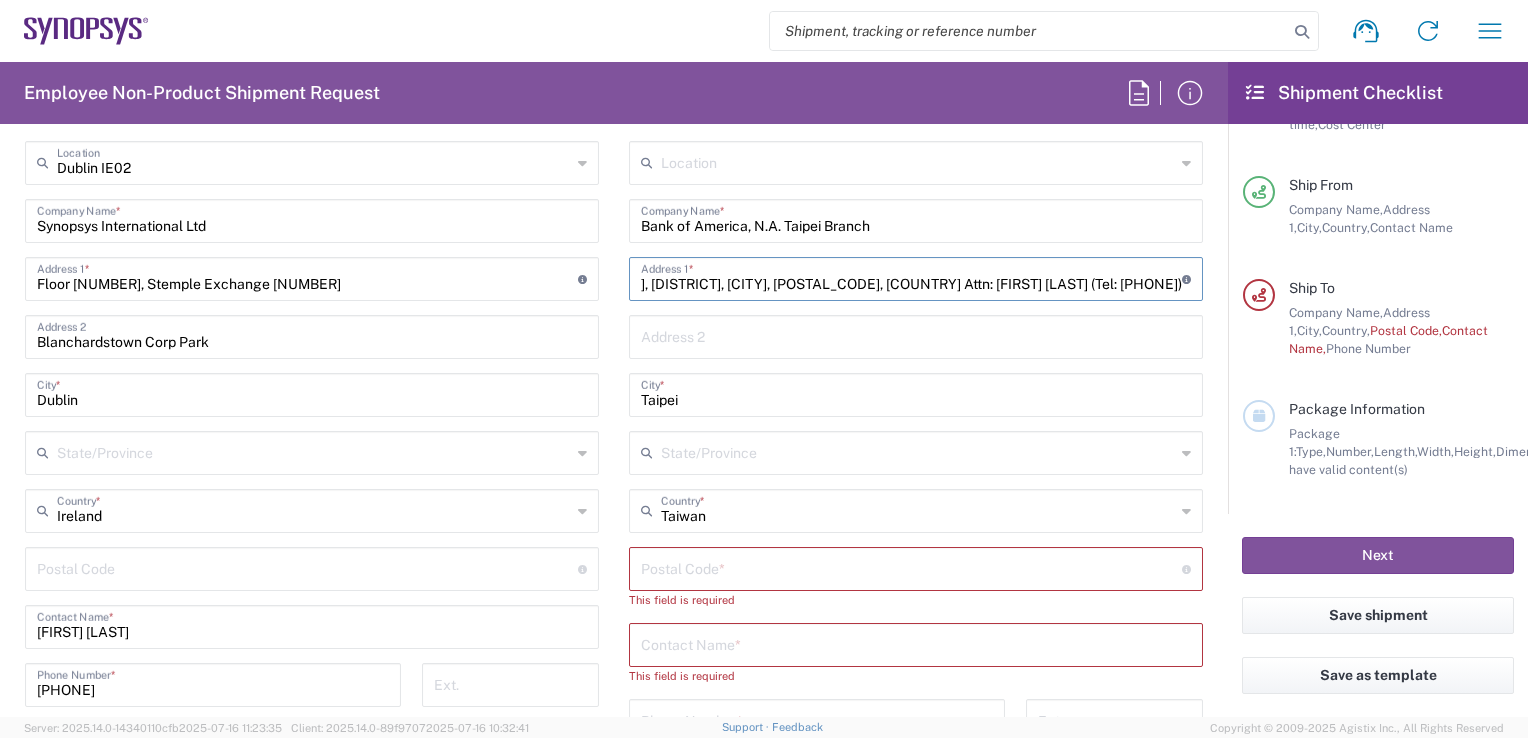 drag, startPoint x: 1068, startPoint y: 282, endPoint x: 1190, endPoint y: 279, distance: 122.03688 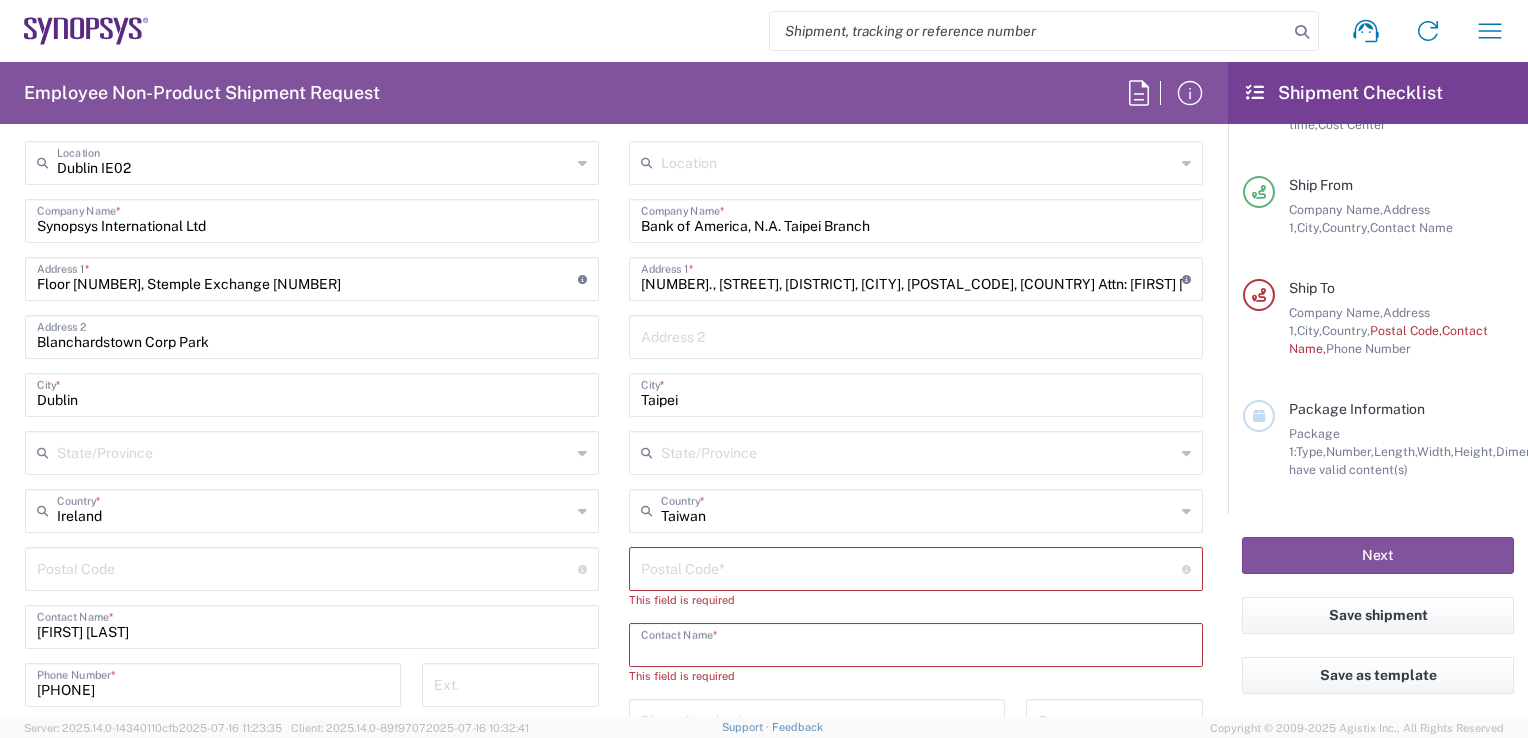 paste on "[FIRST] [LAST] (Tel: [PHONE])" 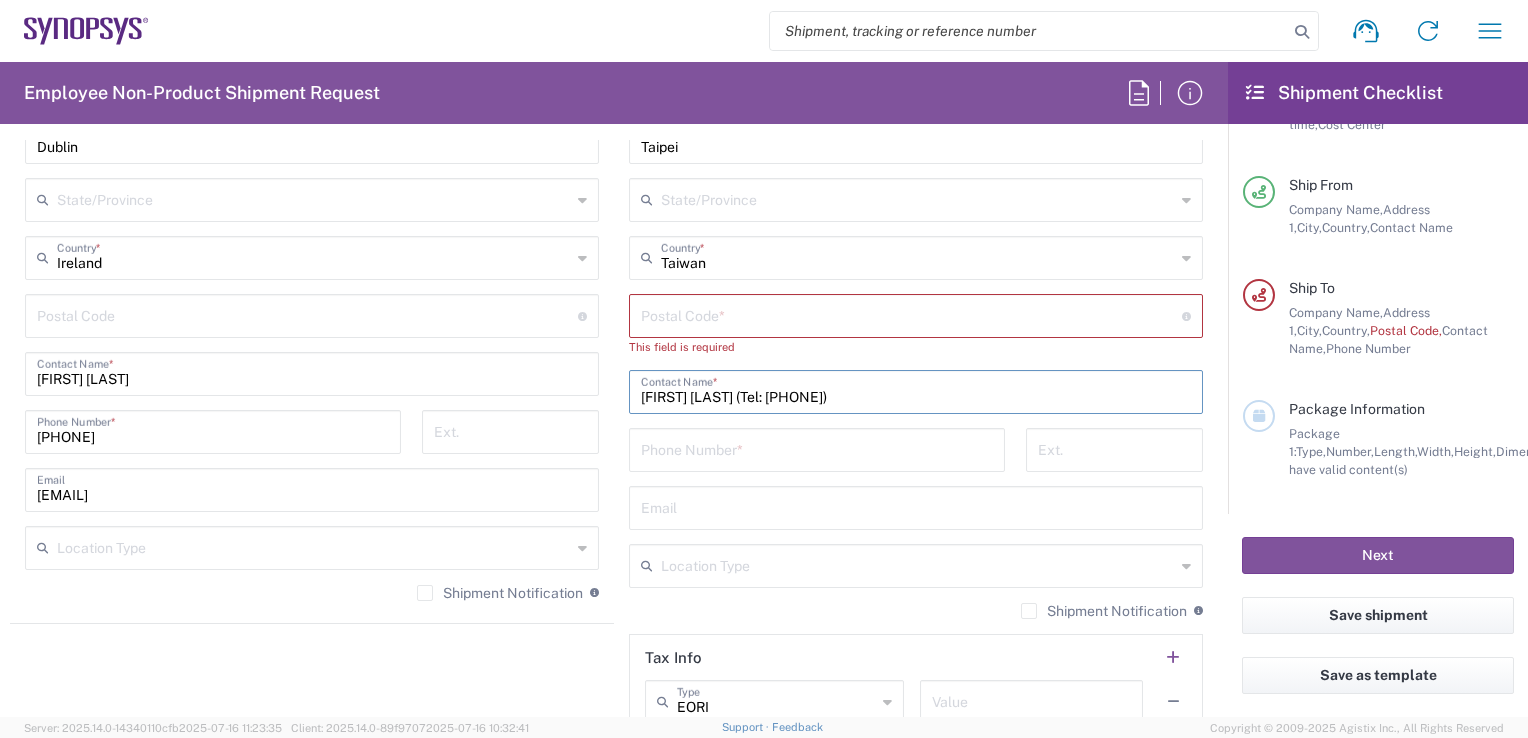 scroll, scrollTop: 1204, scrollLeft: 0, axis: vertical 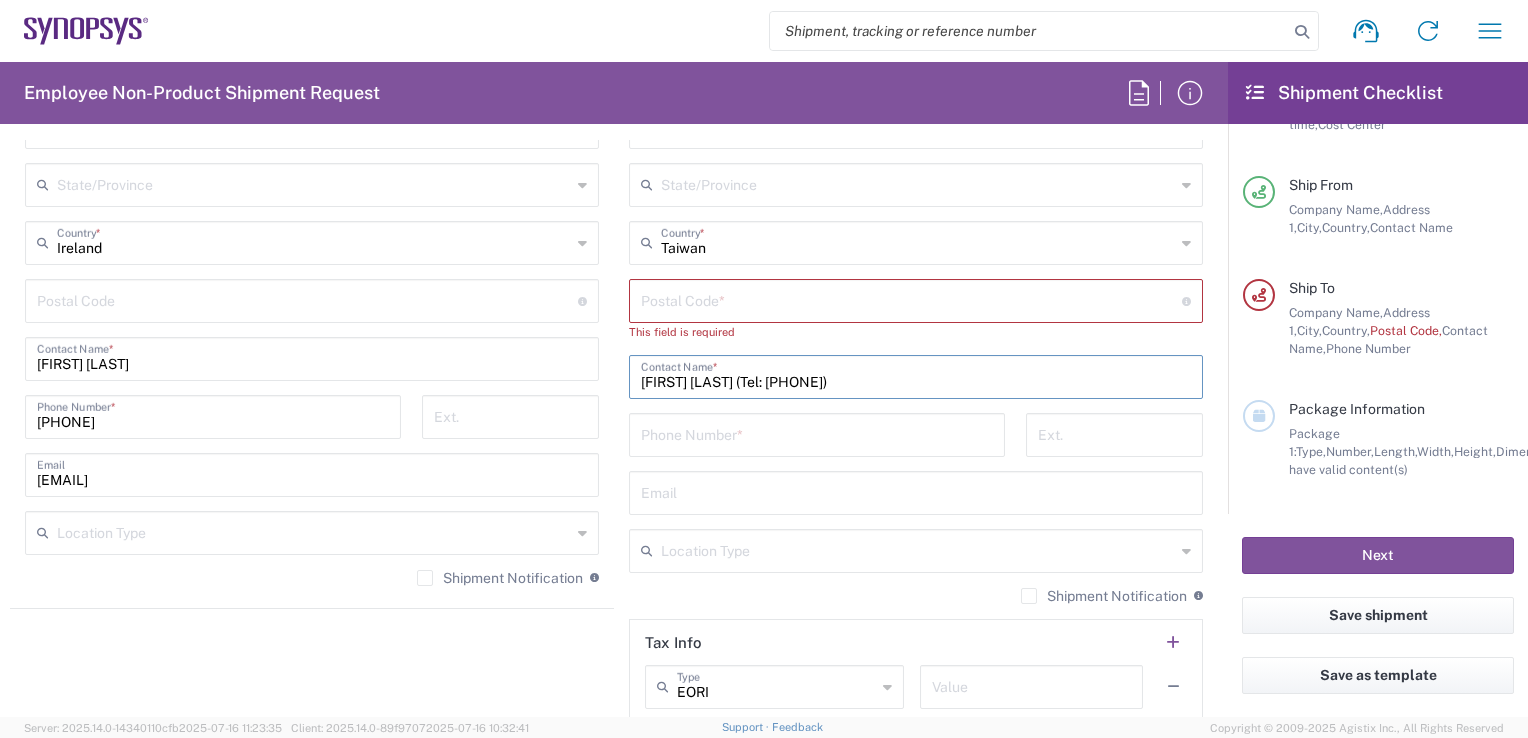 drag, startPoint x: 711, startPoint y: 380, endPoint x: 886, endPoint y: 378, distance: 175.01143 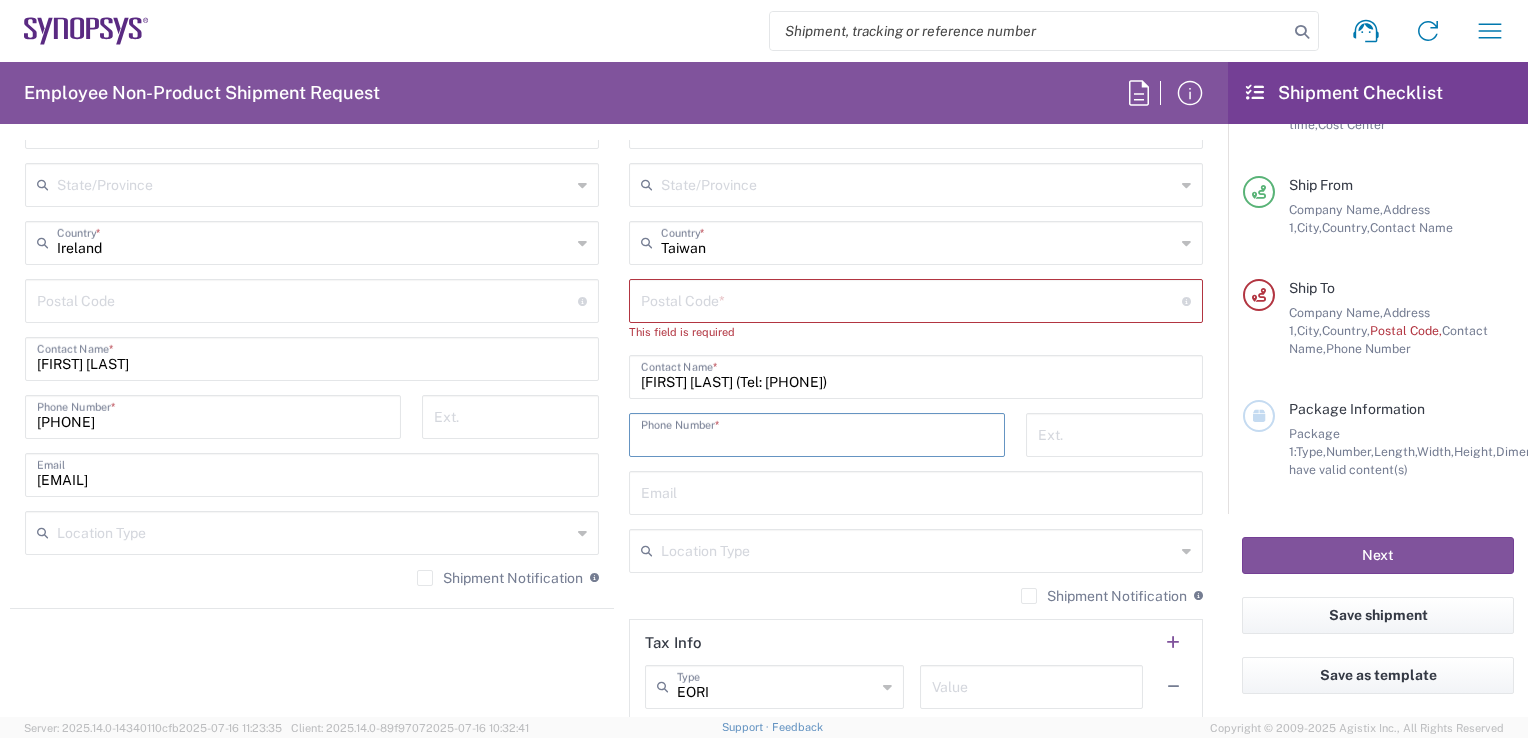 paste on "Tel: [PHONE])" 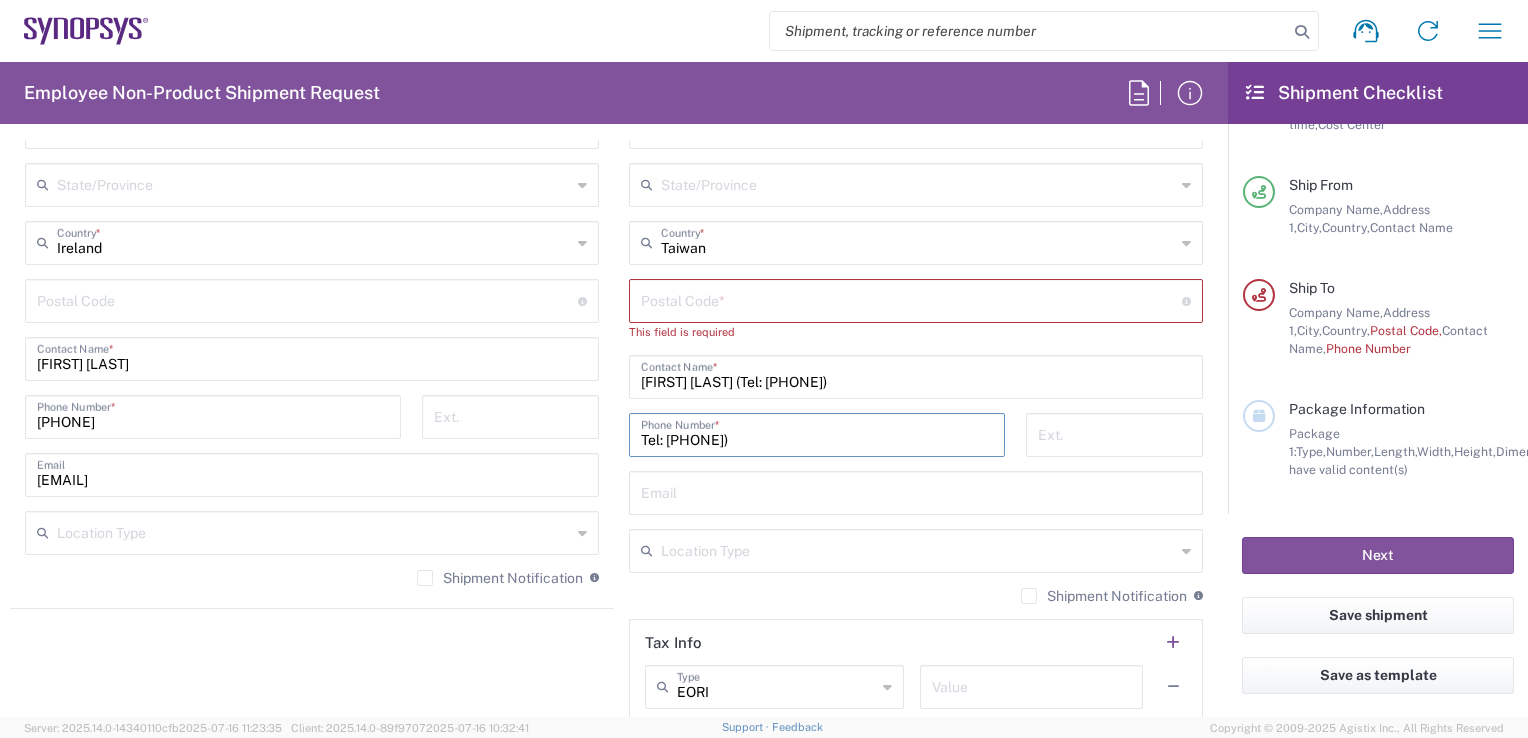 type on "Tel: [PHONE])" 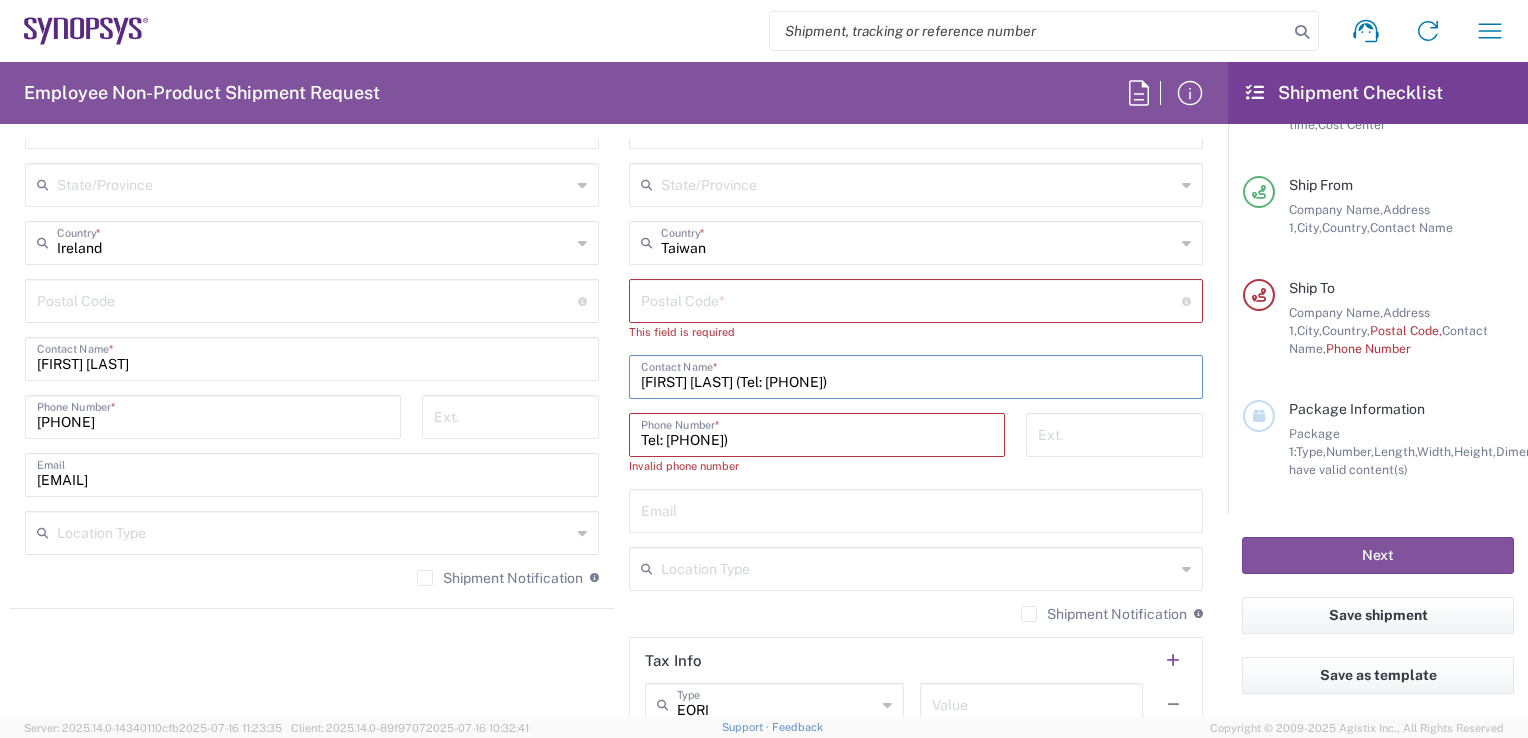 drag, startPoint x: 712, startPoint y: 378, endPoint x: 890, endPoint y: 373, distance: 178.0702 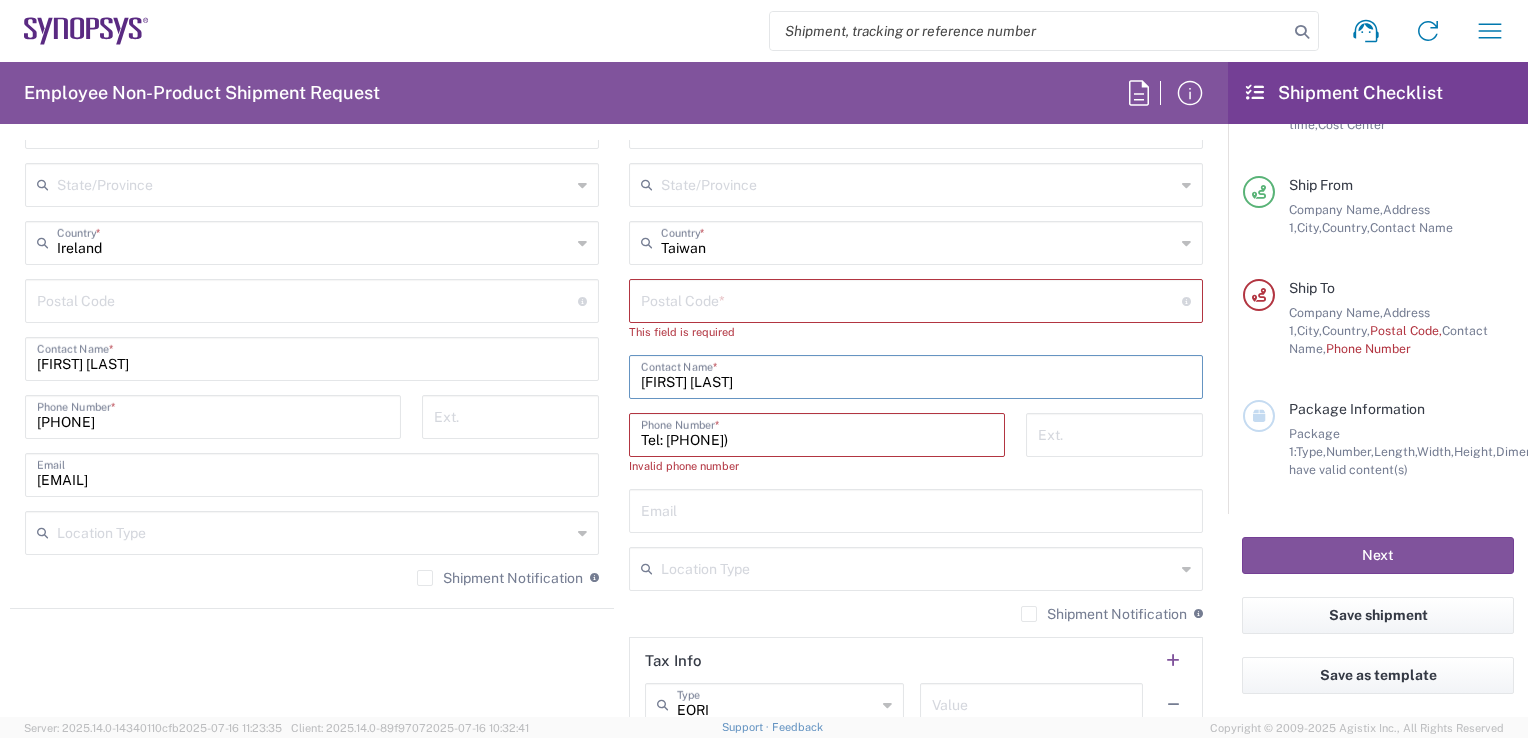 click on "[FIRST] [LAST]" at bounding box center [916, 375] 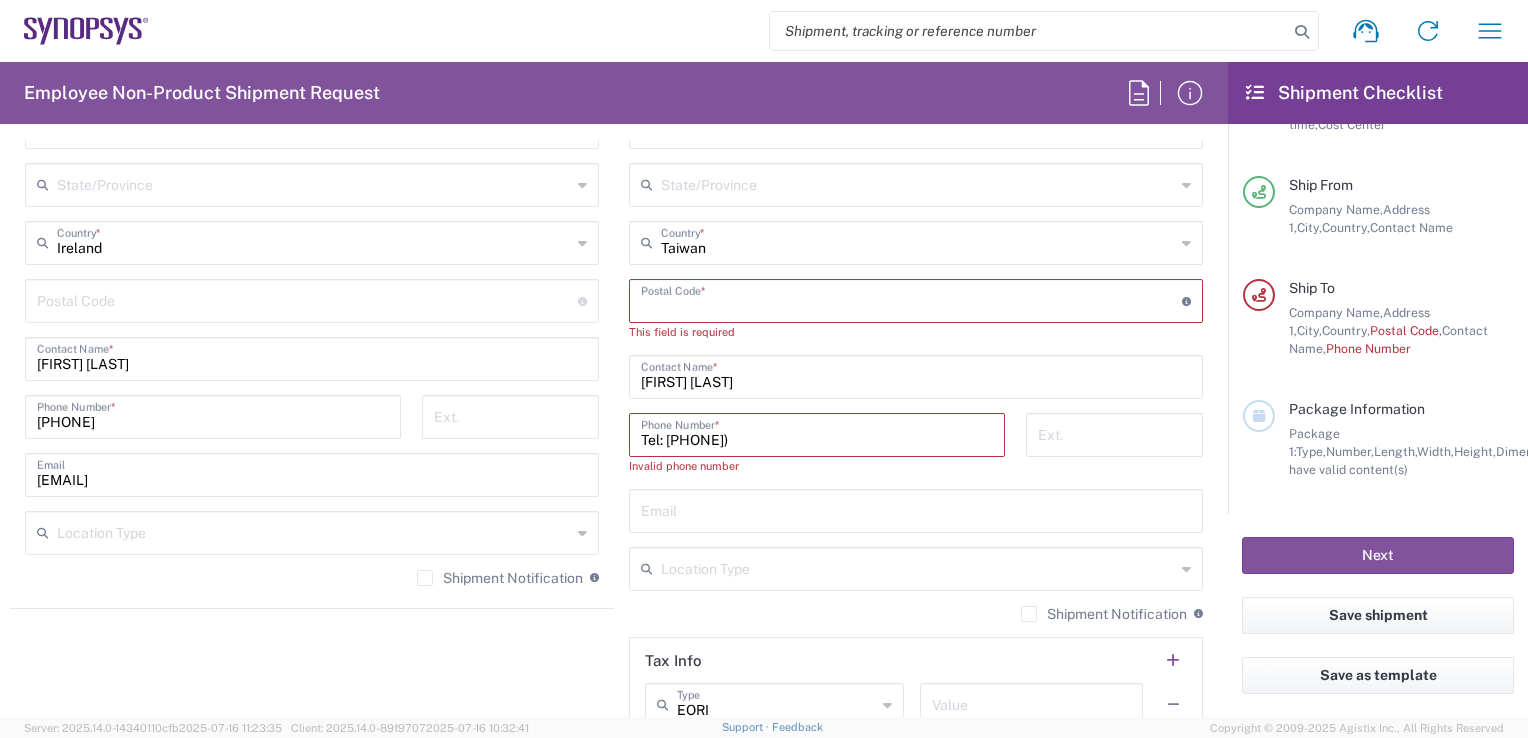 click on "Taiwan" at bounding box center (918, 241) 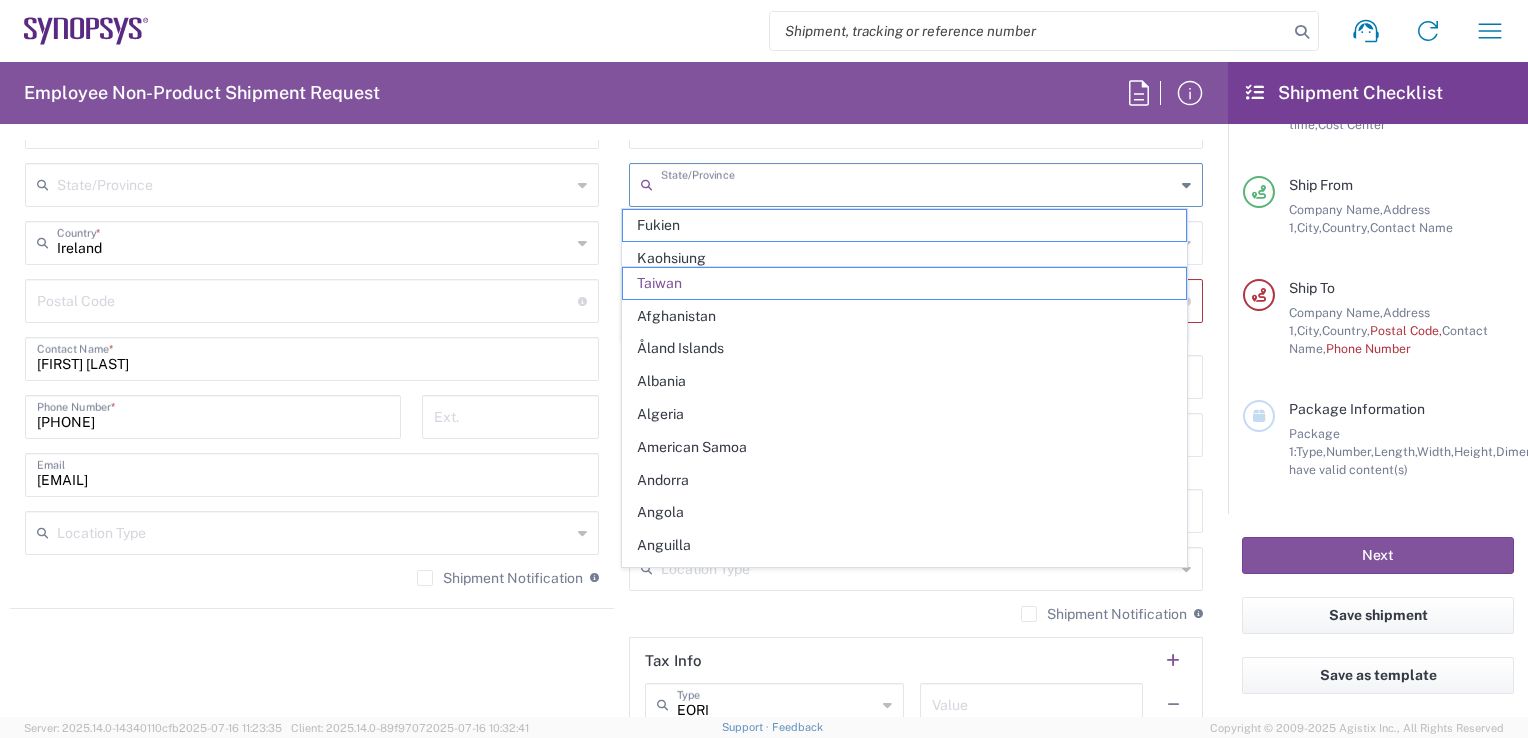 click at bounding box center [918, 183] 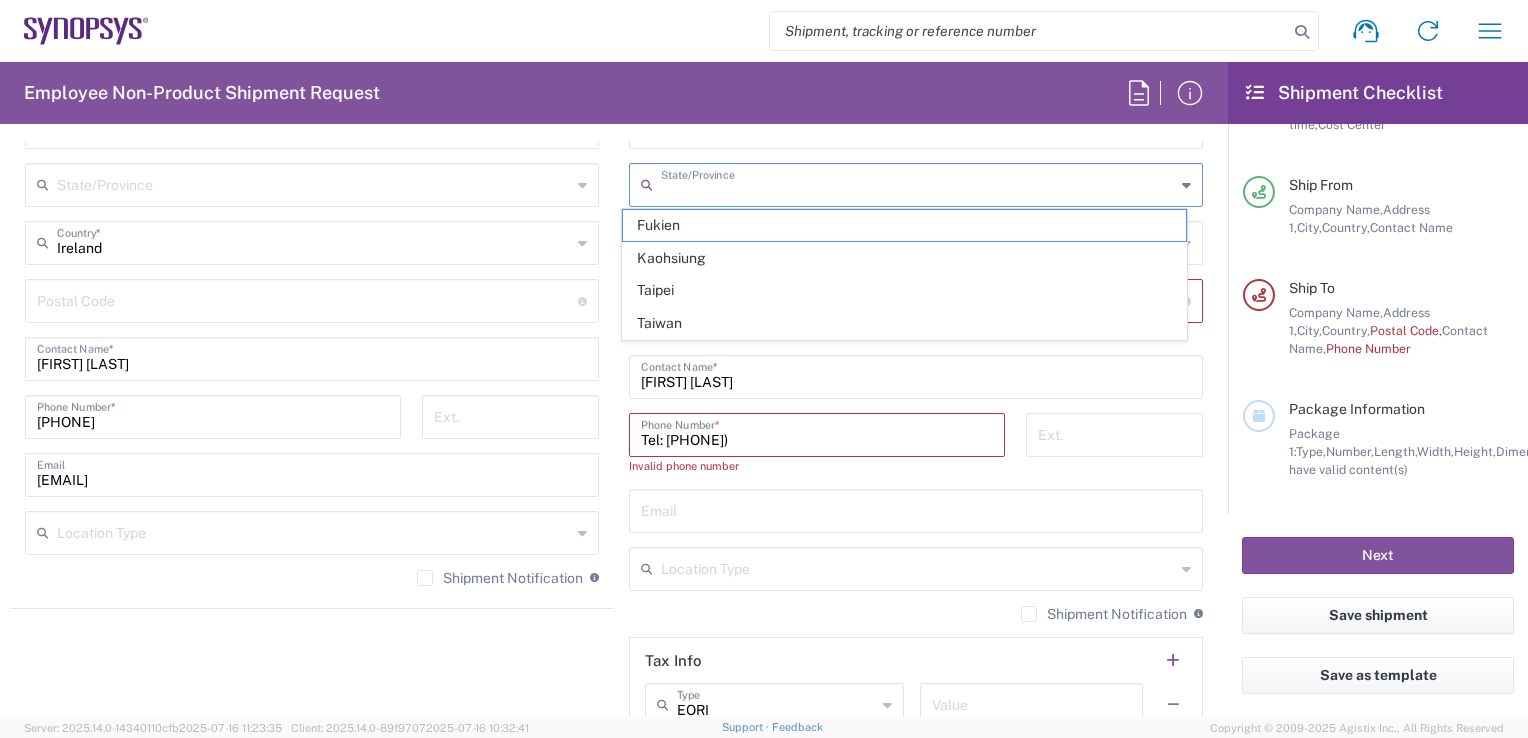 click on "Ship From Dublin IE02 Location Dublin IE02 Aachen DE04 Atlanta US60 Austin US26 Bangalore RMZ IN01 Bangalore RMZ IN02 Bangalore RMZ IN08 Bangalore RMZ IN25 Bangalore RMZ IN33 Bangalore RMZ IN37 Bangalore RMZ IN47 Bangalore SIG IN32 Bangalore SIG IN7D Beijing CN30 Belfast GB78 Bellevue US28 Berlin DE16 Berlin DE20 Berlin DE21 Berlin DE22 Bhubaneswar IN68 Bloomington US6J Boulder US1F Boulder US1P Boxborough US8W Bristol GB35 Bucharest RO03 Burlington US1A Burnaby CA Burnaby CA18 Calgary CA11 Cluj-Napoca RO02 Colombo LK01 Colombo LK02 Colorado Springs US1H Copenhagen DK01 Da Nang VN03 Da Nang VN06 Edinburgh GB32 EG01 Eindhoven NL20 Enschede NL03 Erfurt DE06 Espoo FI01 Exeter GB29 GB34 Bristol Gdansk PL01 Gilbert US1J Glasgow GB28 Gyumri AM10 Haifa IL61 Hanoi VN09 Hatfield GB21 Headquarters USSV Herndon US6L Hillsboro US03 Ho Chi Minh City VN04 Ho Chi Minh City VN07 Ho Chi Minh City VN08 Hong Kong HK02 Hsinchu TW04 Hsinchu TW12 Hsinchu TW14 Hsinchu TW15 Hsinchu TW17 * * * *" 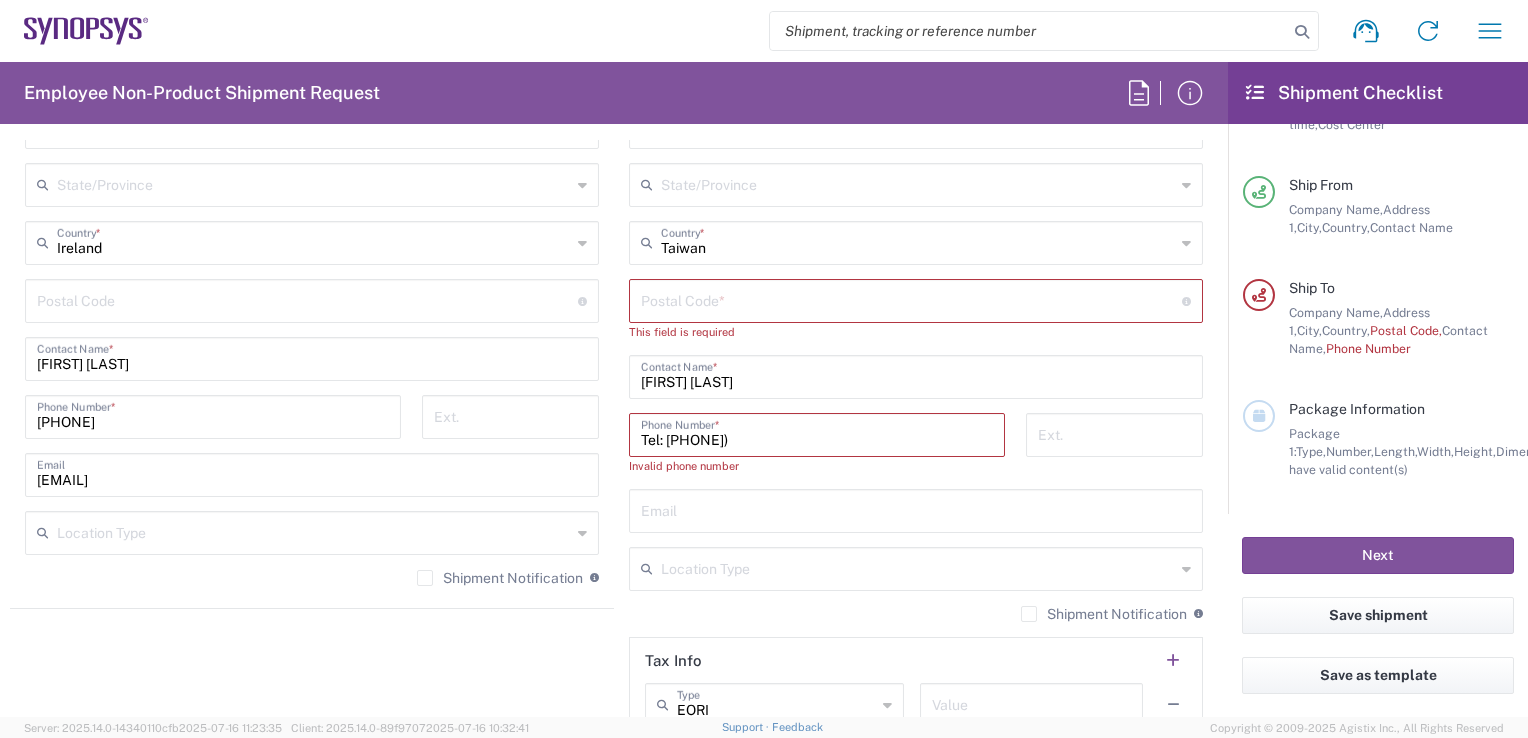 click on "Location Type" 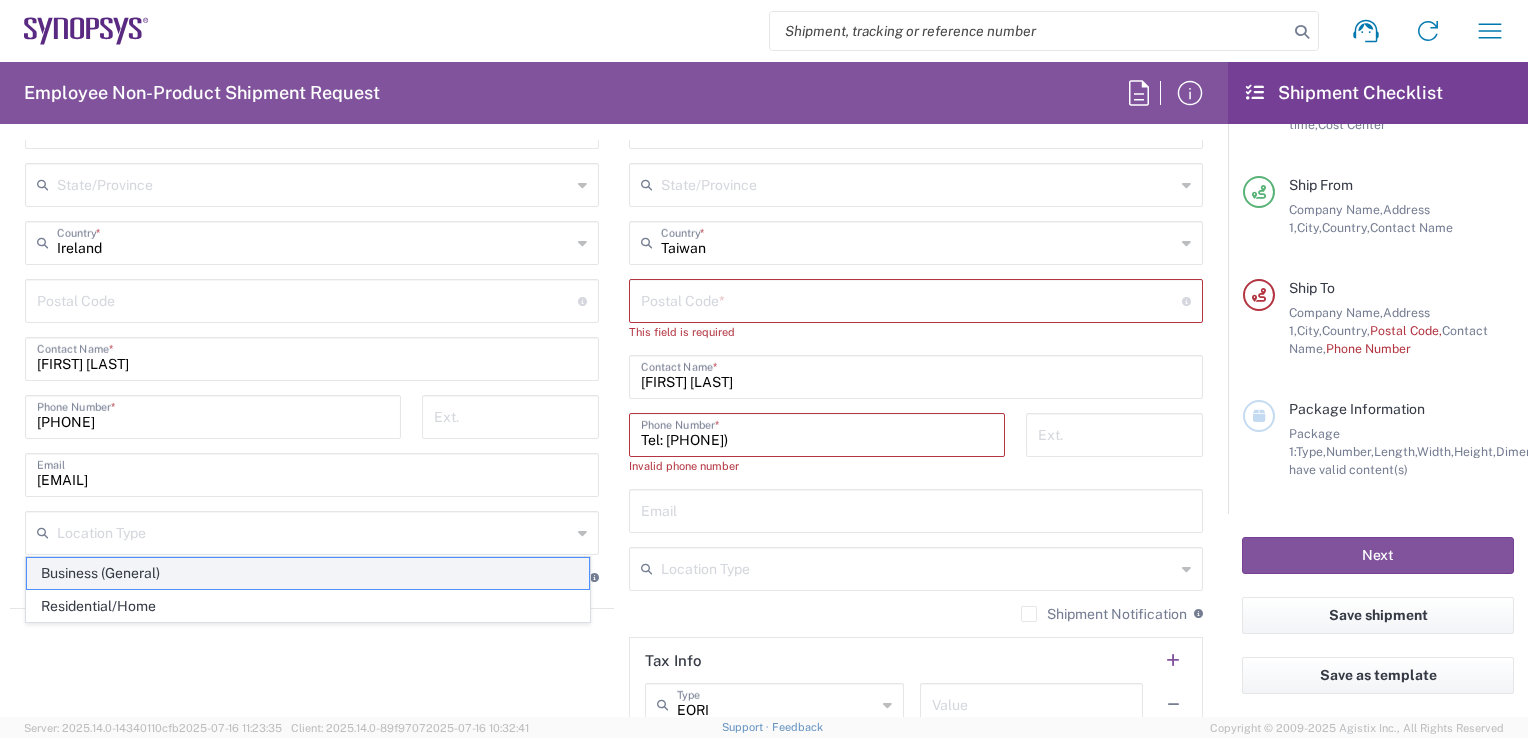 click on "Business (General)" 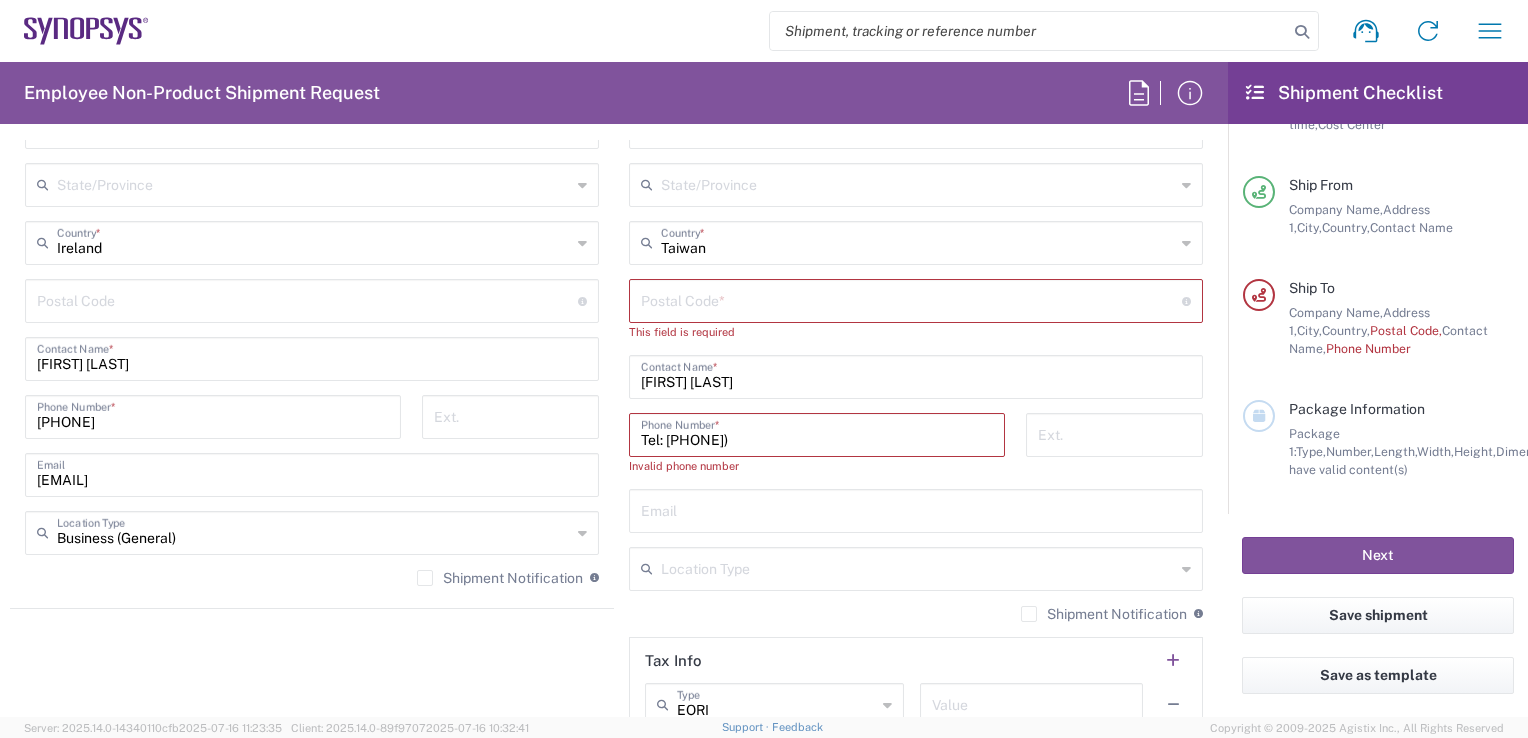 drag, startPoint x: 662, startPoint y: 435, endPoint x: 620, endPoint y: 431, distance: 42.190044 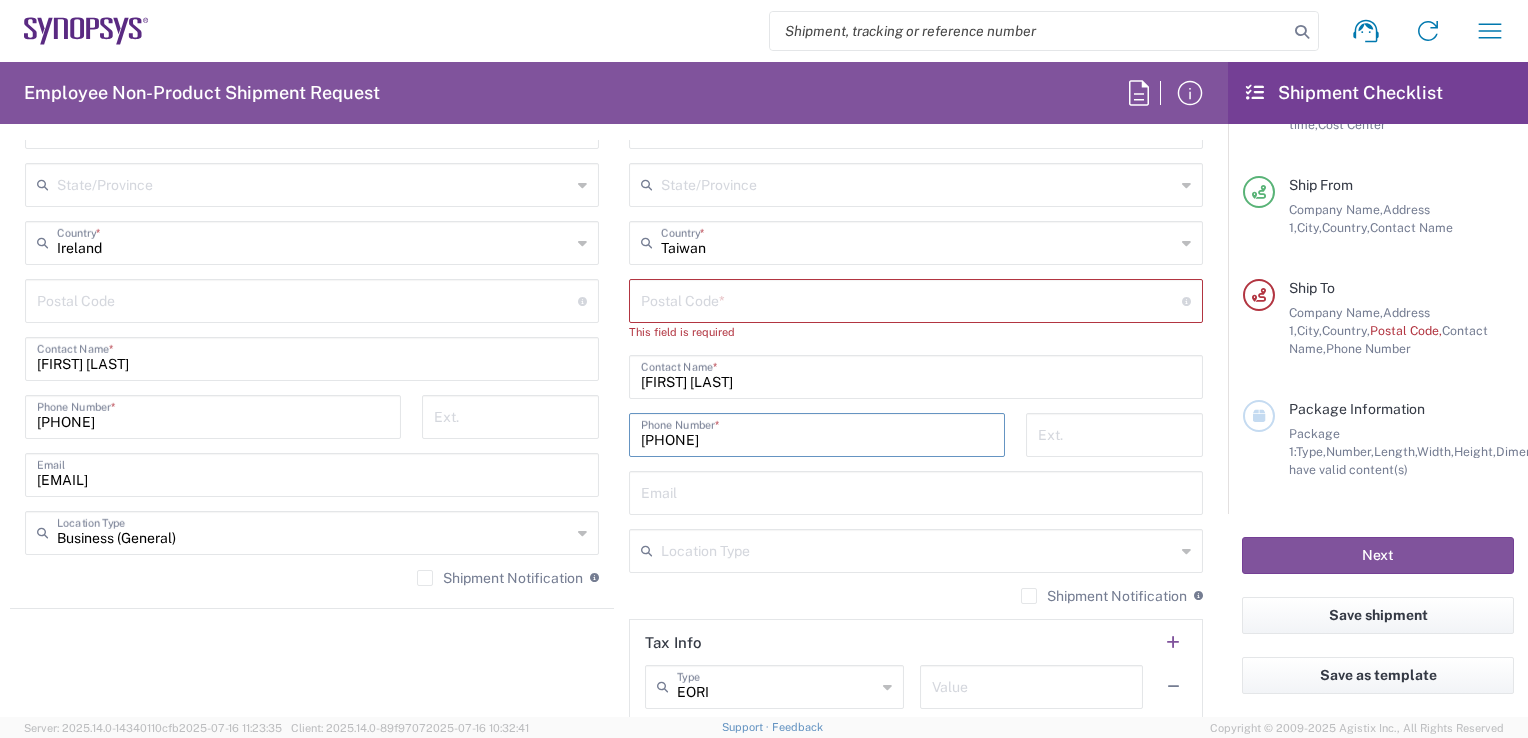 type on "[PHONE]" 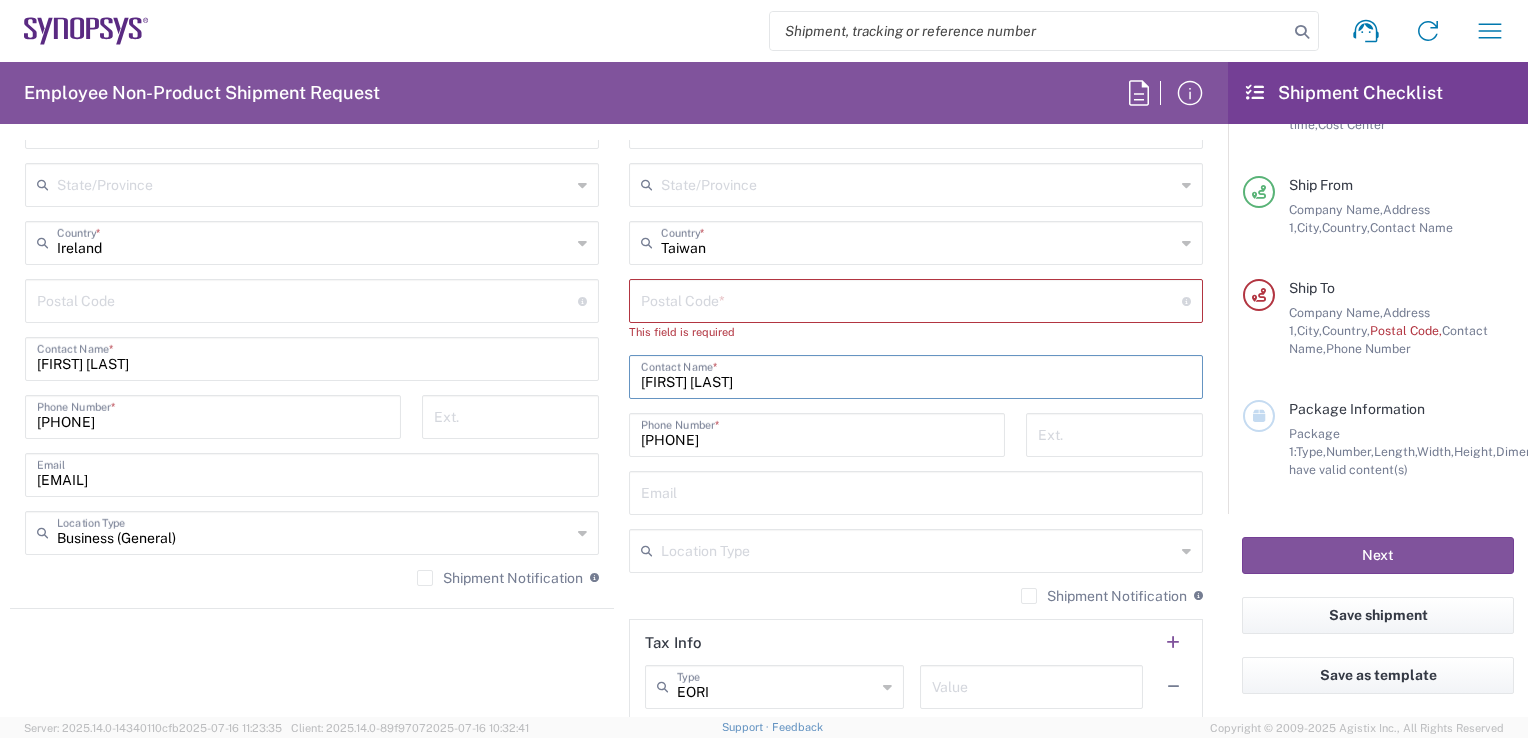 click on "[FIRST] [LAST]" at bounding box center [916, 375] 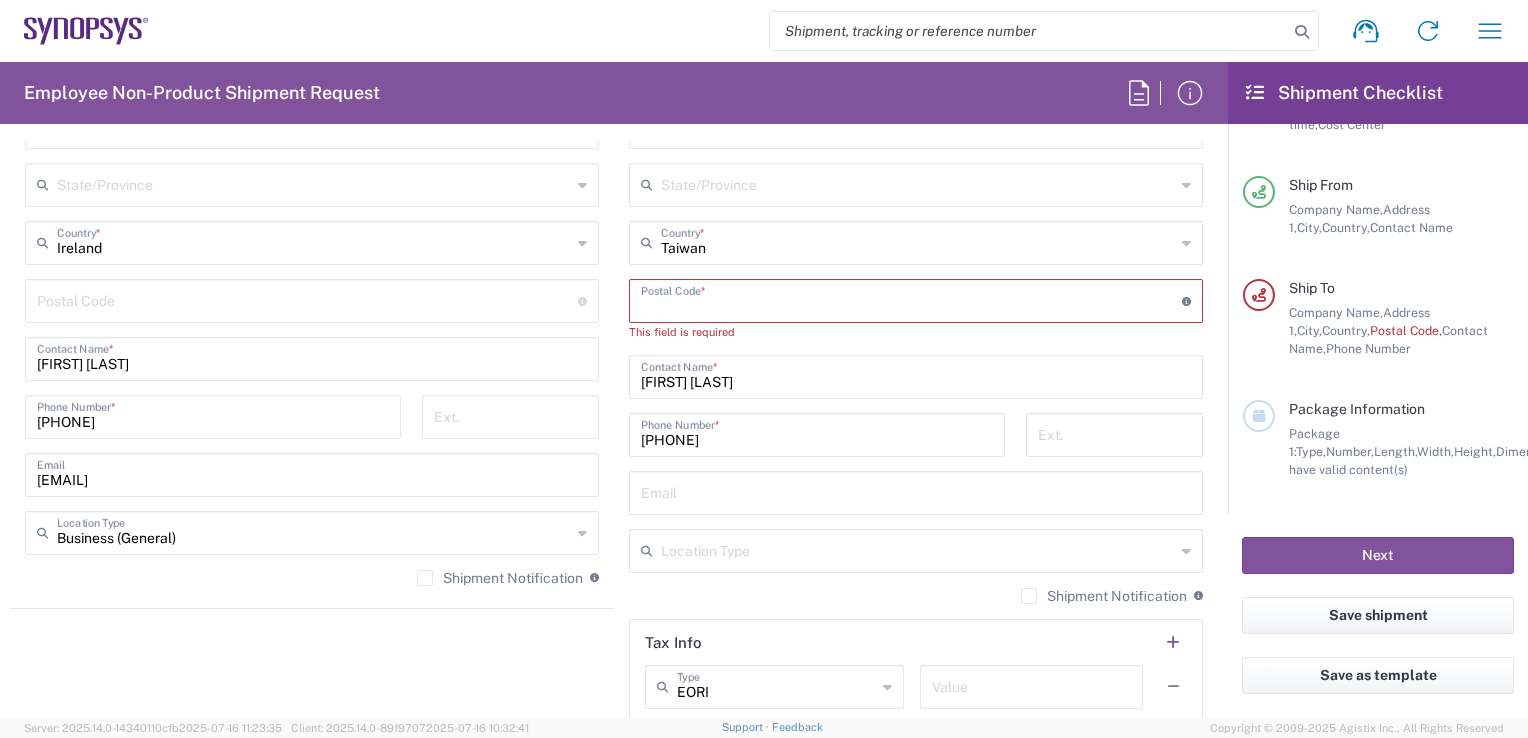 click on "[COUNTRY]  Country  *" 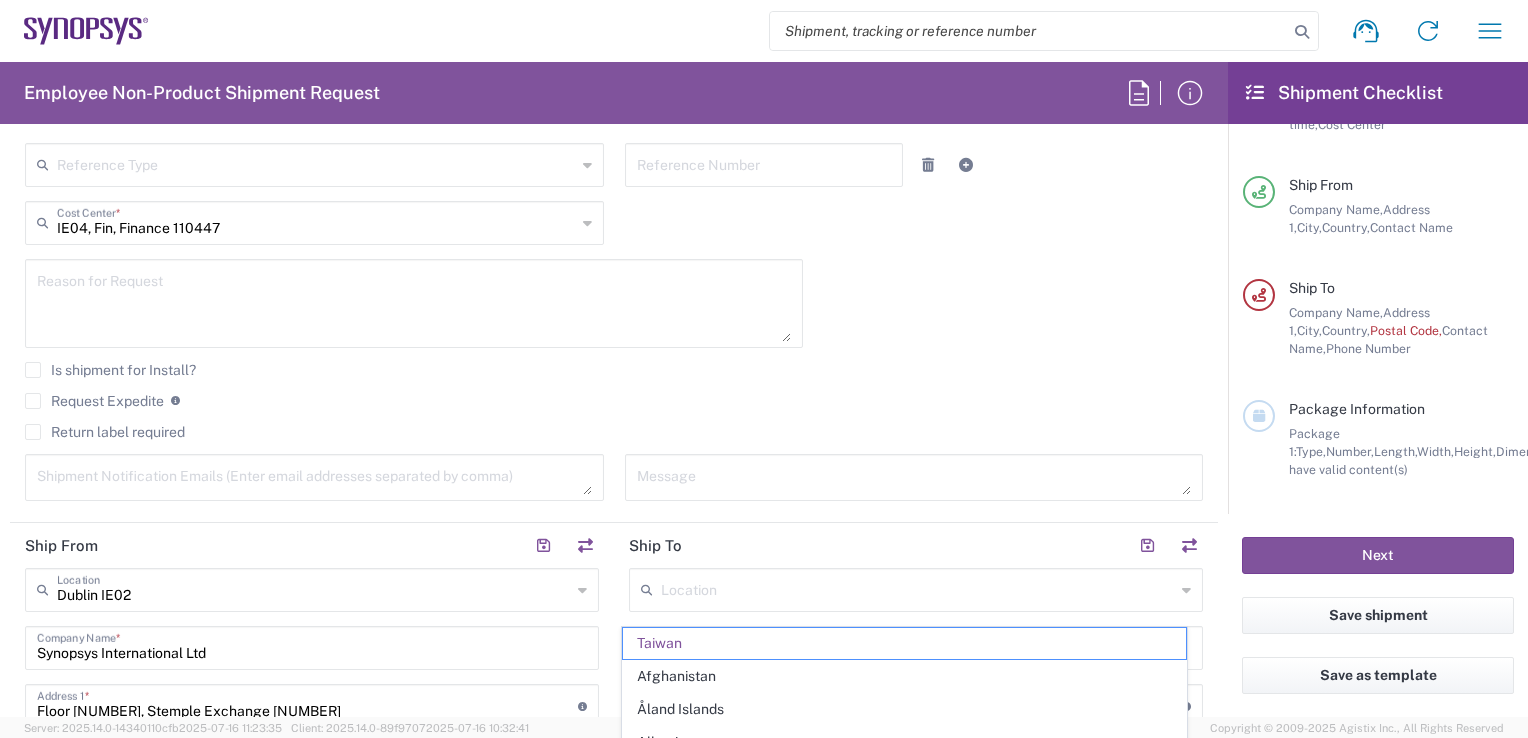 scroll, scrollTop: 494, scrollLeft: 0, axis: vertical 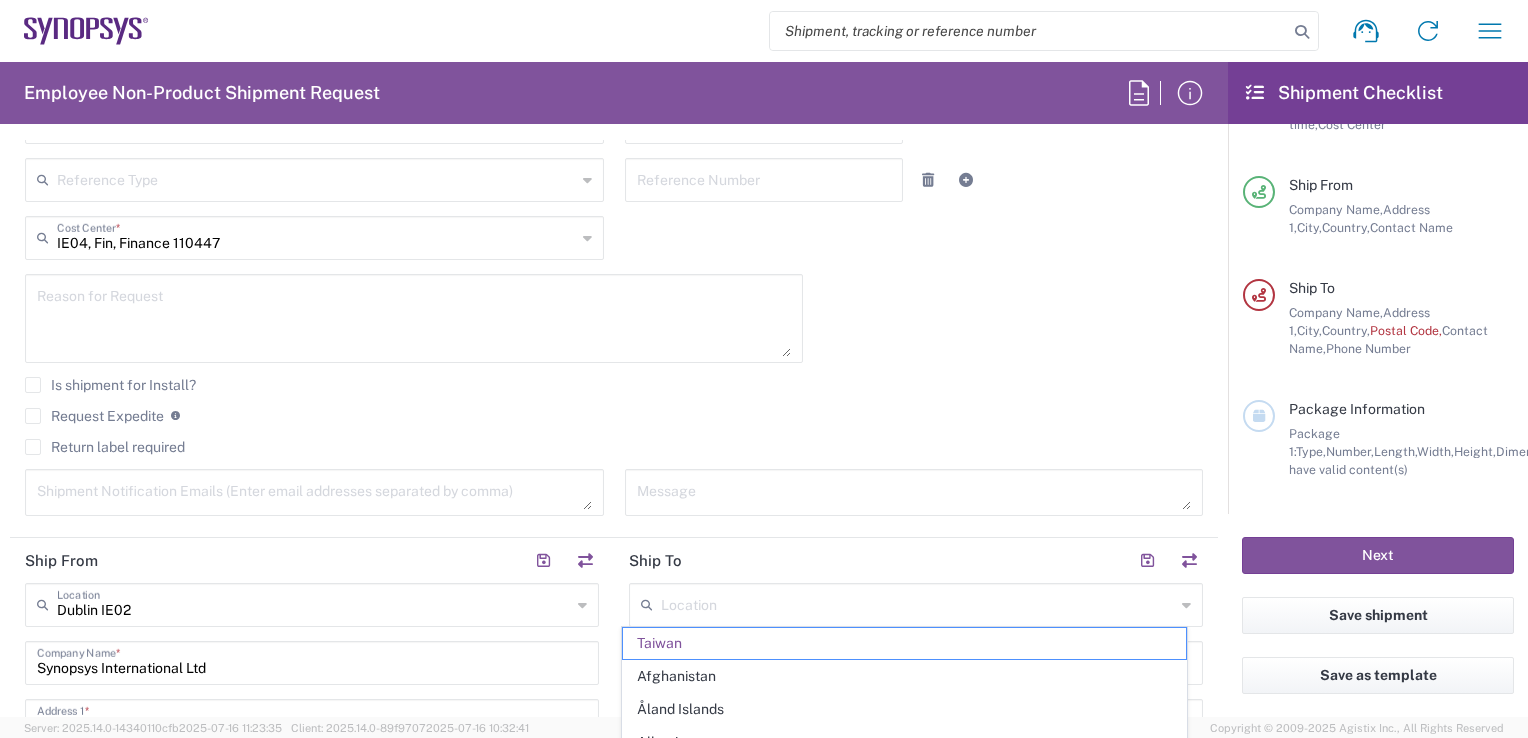 click 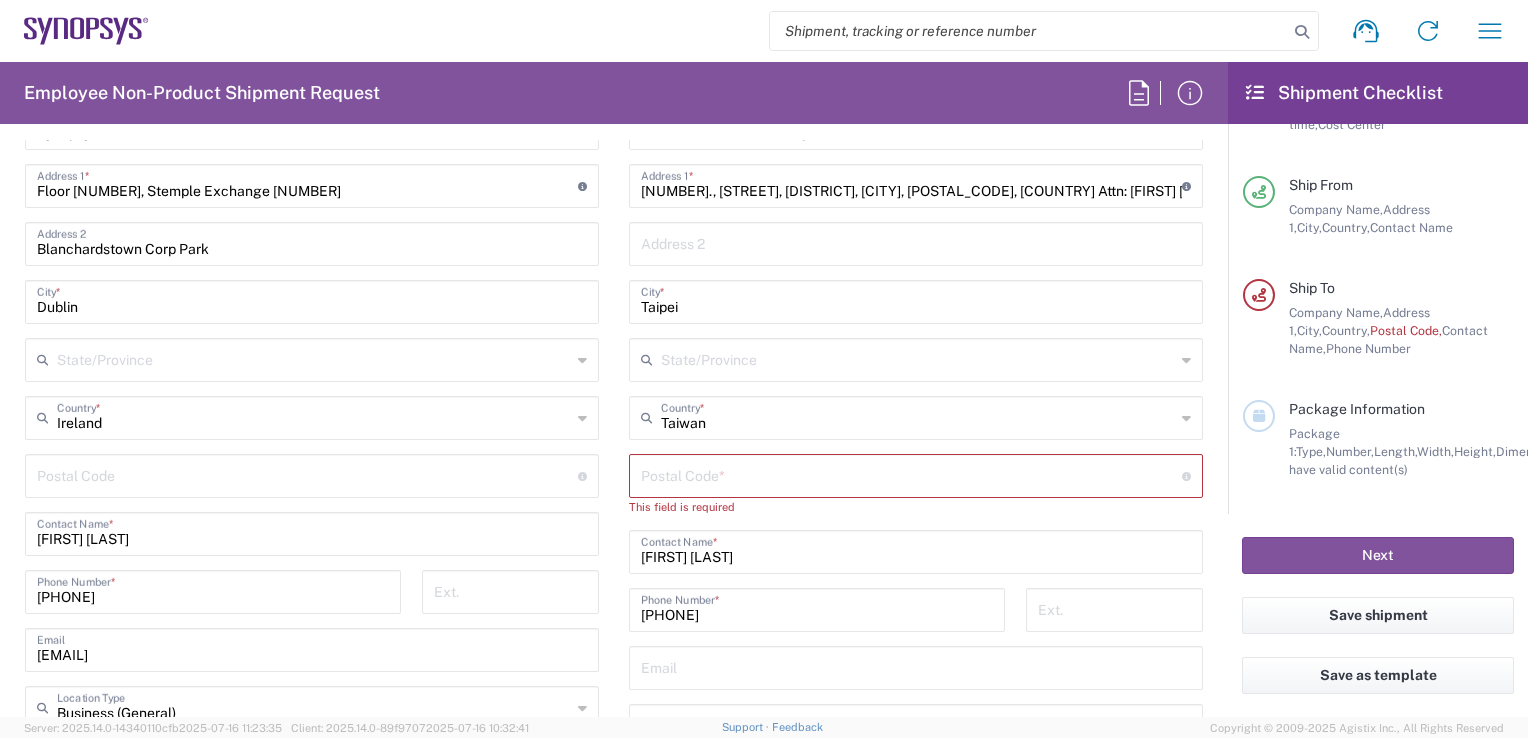 scroll, scrollTop: 1034, scrollLeft: 0, axis: vertical 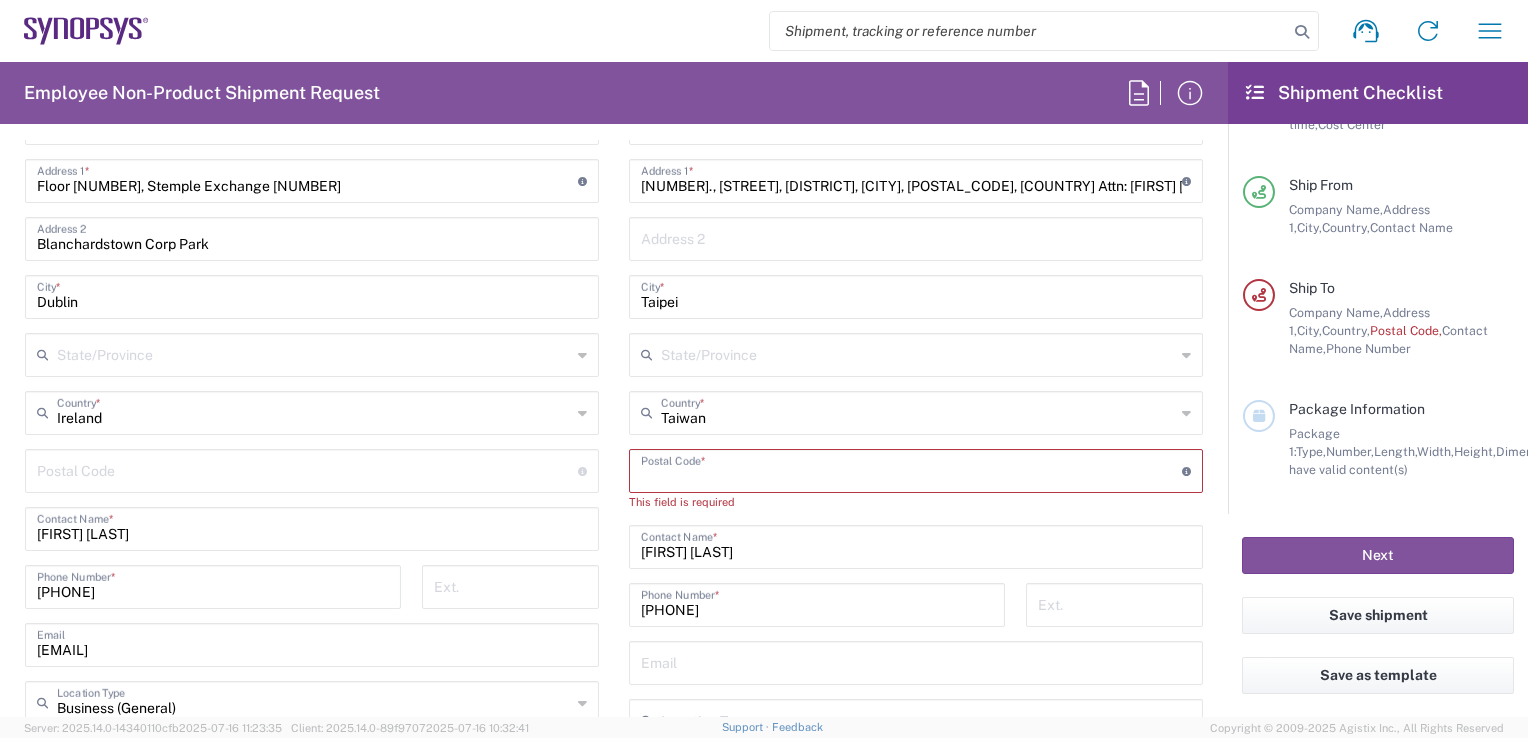 click at bounding box center (911, 469) 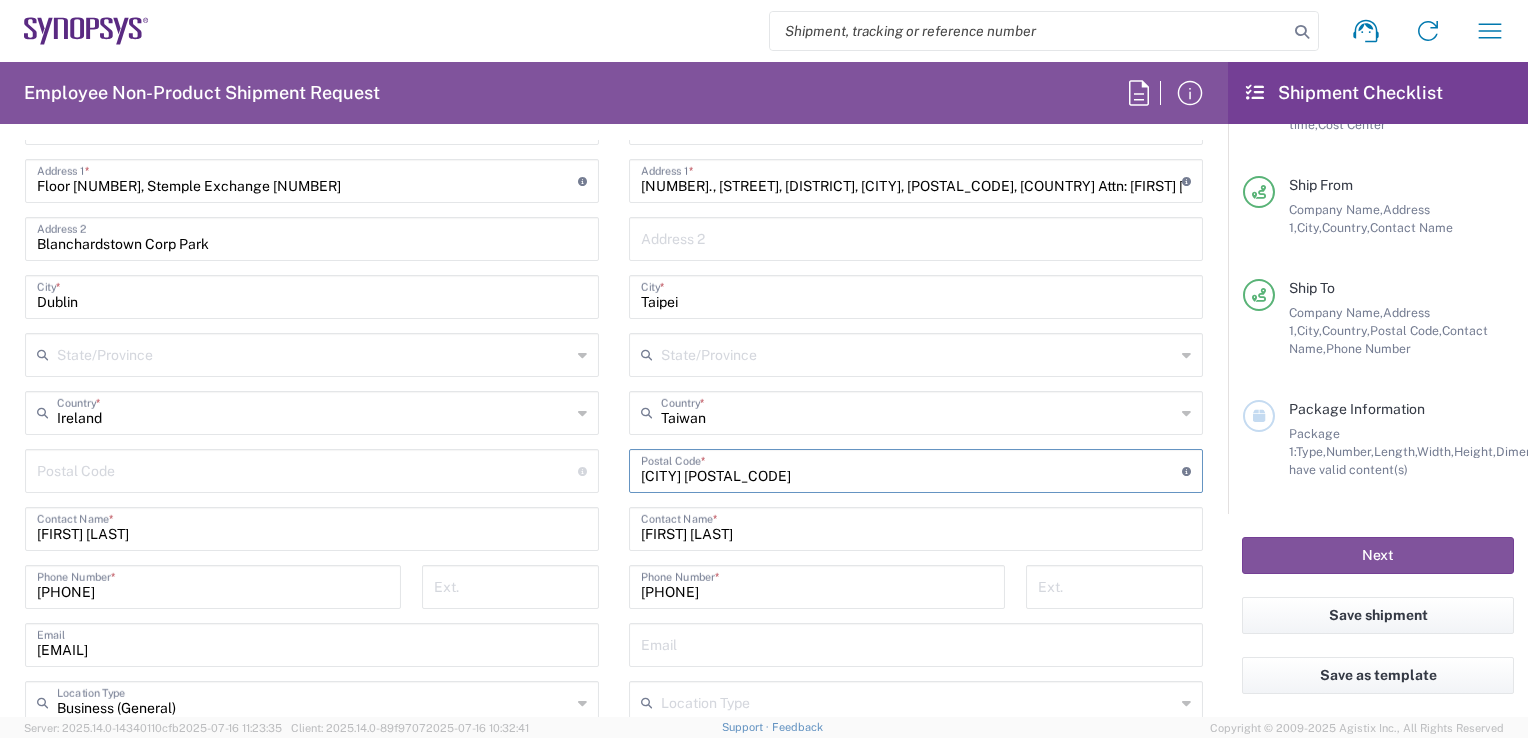 type on "[CITY] [POSTAL_CODE]" 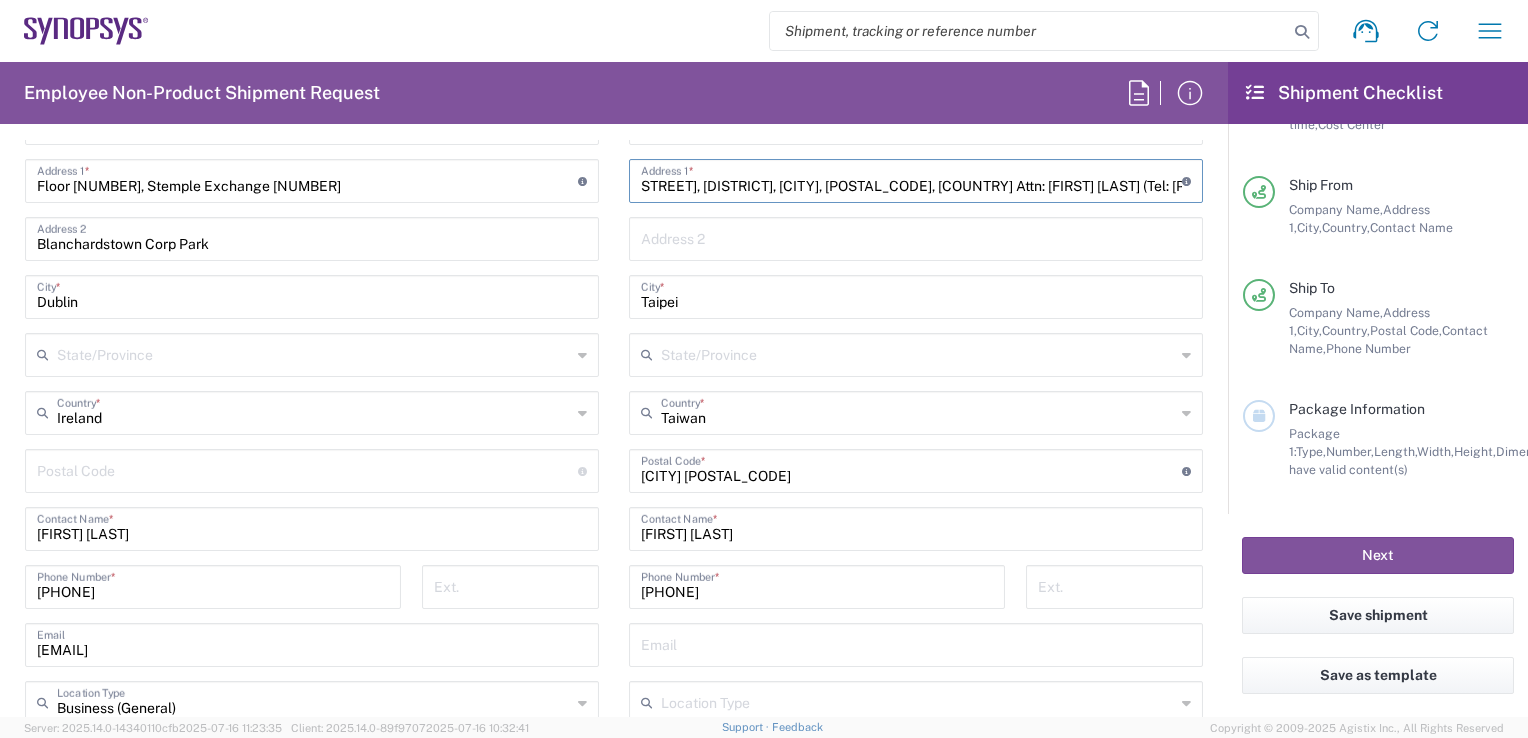 scroll, scrollTop: 0, scrollLeft: 135, axis: horizontal 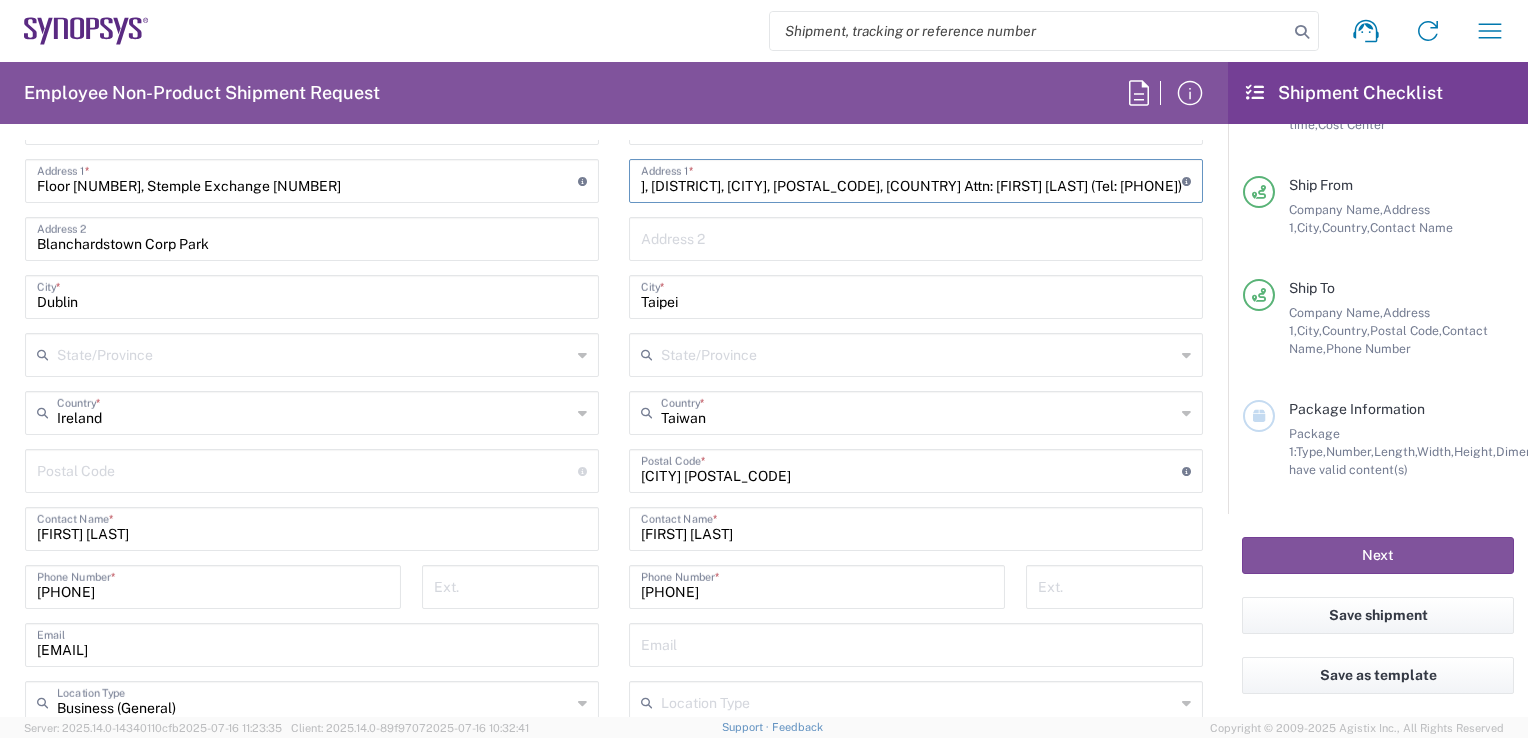 drag, startPoint x: 1030, startPoint y: 174, endPoint x: 1190, endPoint y: 188, distance: 160.61133 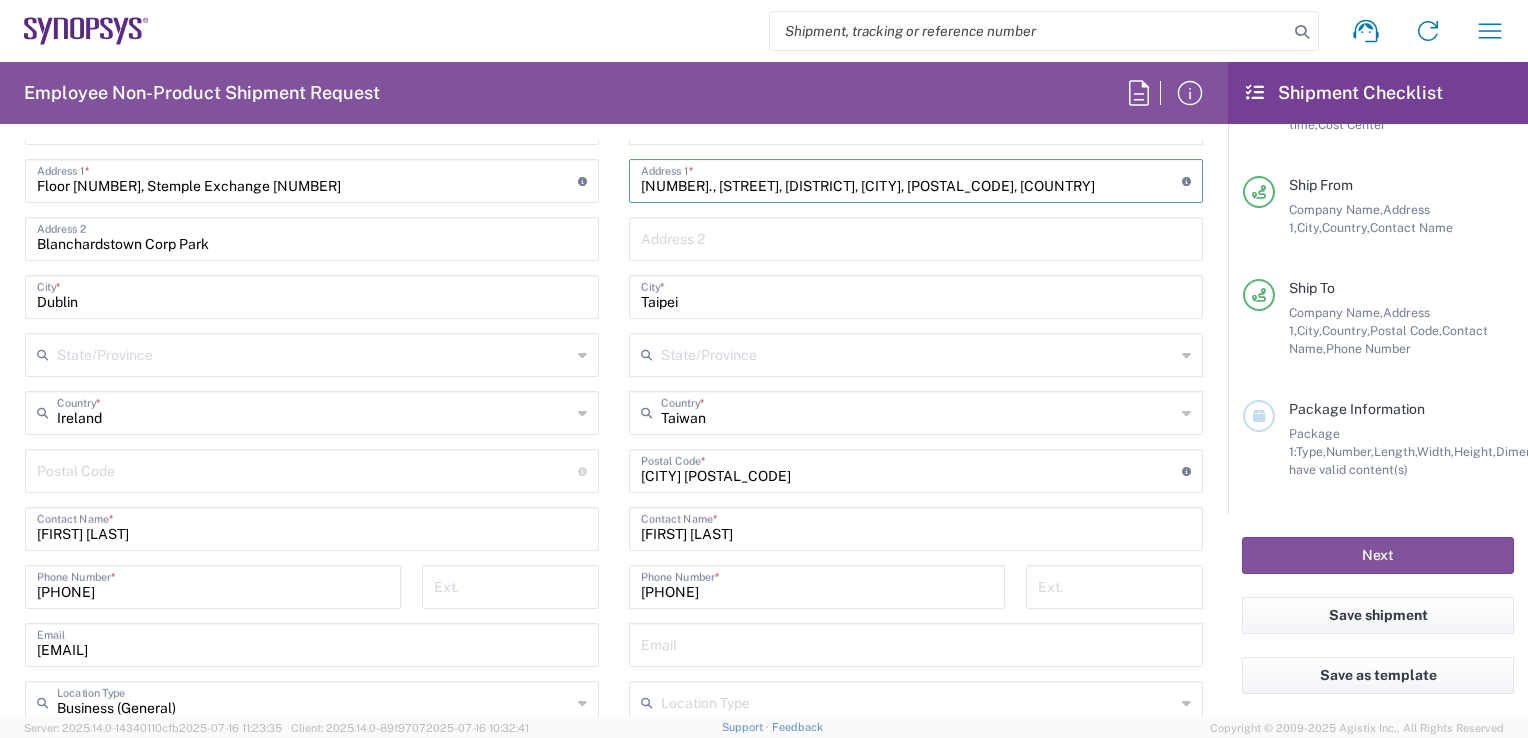 scroll, scrollTop: 0, scrollLeft: 0, axis: both 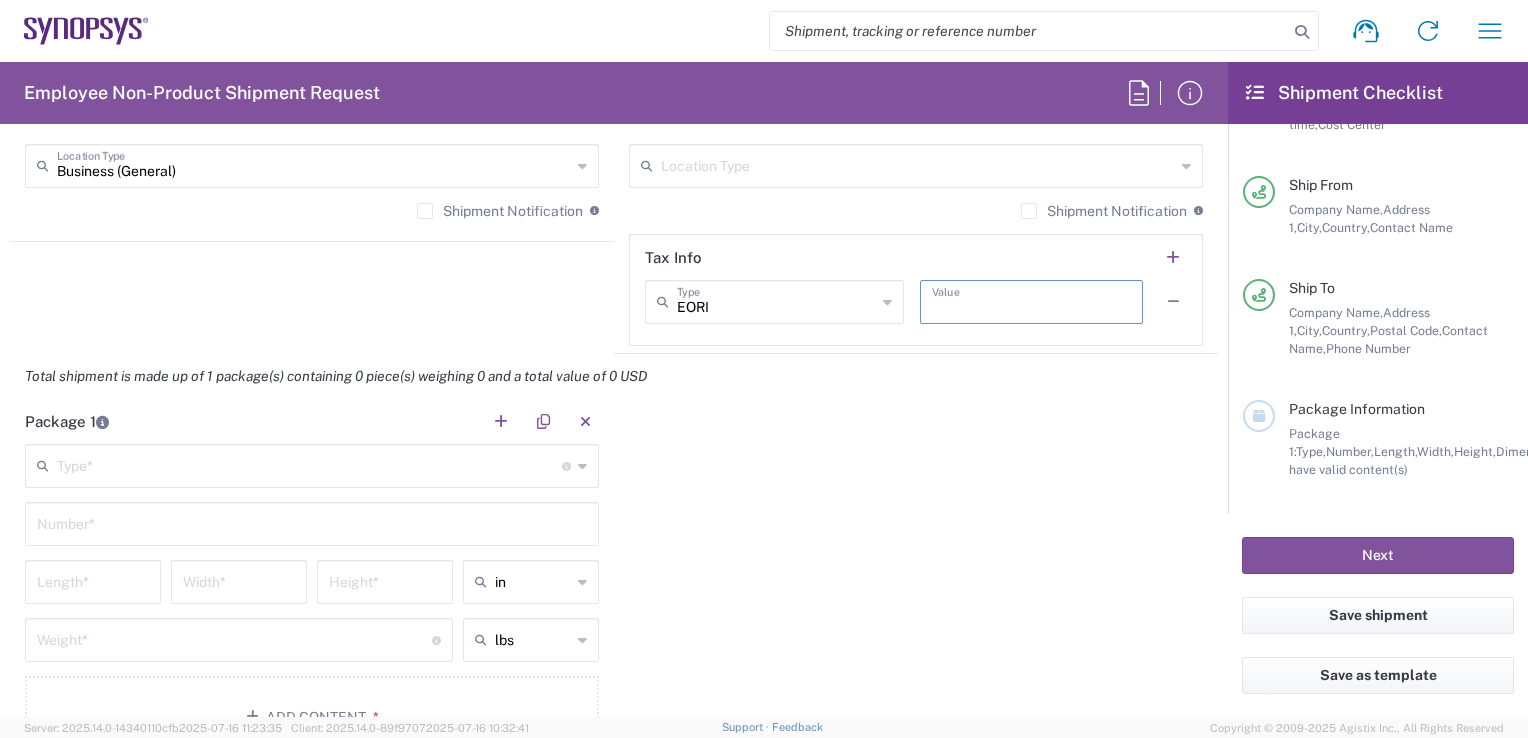 click at bounding box center [1031, 300] 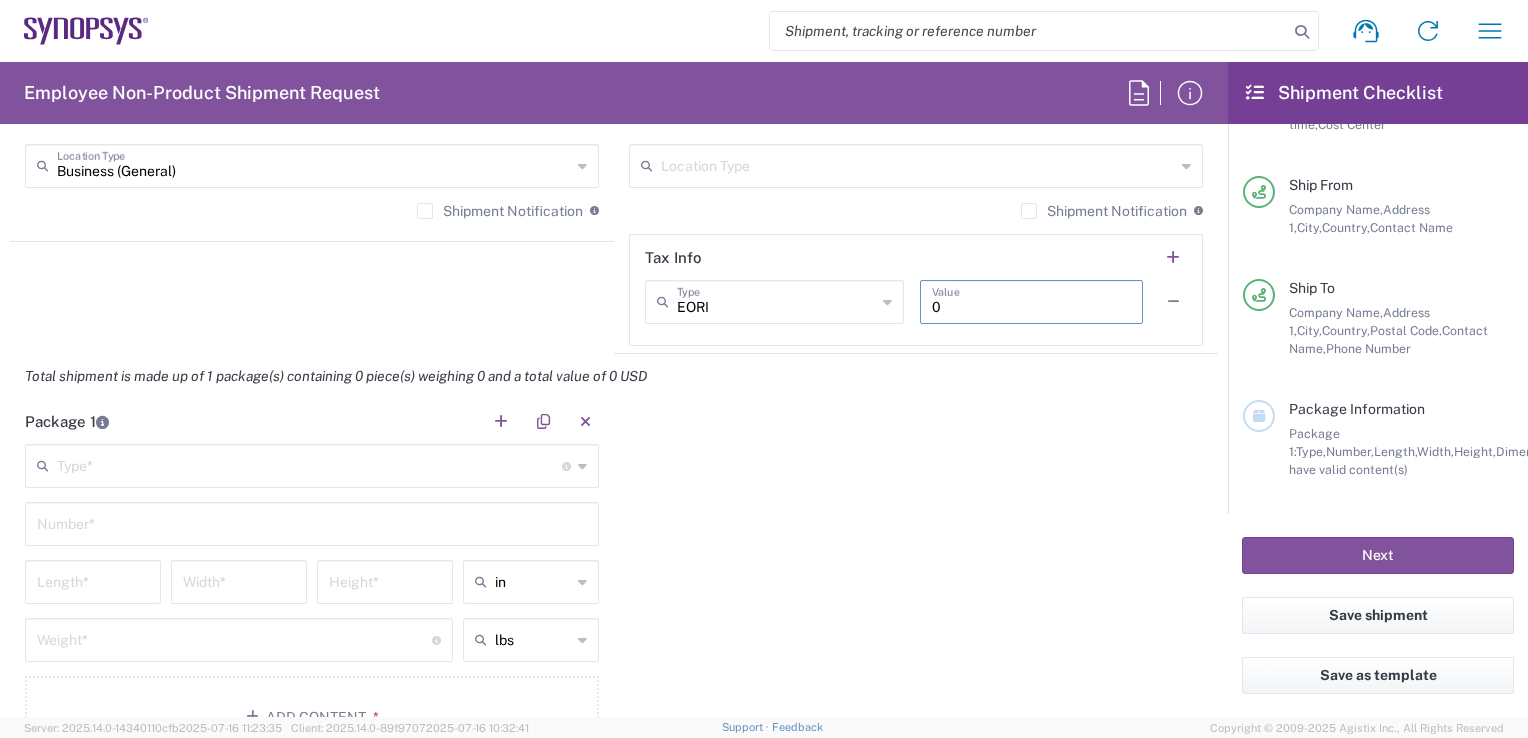 type on "0" 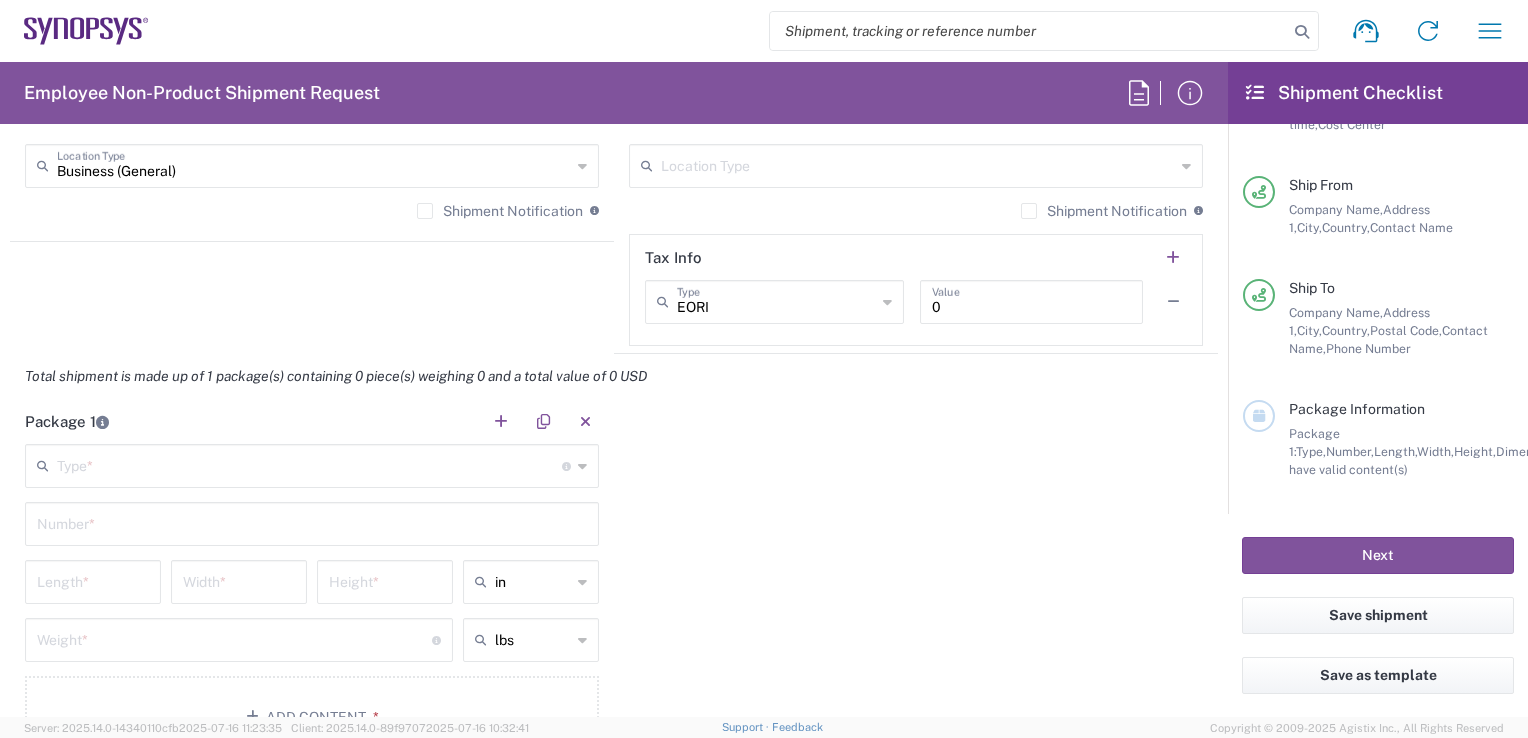 click on "Package 1   Type  * Material used to package goods Bale(s) Basket(s) Bolt(s) Bottle(s) Buckets Bulk Bundle(s) Can(s) Cardboard Box(es) Carton(s) Case(s) Cask(s) Crate(s) Crating Bid Required Cylinder(s) Drum(s) (Fiberboard) Drum(s) (Metal) Drum(s) (Plastic) Envelope Large Box Loose Agricultrural Product Medium Box Naked Cargo (UnPackaged) Pail(s) PAK Pallet(s) Oversized (Not Stackable) Pallet(s) Oversized (Stackable) Pallet(s) Standard (Not Stackable) Pallet(s) Standard (Stackable) Rack Roll(s) Skid(s) Slipsheet Small Box Tube Vendor Packaging Xtreme Half Stack Your Packaging  Number  *  Length  *  Width  *  Height  * in in cm ft  Weight  * Total weight of package(s) in pounds or kilograms lbs lbs kgs Add Content *" 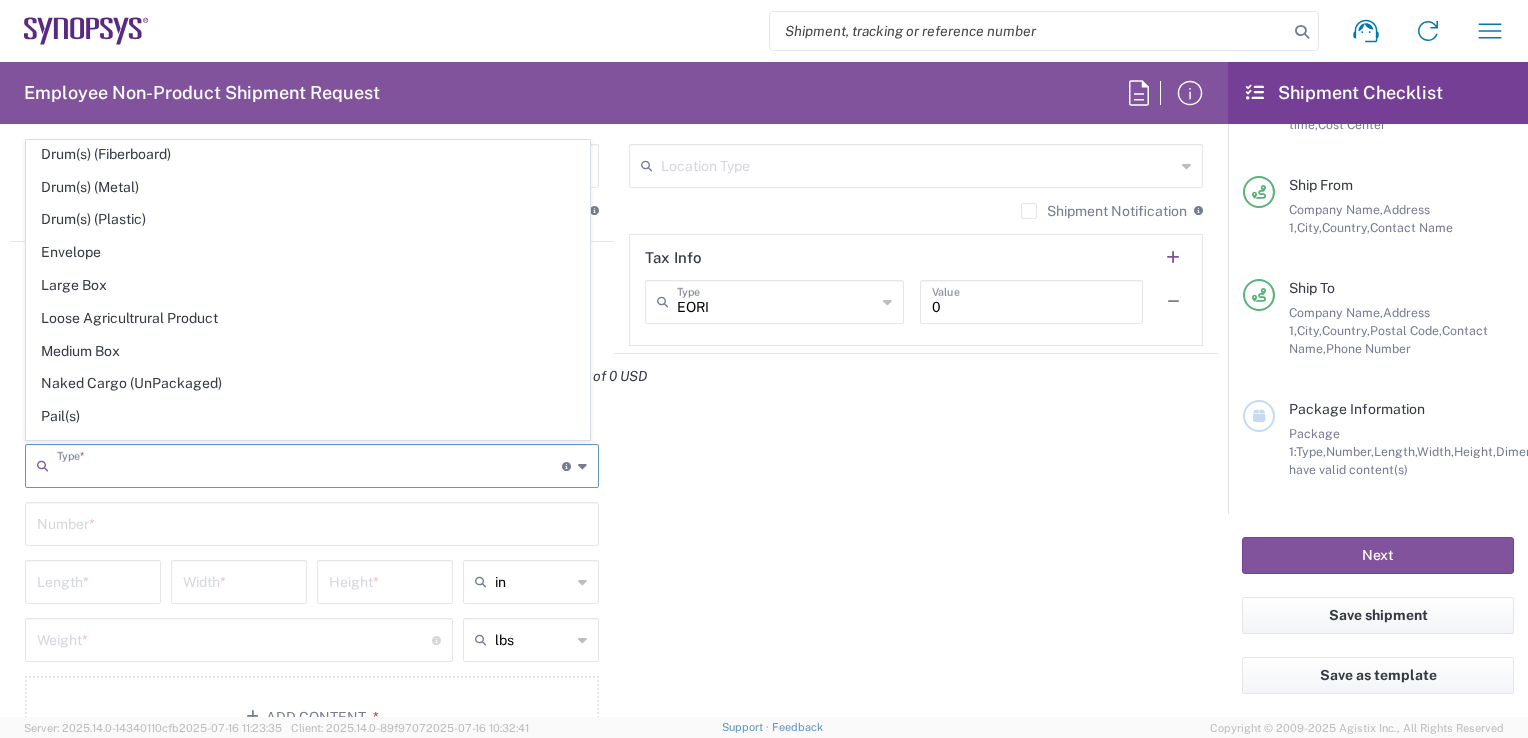 scroll, scrollTop: 506, scrollLeft: 0, axis: vertical 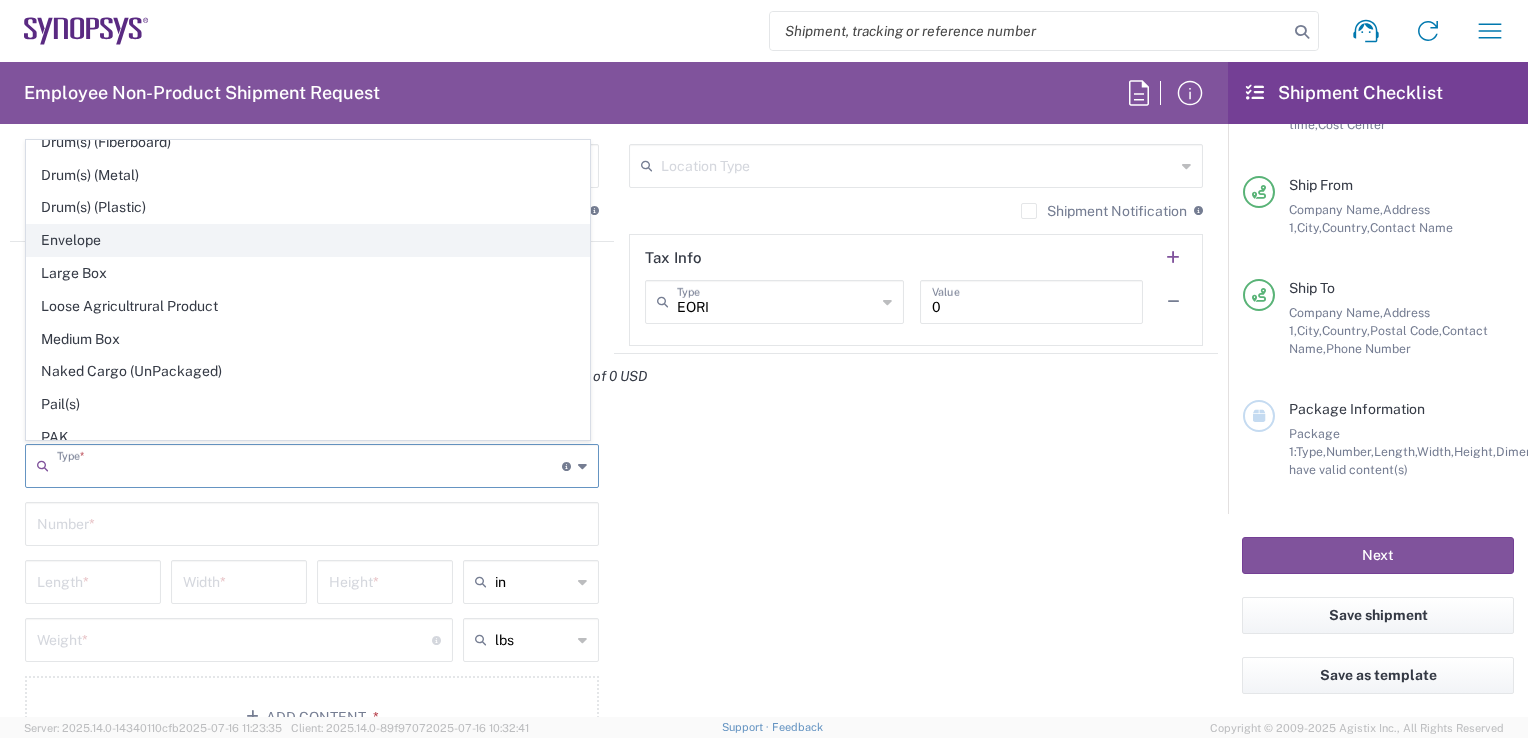 click on "Envelope" 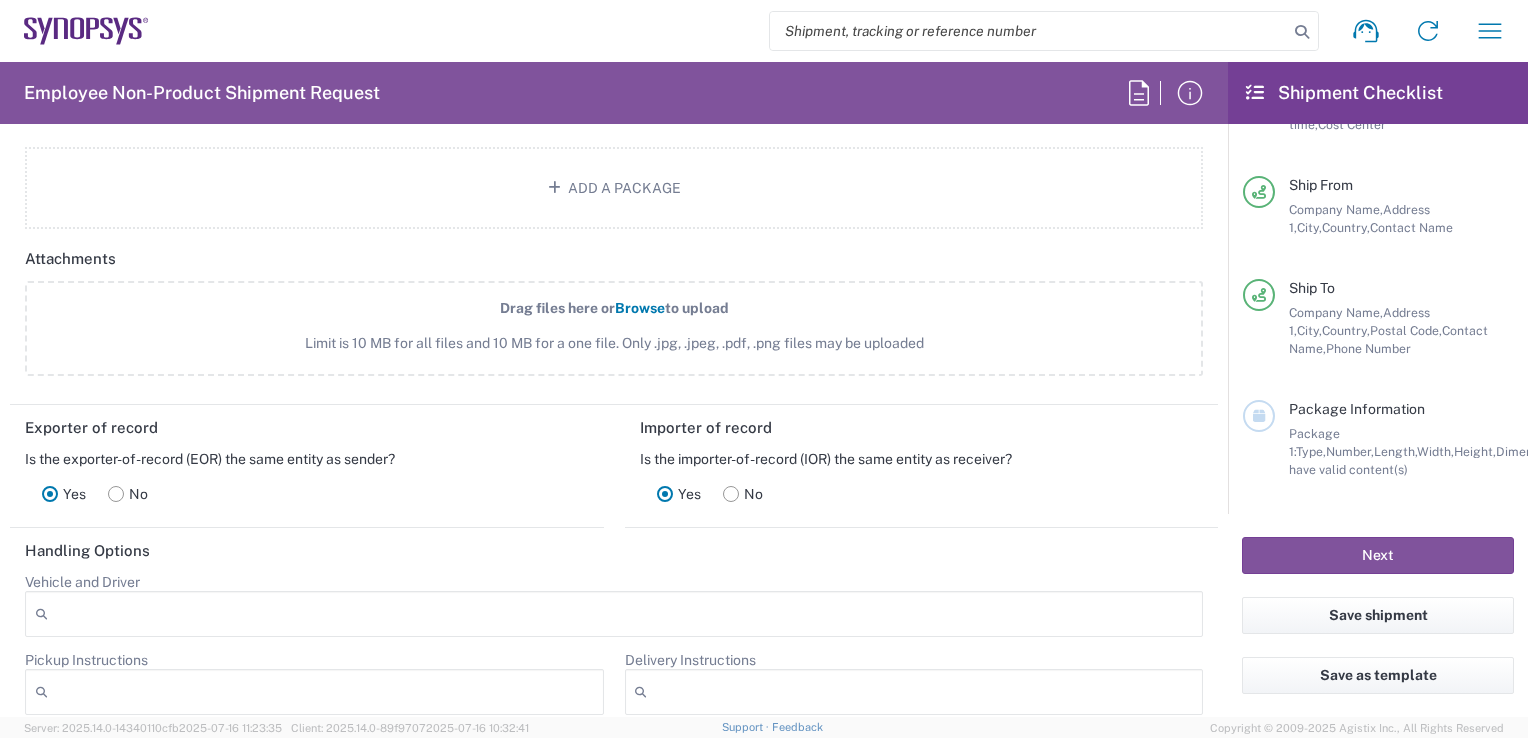 scroll, scrollTop: 2224, scrollLeft: 0, axis: vertical 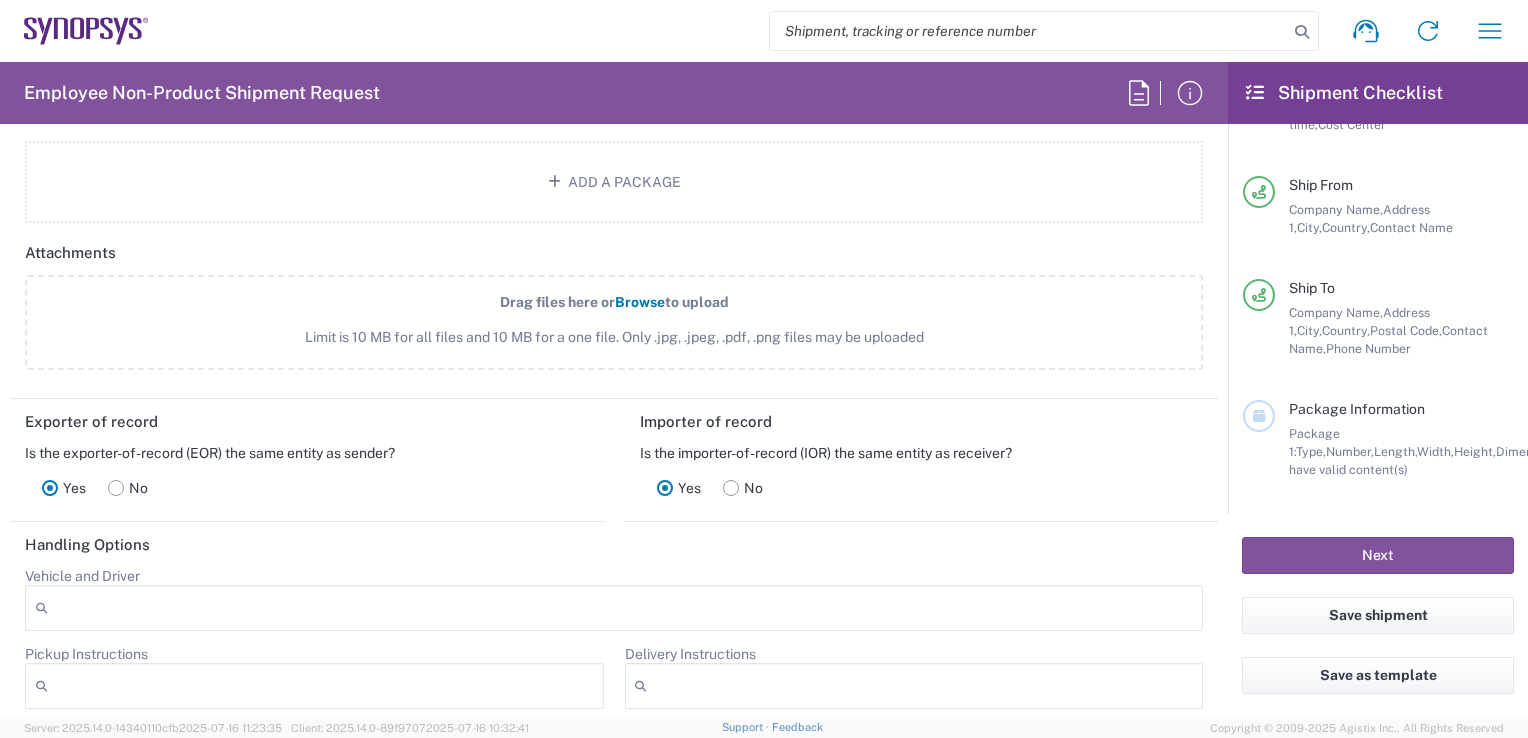 click 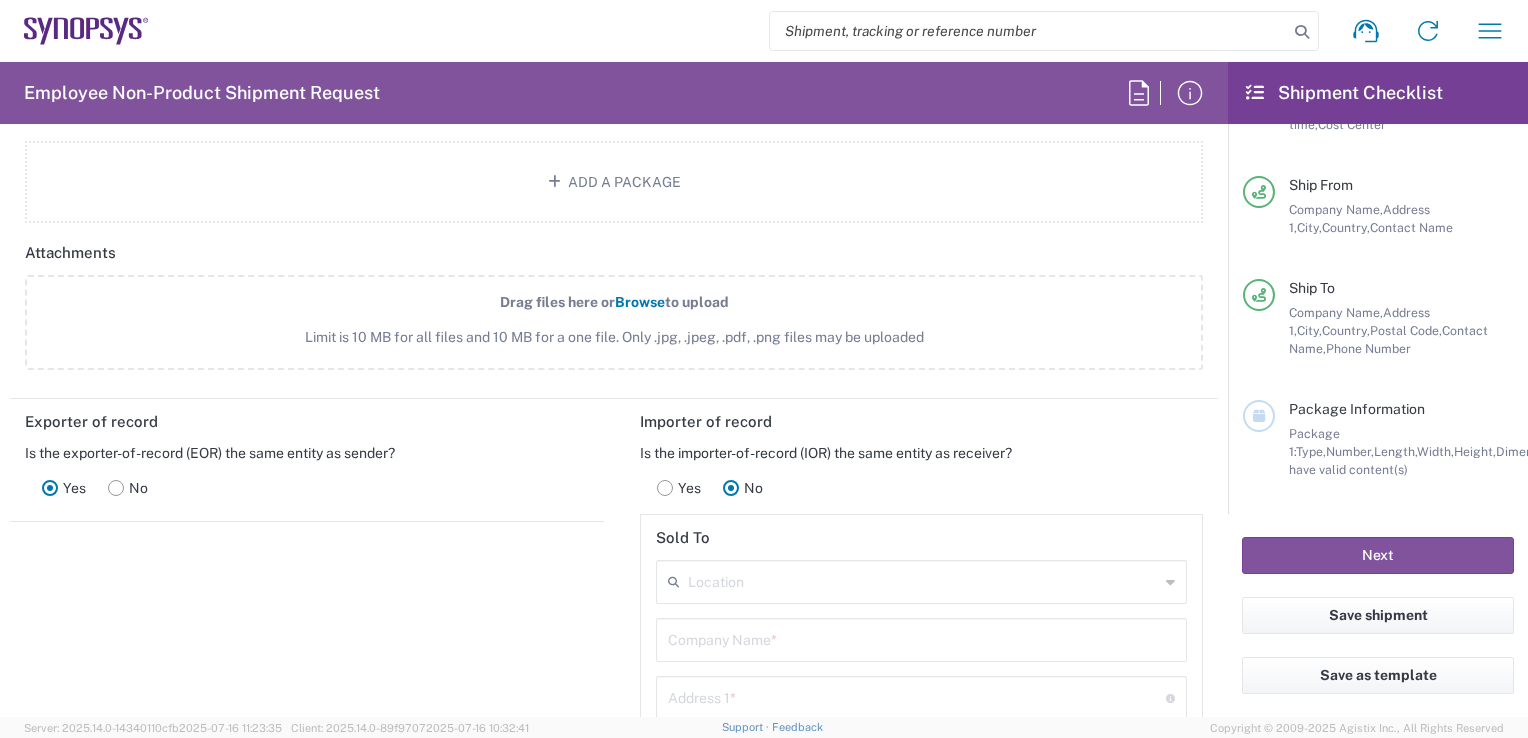 click 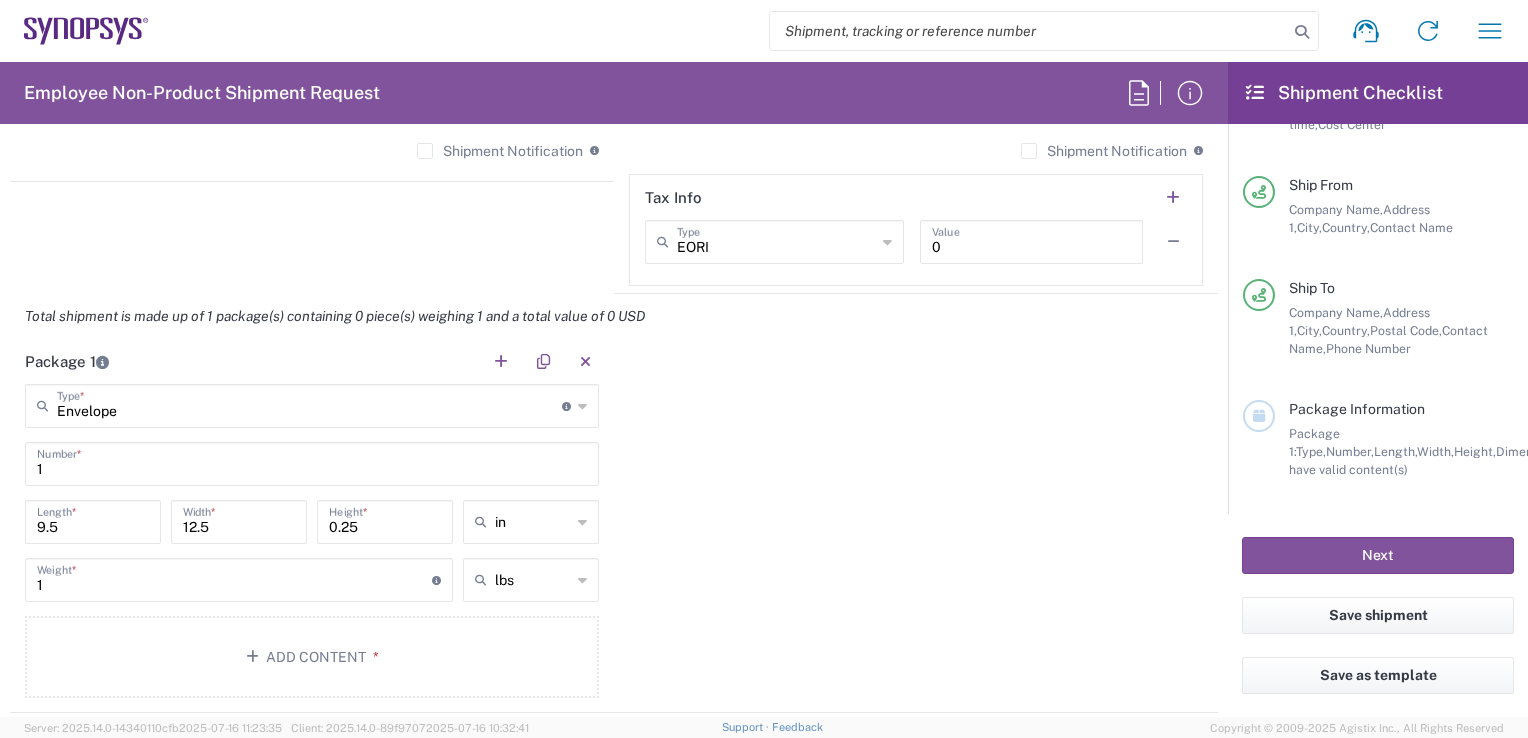 scroll, scrollTop: 1616, scrollLeft: 0, axis: vertical 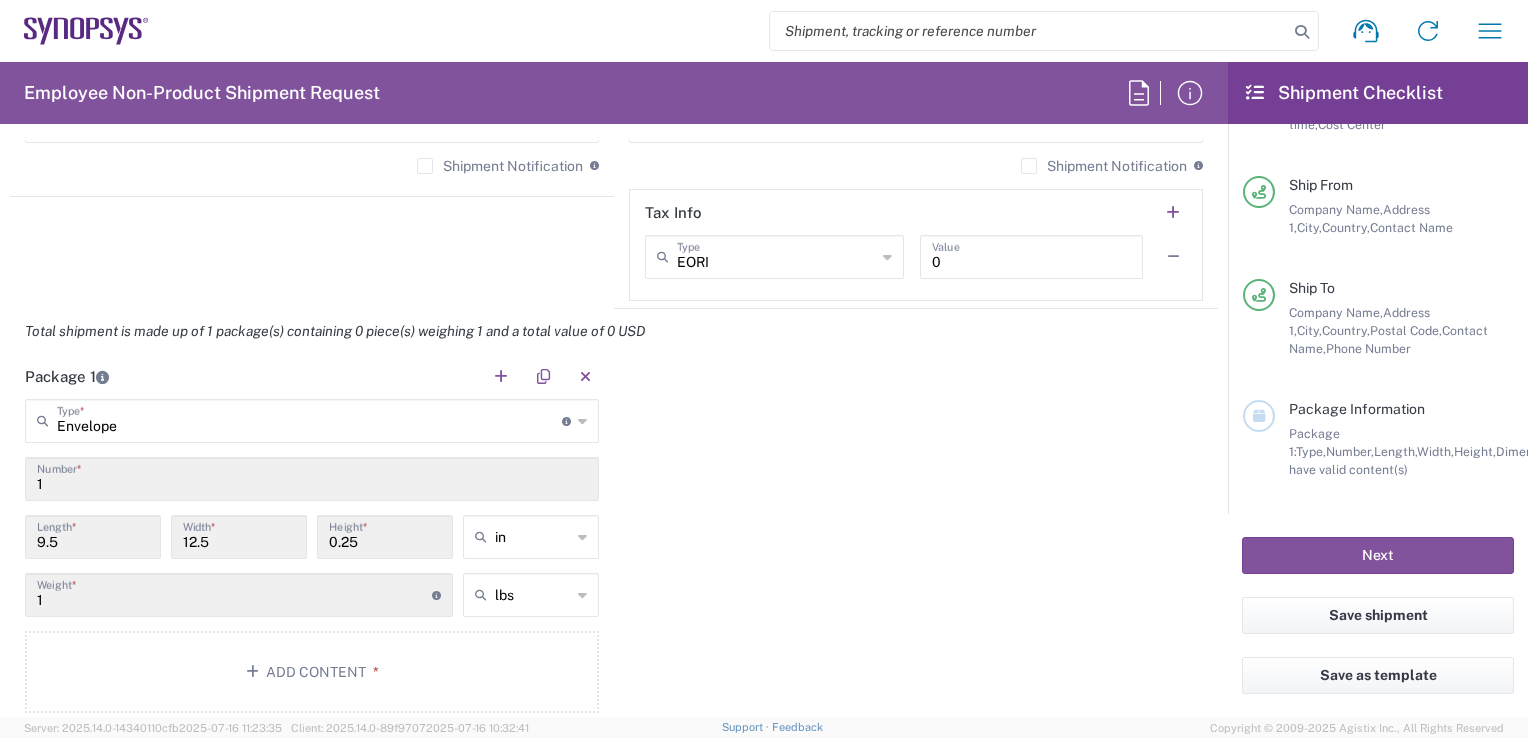 click on "Package 1  Envelope  Type  * Material used to package goods Bale(s) Basket(s) Bolt(s) Bottle(s) Buckets Bulk Bundle(s) Can(s) Cardboard Box(es) Carton(s) Case(s) Cask(s) Crate(s) Crating Bid Required Cylinder(s) Drum(s) (Fiberboard) Drum(s) (Metal) Drum(s) (Plastic) Envelope Large Box Loose Agricultrural Product Medium Box Naked Cargo (UnPackaged) Pail(s) PAK Pallet(s) Oversized (Not Stackable) Pallet(s) Oversized (Stackable) Pallet(s) Standard (Not Stackable) Pallet(s) Standard (Stackable) Rack Roll(s) Skid(s) Slipsheet Small Box Tube Vendor Packaging Xtreme Half Stack Your Packaging 1  Number  * 9.5  Length  * 12.5  Width  * 0.25  Height  * in in cm ft 1  Weight  * Total weight of package(s) in pounds or kilograms lbs lbs kgs Add Content *" 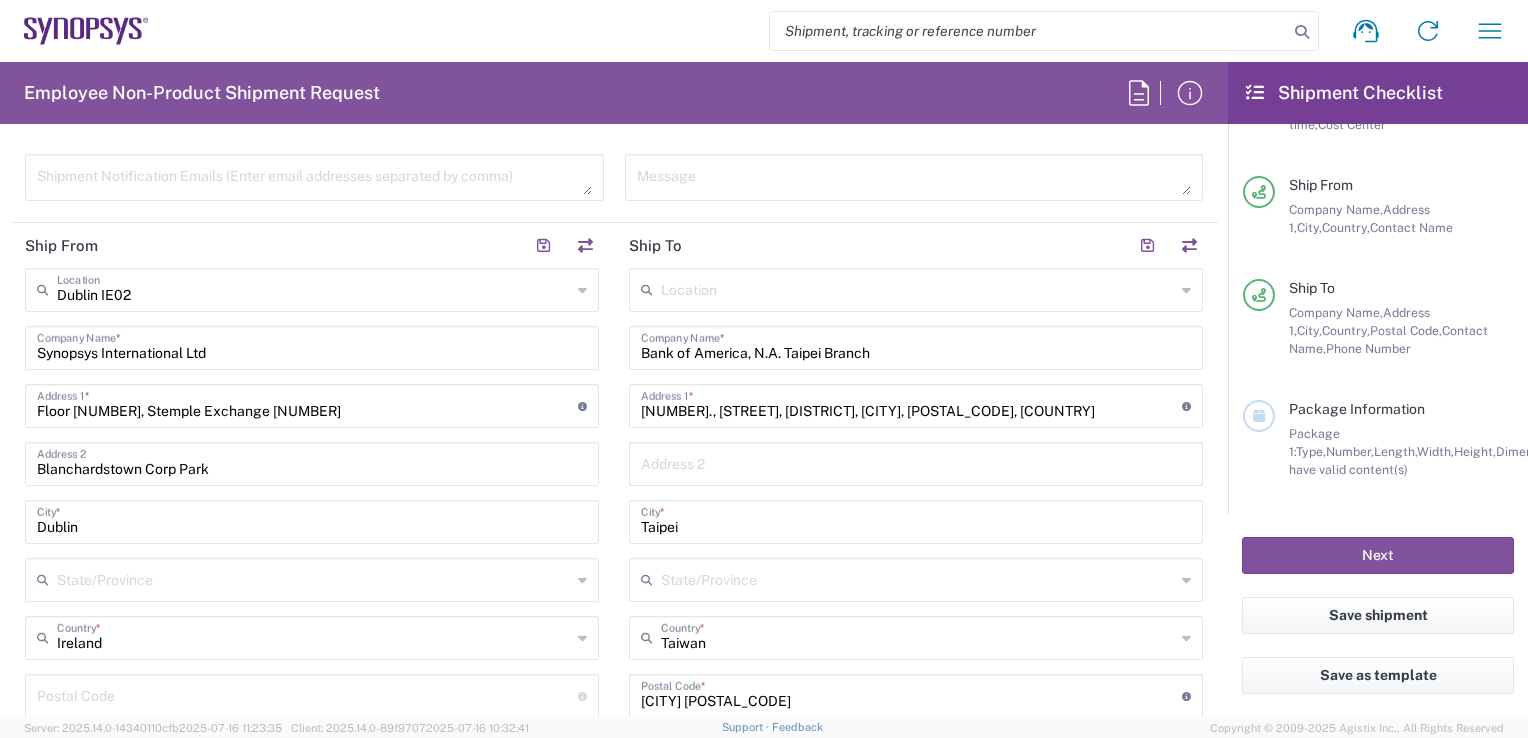 scroll, scrollTop: 804, scrollLeft: 0, axis: vertical 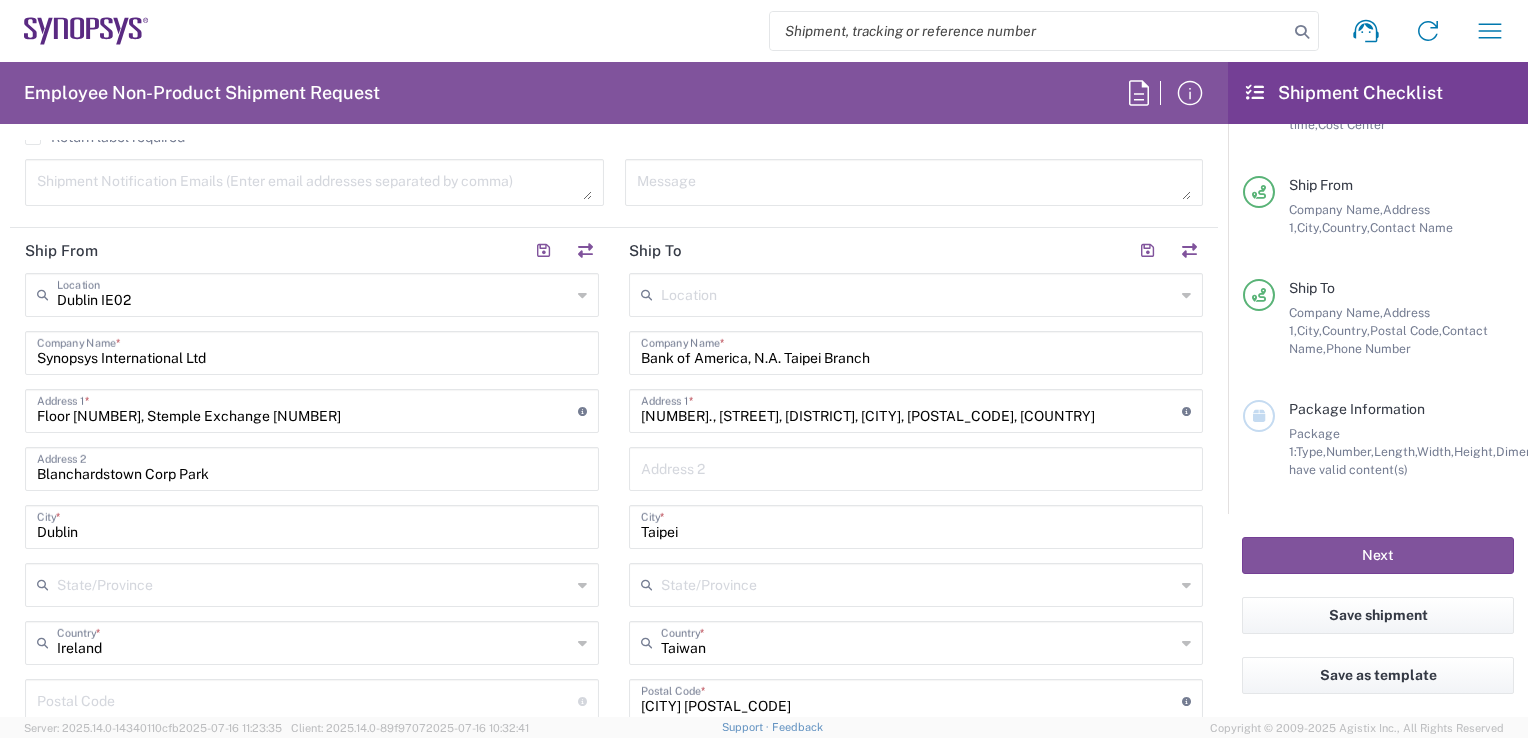 click at bounding box center [918, 293] 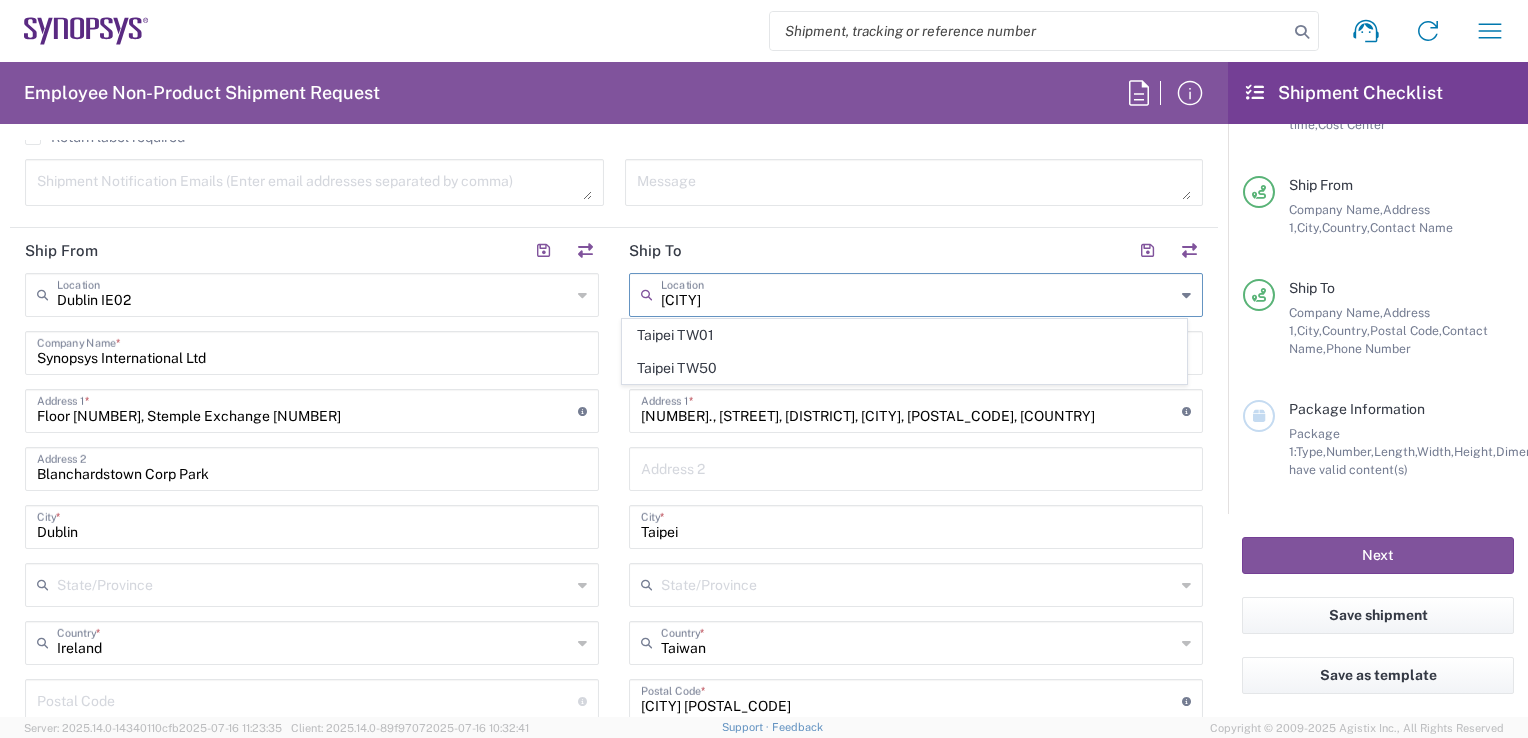 type on "[CITY]" 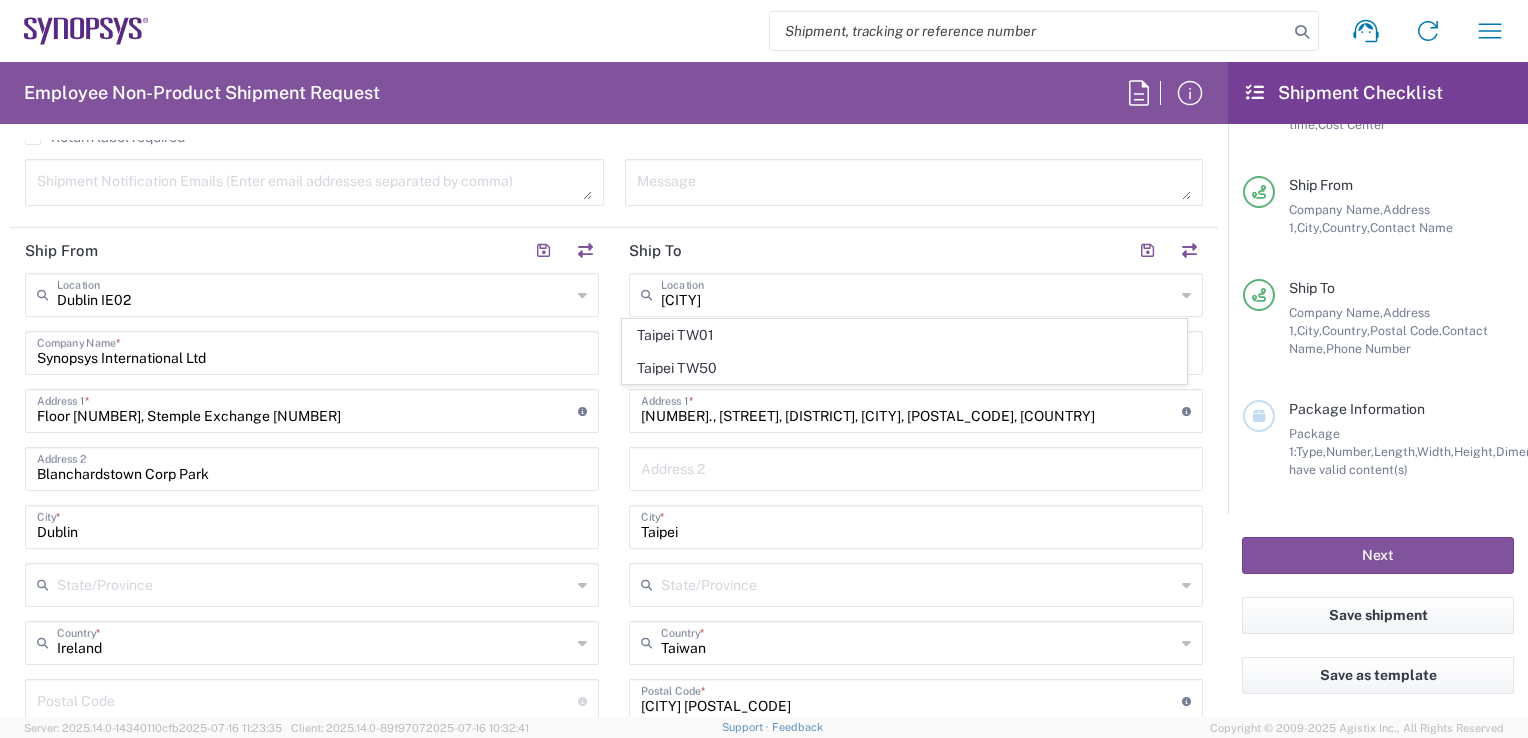 click on "Ship To" 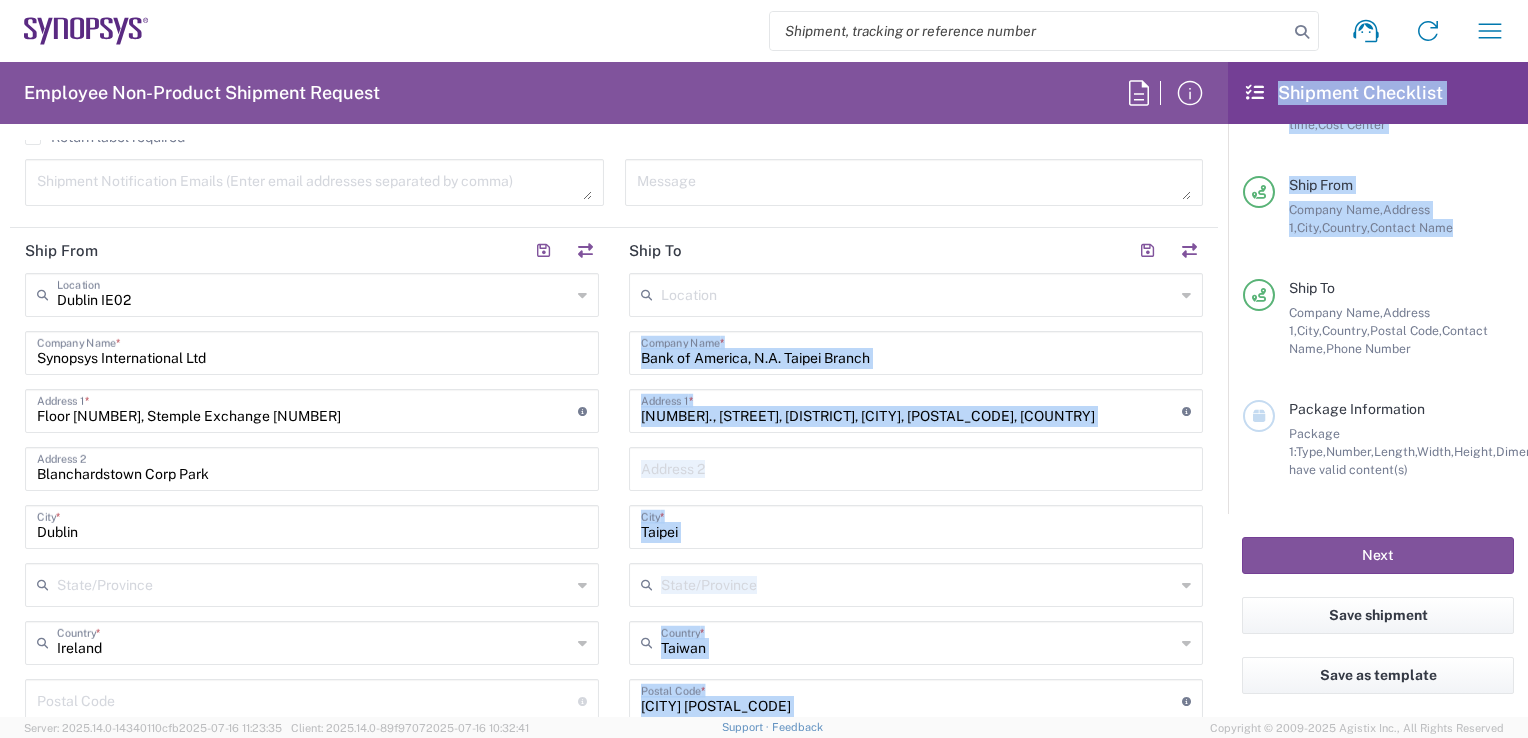 drag, startPoint x: 1228, startPoint y: 319, endPoint x: 1225, endPoint y: 335, distance: 16.27882 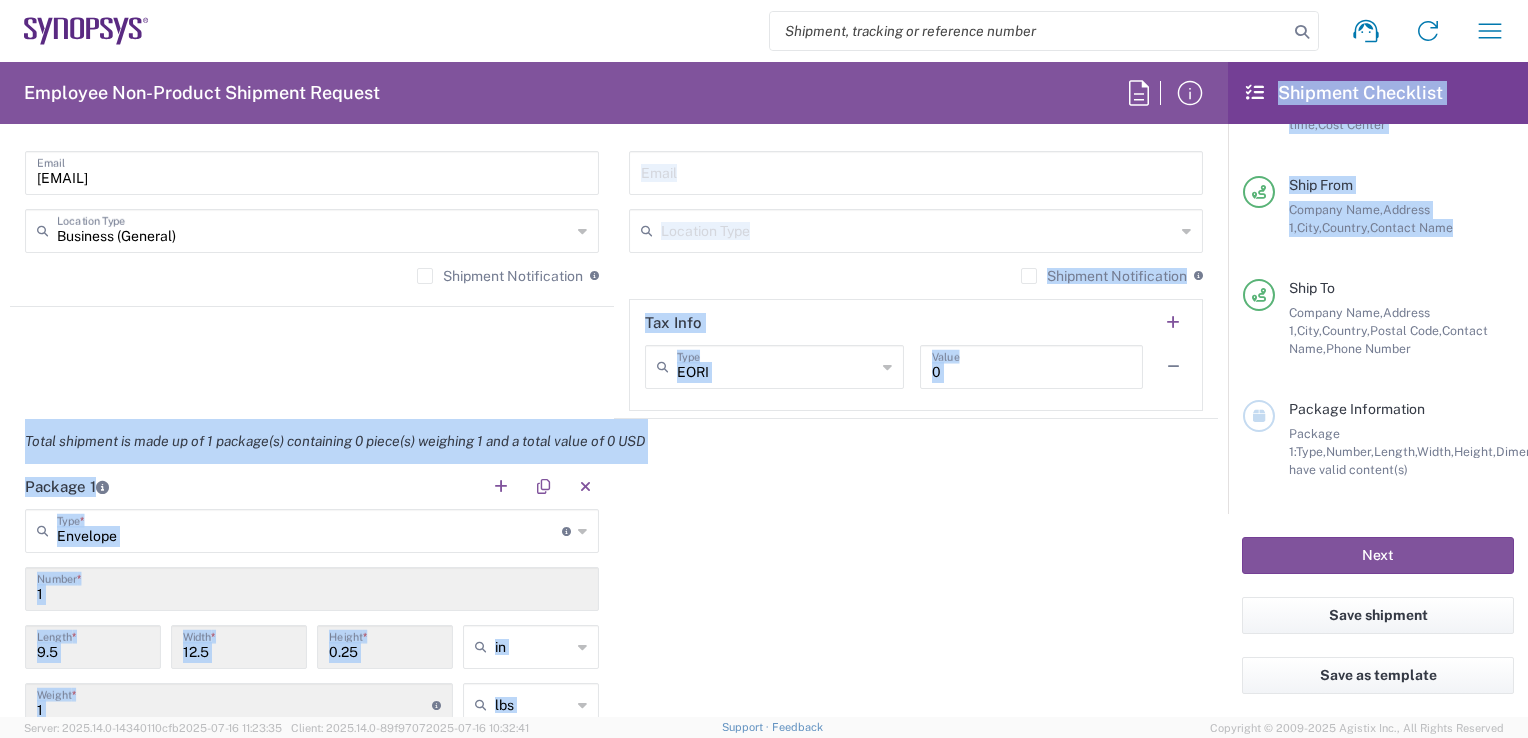 scroll, scrollTop: 1501, scrollLeft: 0, axis: vertical 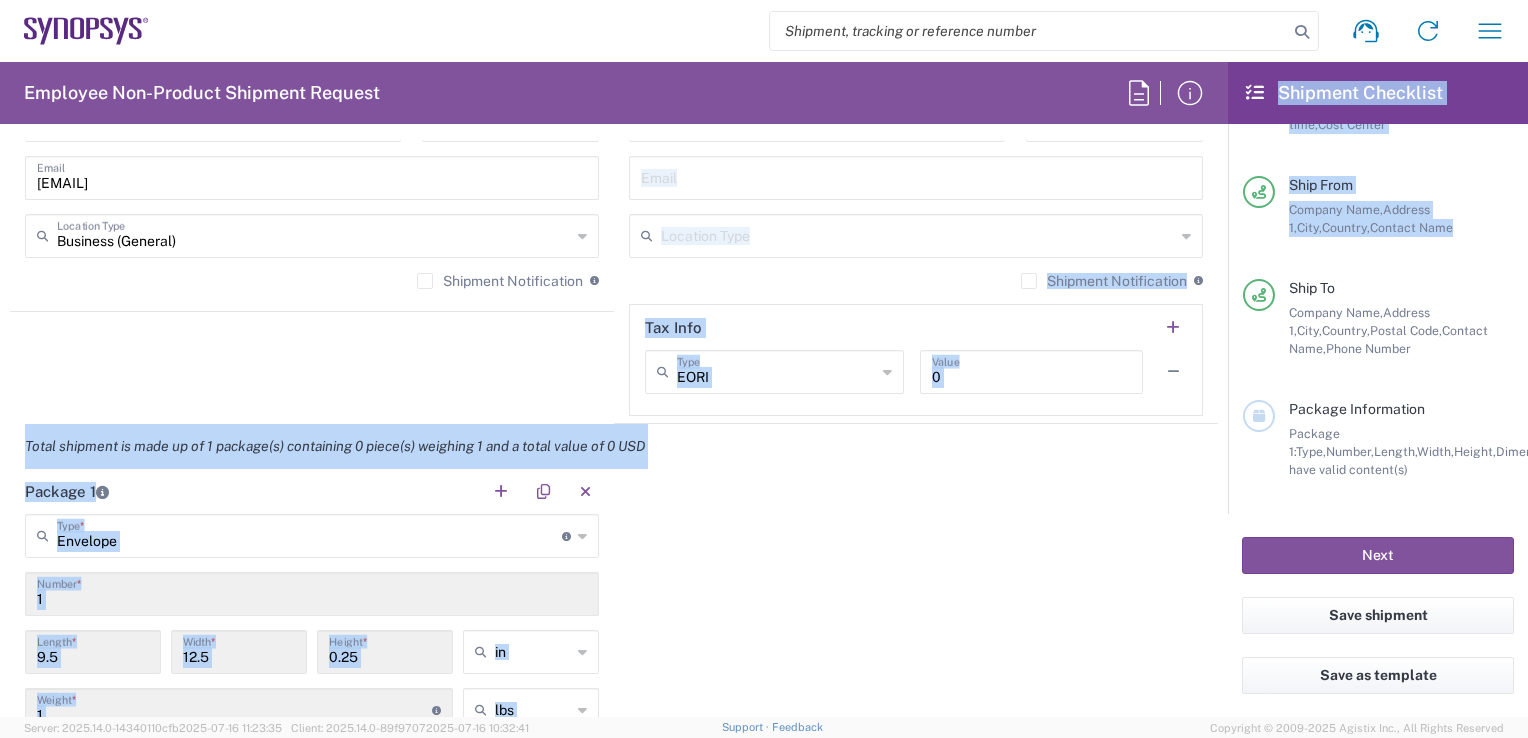 click on "Package 1  Envelope  Type  * Material used to package goods Bale(s) Basket(s) Bolt(s) Bottle(s) Buckets Bulk Bundle(s) Can(s) Cardboard Box(es) Carton(s) Case(s) Cask(s) Crate(s) Crating Bid Required Cylinder(s) Drum(s) (Fiberboard) Drum(s) (Metal) Drum(s) (Plastic) Envelope Large Box Loose Agricultrural Product Medium Box Naked Cargo (UnPackaged) Pail(s) PAK Pallet(s) Oversized (Not Stackable) Pallet(s) Oversized (Stackable) Pallet(s) Standard (Not Stackable) Pallet(s) Standard (Stackable) Rack Roll(s) Skid(s) Slipsheet Small Box Tube Vendor Packaging Xtreme Half Stack Your Packaging 1  Number  * 9.5  Length  * 12.5  Width  * 0.25  Height  * in in cm ft 1  Weight  * Total weight of package(s) in pounds or kilograms lbs lbs kgs Add Content *" 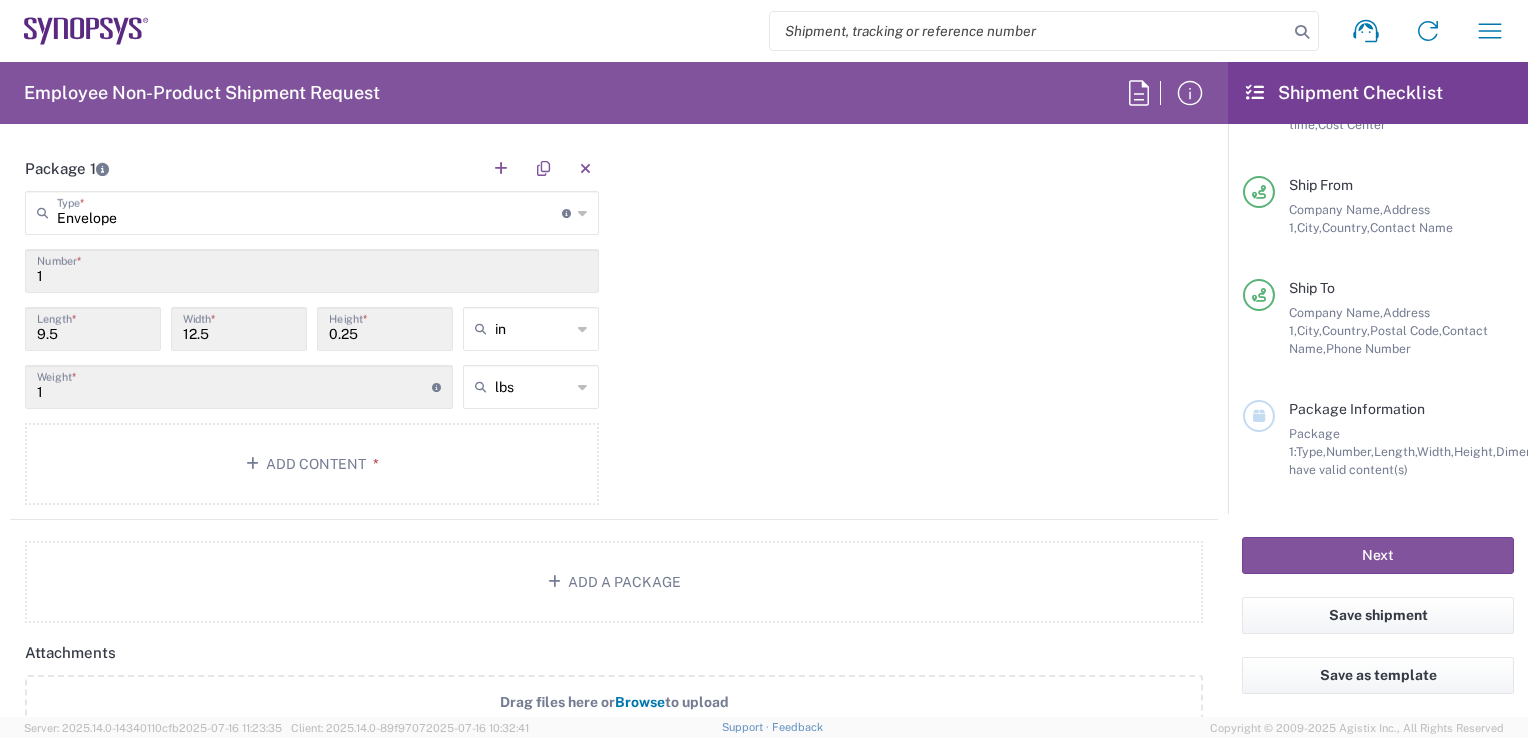 scroll, scrollTop: 1833, scrollLeft: 0, axis: vertical 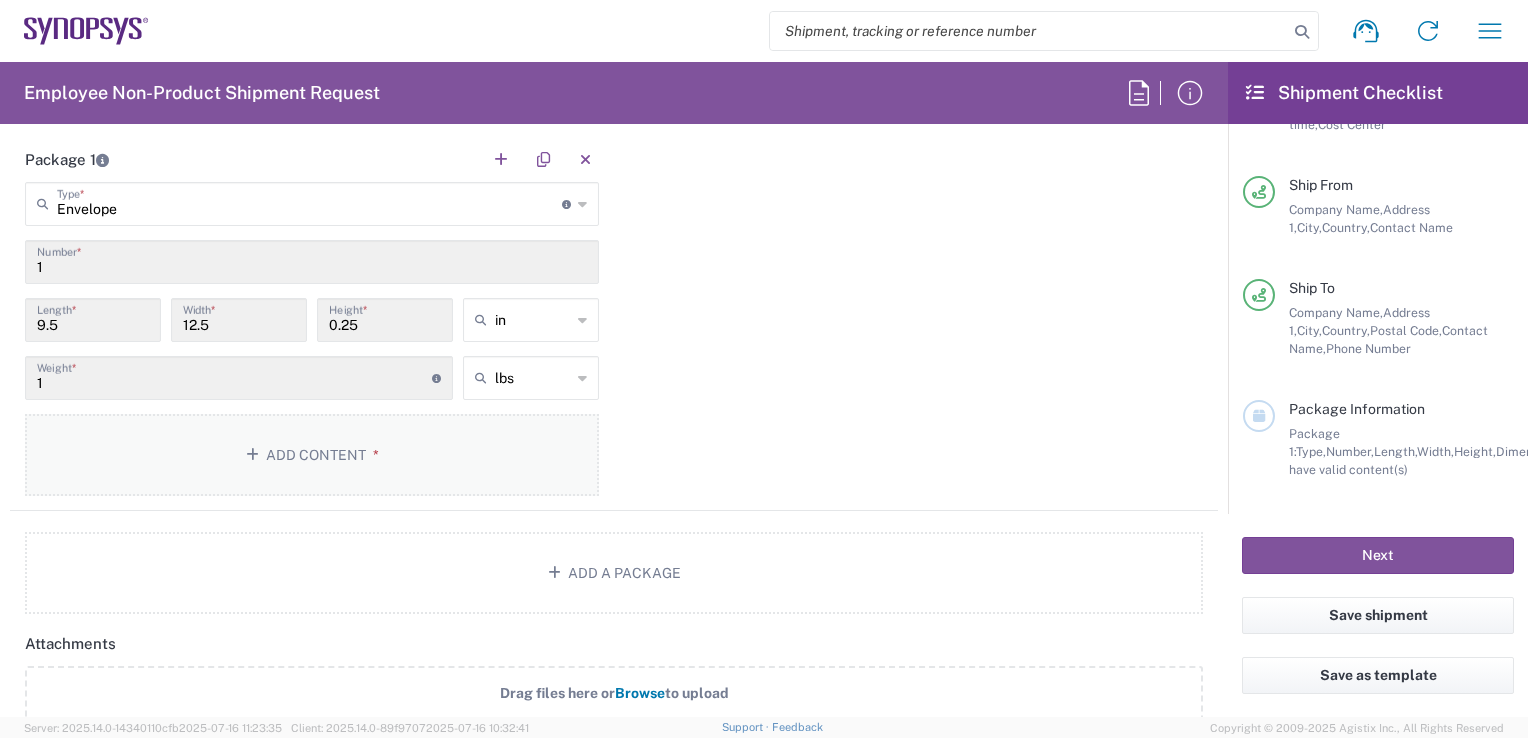 click 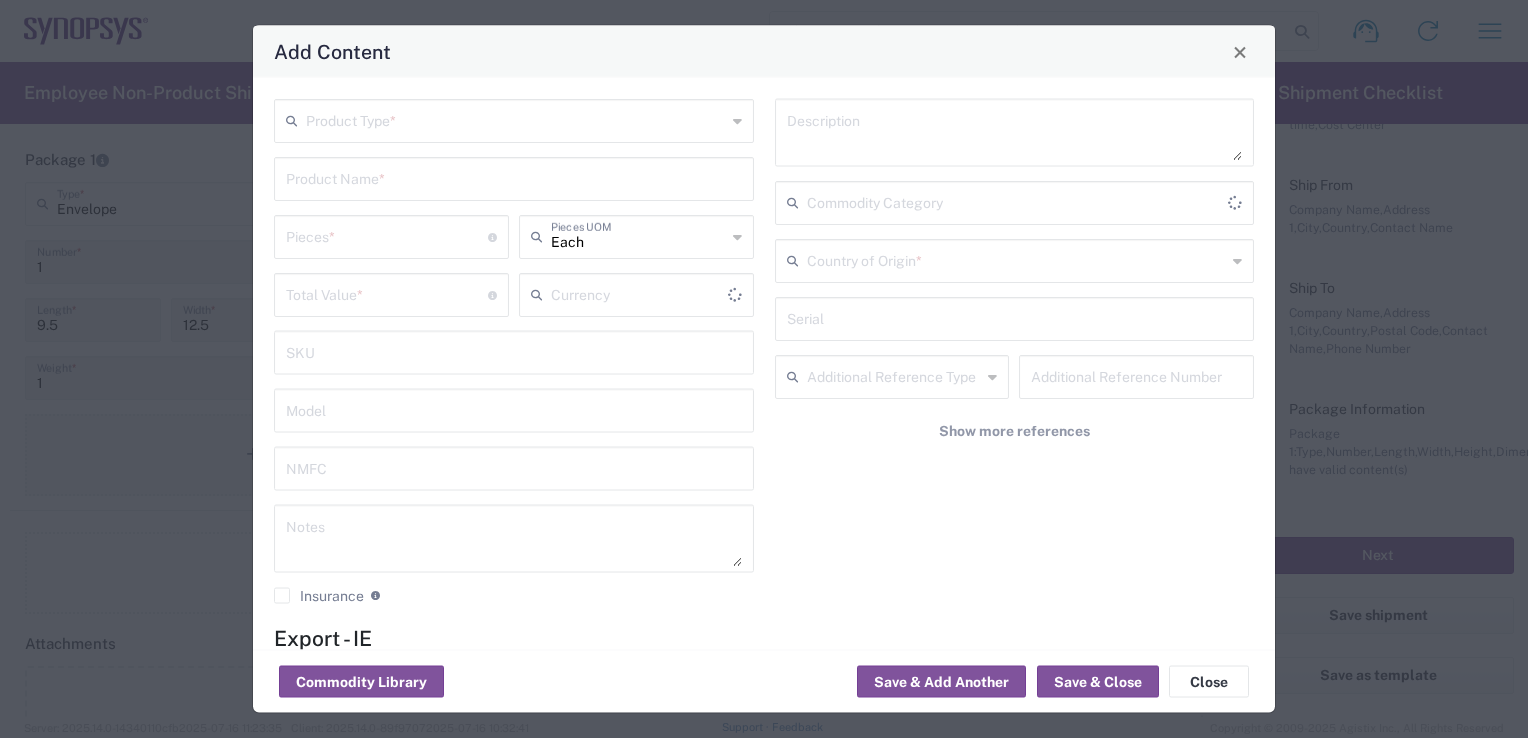 type on "US Dollar" 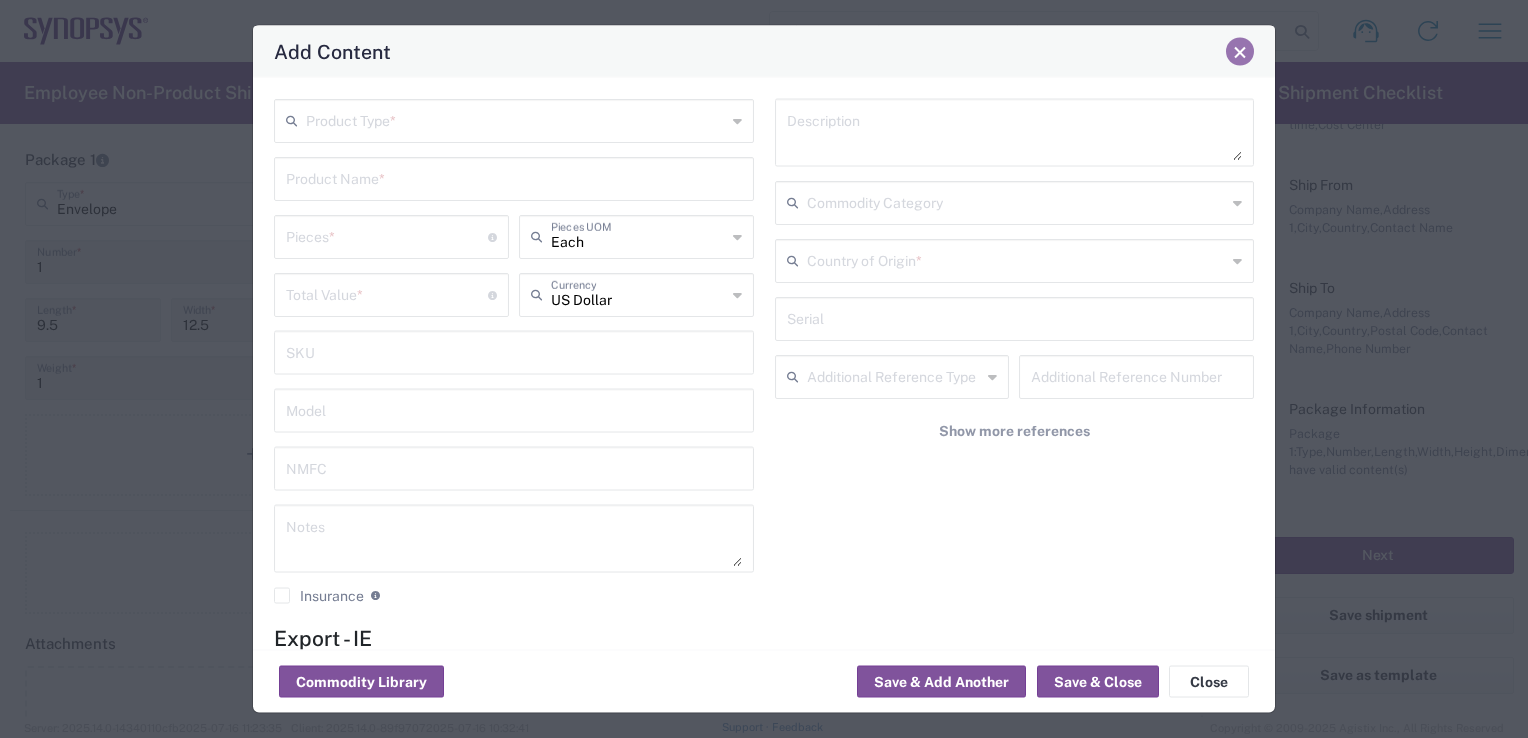 click 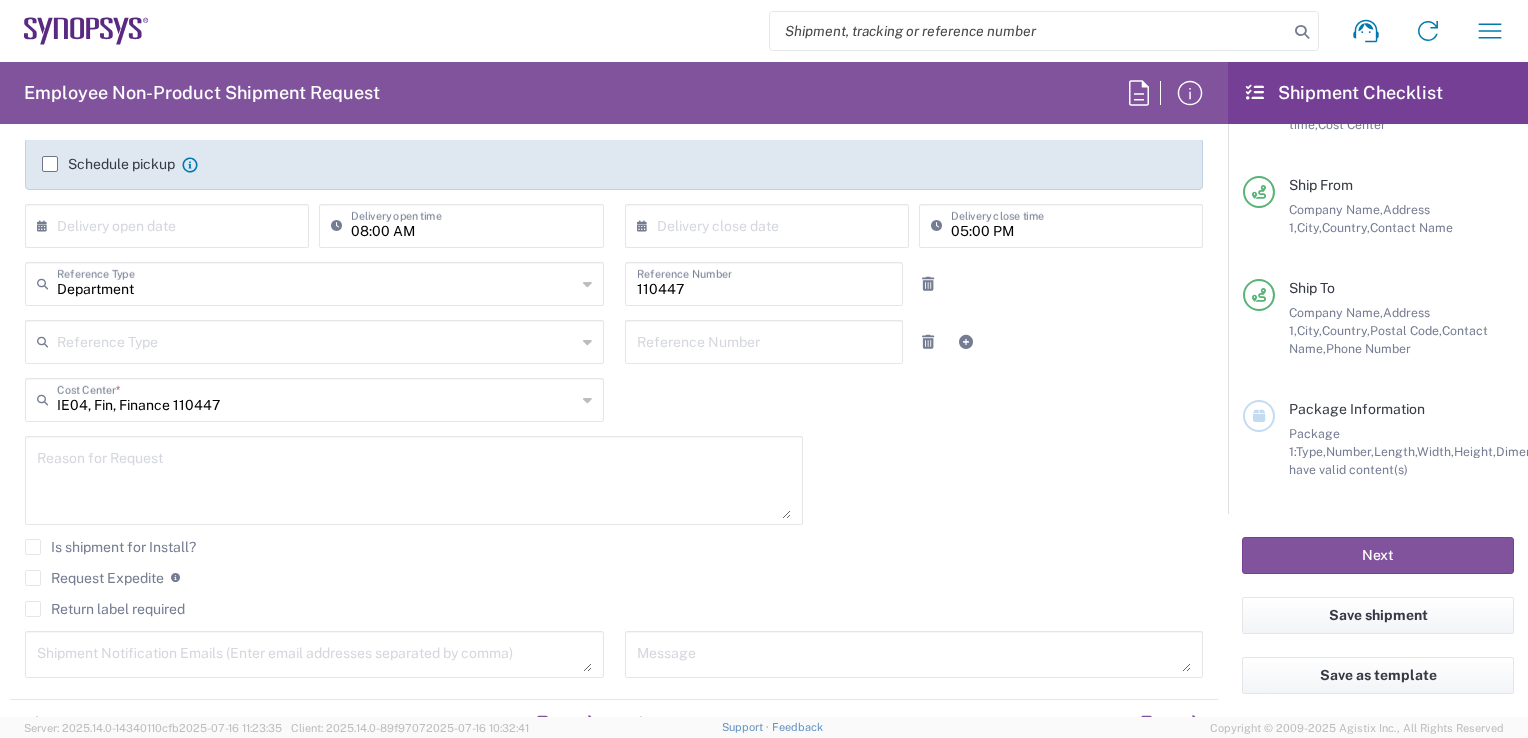 scroll, scrollTop: 312, scrollLeft: 0, axis: vertical 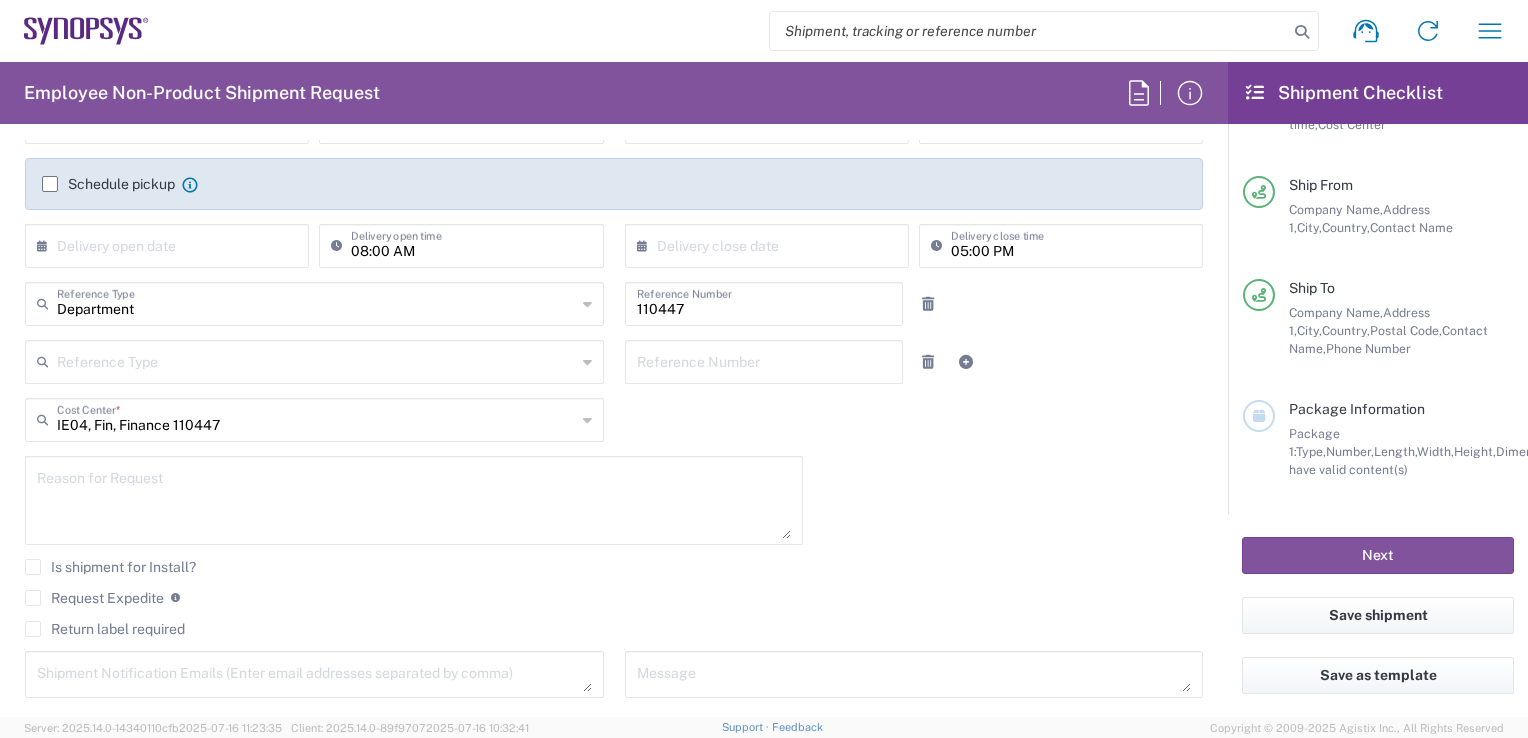 click at bounding box center (414, 500) 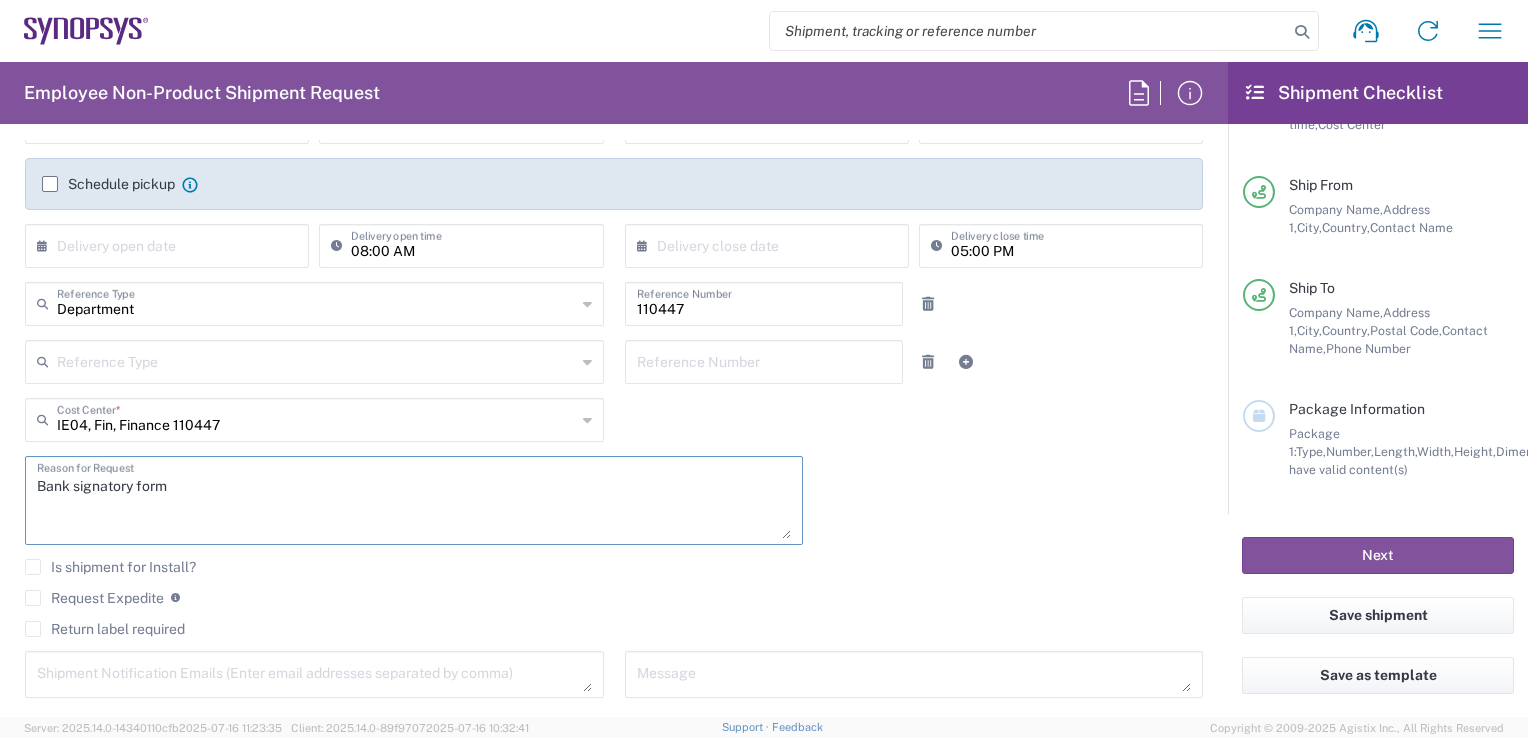 type on "Bank signatory form" 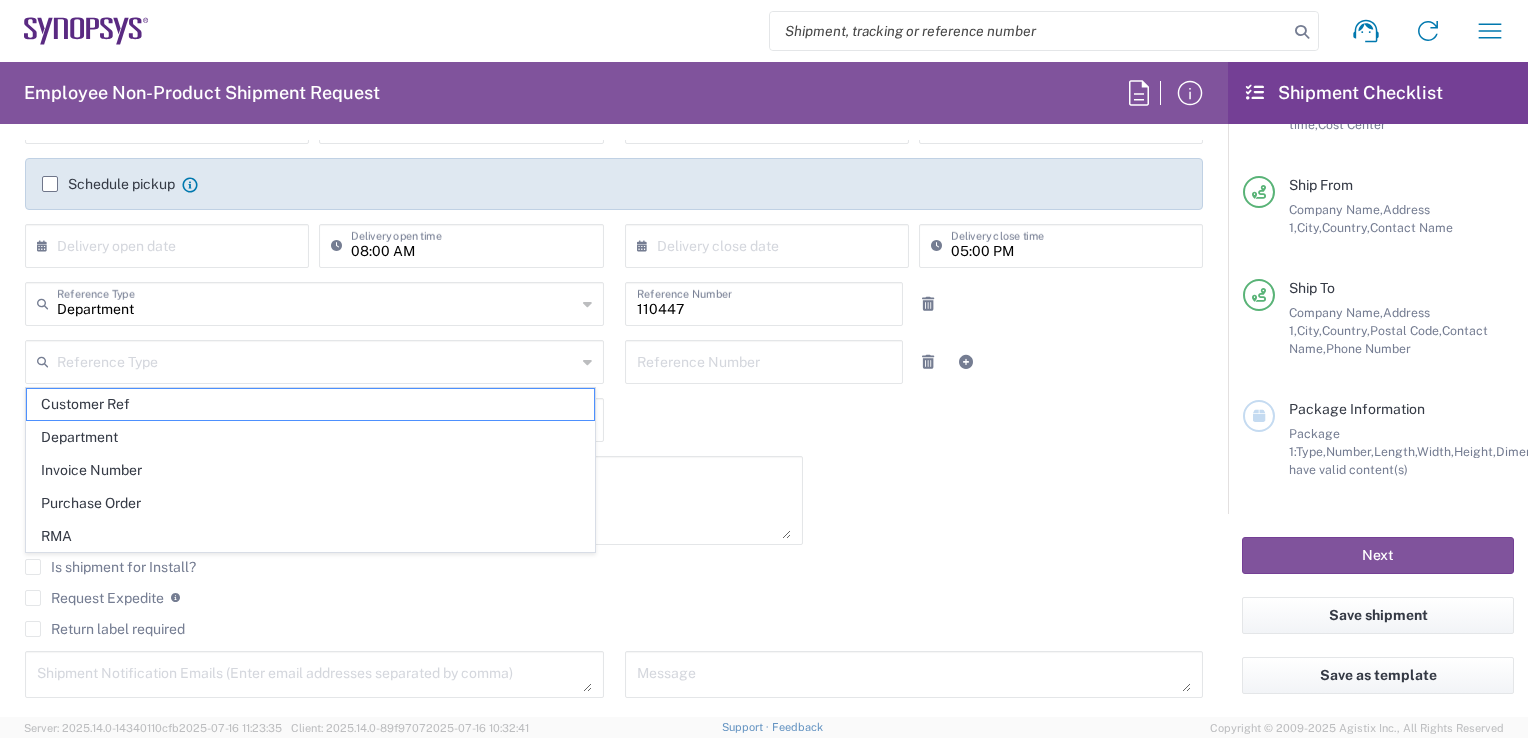 click on "× Pickup open date * Cancel Apply [TIME] Pickup open time * [DATE] × Pickup close date * Cancel Apply [TIME] Pickup close time * Schedule pickup When scheduling a pickup please be sure to meet the following criteria:
1. Pickup window should start at least 2 hours after current time.
2.Pickup window needs to be at least 2 hours.
3.Pickup close time should not exceed business hours.
× Delivery open date Cancel Apply [TIME] Delivery open time × Delivery close date Cancel Apply [TIME] Delivery close time Department Reference Type Department Customer Ref Invoice Number Purchase Order RMA [NUMBER] Reference Number Reference Type Customer Ref Department Invoice Number Purchase Order RMA Reference Number IE04, Fin, Finance [NUMBER] Cost Center * IE04, Fin, Finance [NUMBER] AM01, AMSG, Monteray [NUMBER] AM01, Biz Apps, Webapps Intgr & DataSvcs [NUMBER] AM01, CDMG, PS, RD [NUMBER] AM01, CSG, Flex [NUMBER] AM01, CSG, VG [NUMBER] AM01, DDG, AC [NUMBER] AM01, DG, CDPG, AE [NUMBER]" 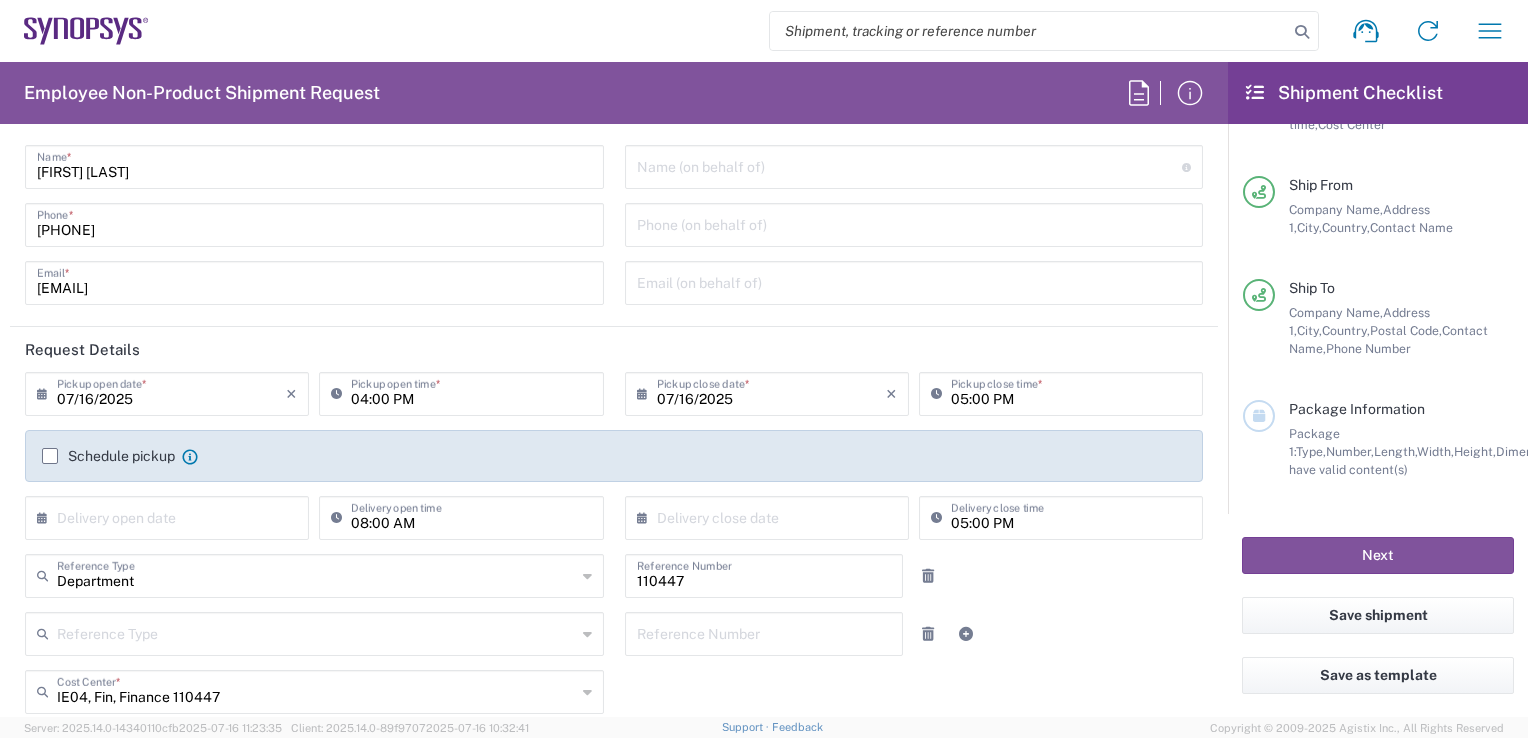 scroll, scrollTop: 0, scrollLeft: 0, axis: both 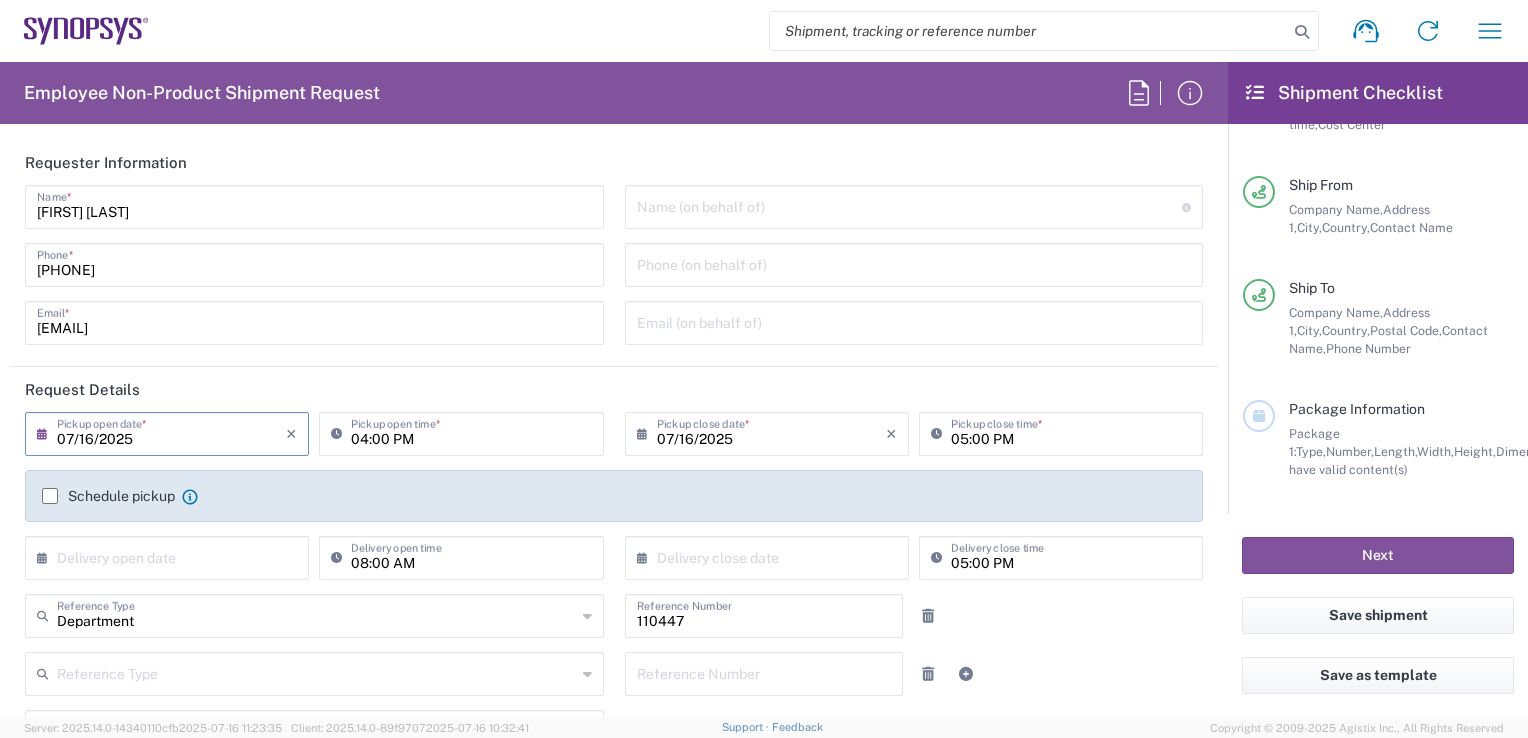 click on "07/16/2025" at bounding box center (171, 432) 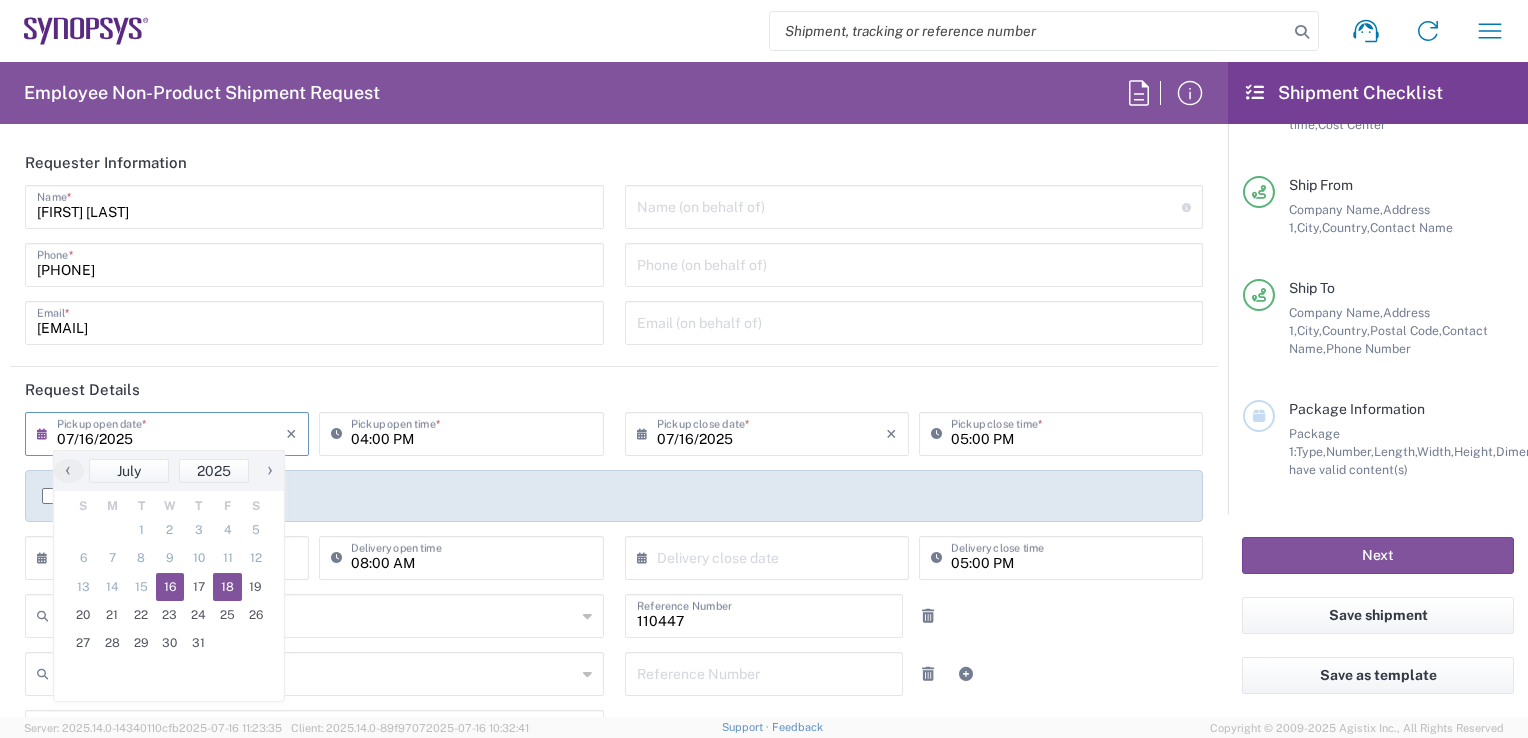click on "18" 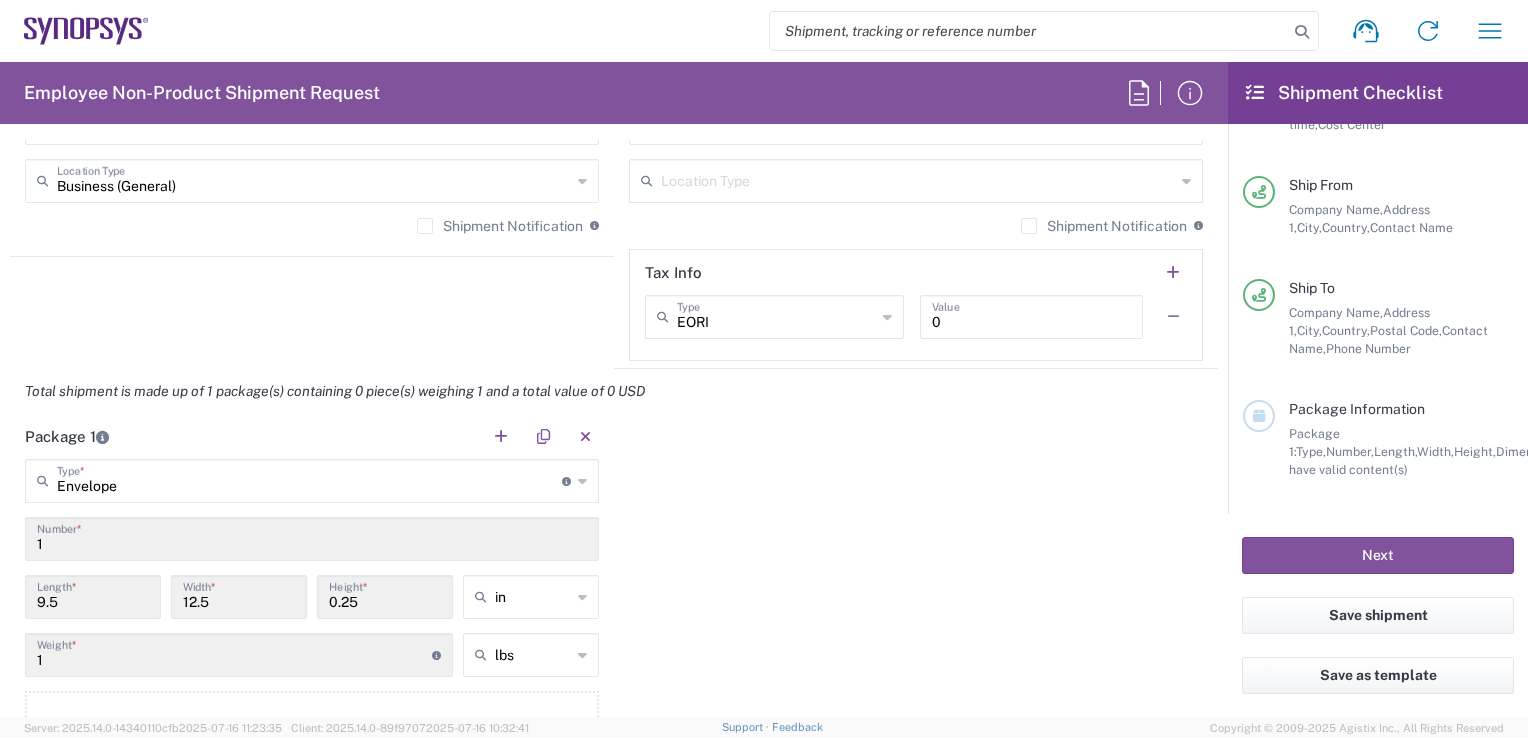 scroll, scrollTop: 1761, scrollLeft: 0, axis: vertical 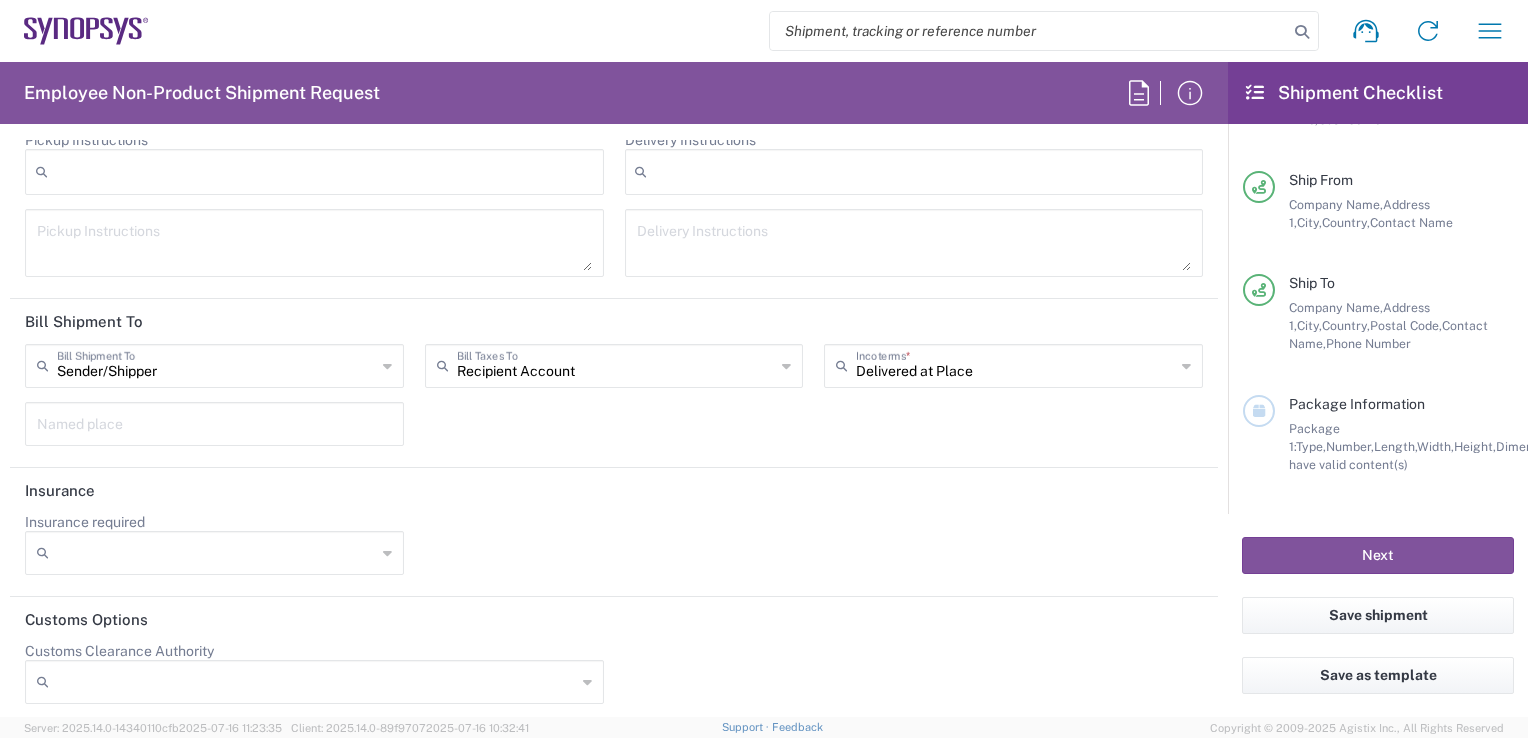 click 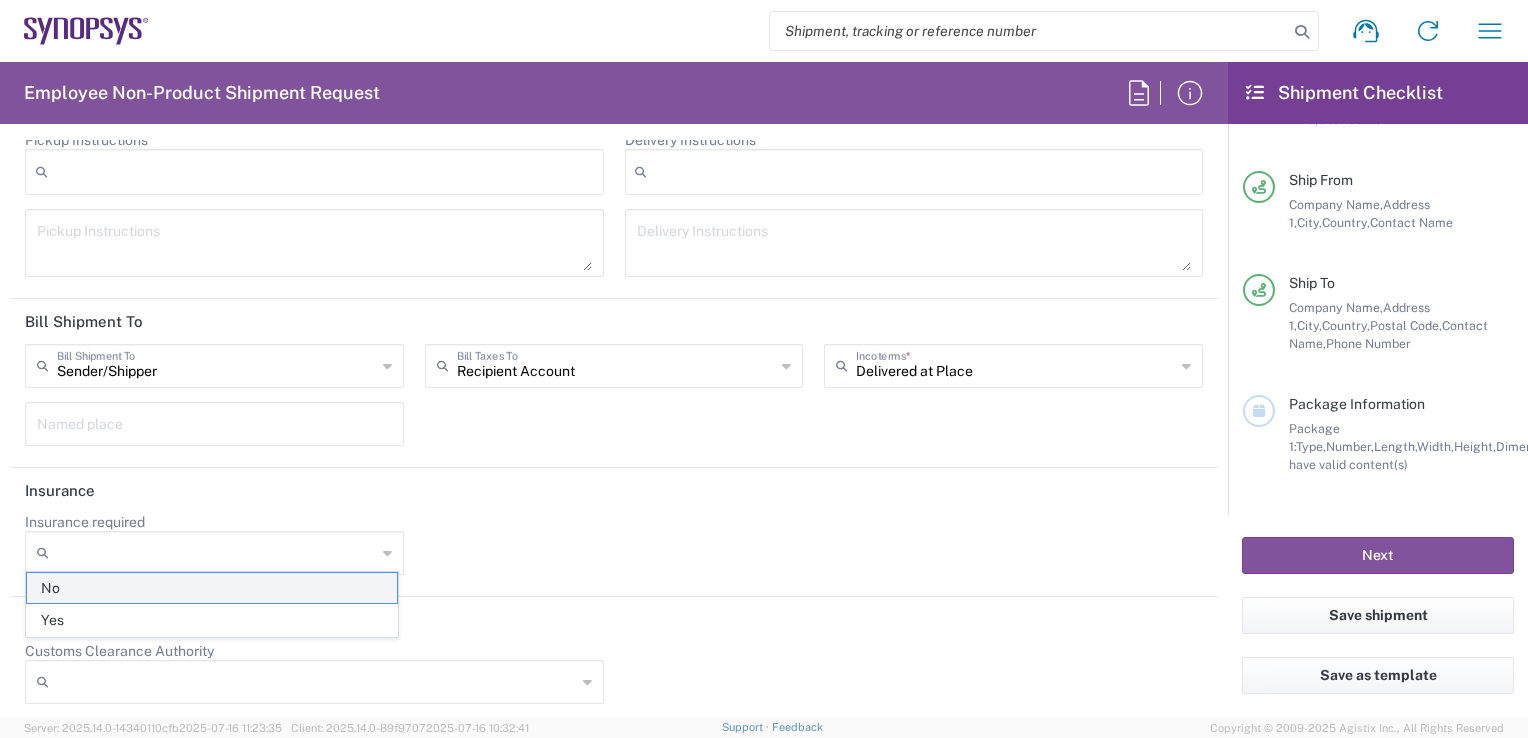 click on "No" 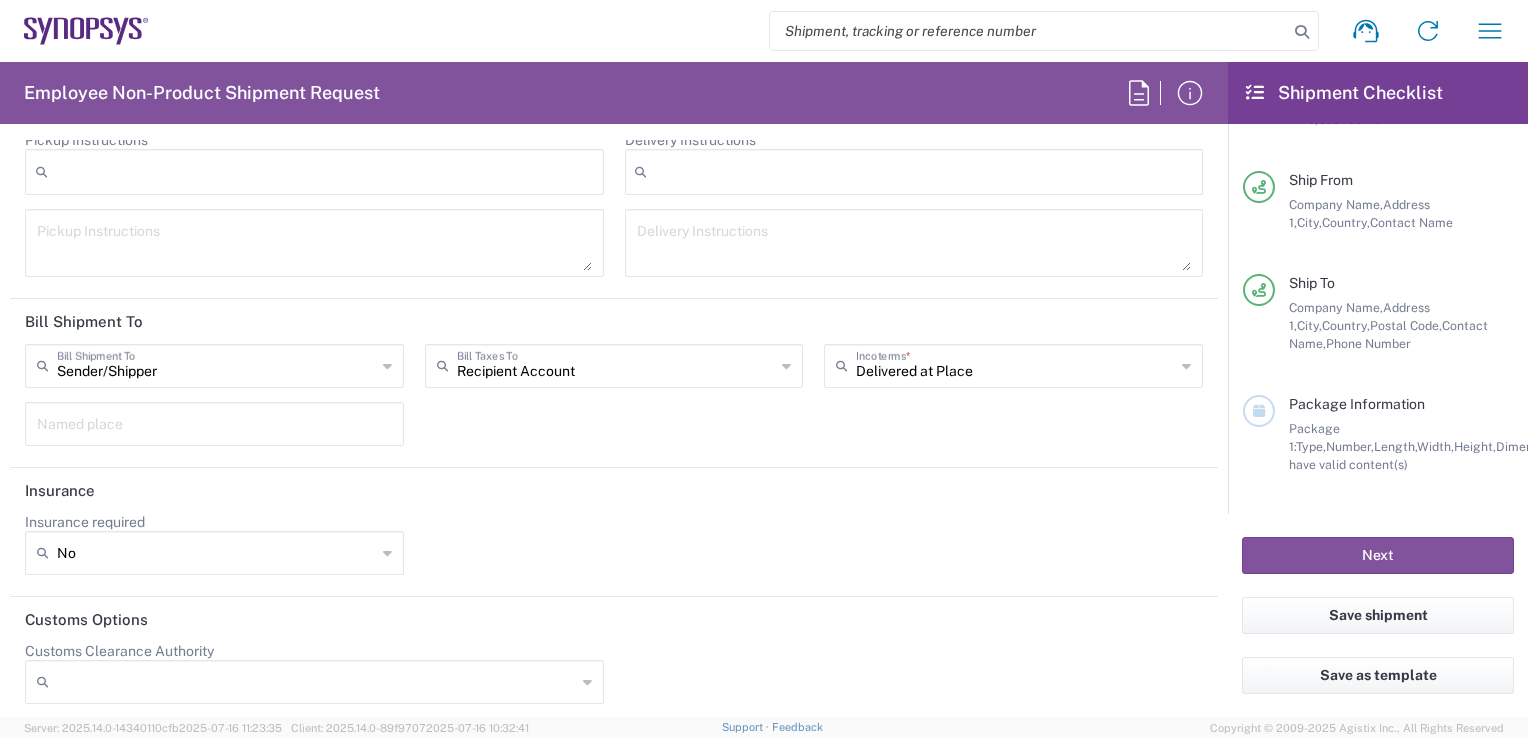click 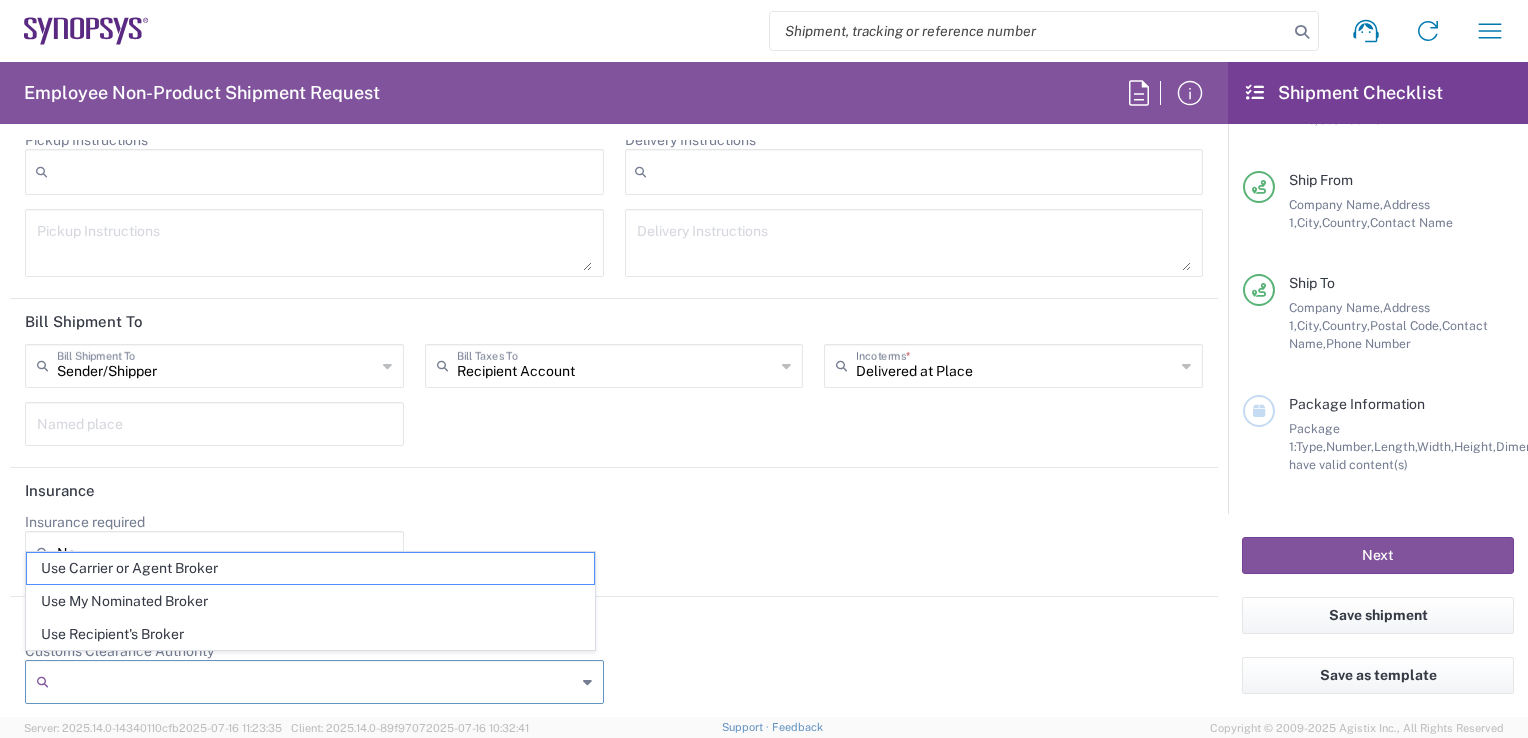 click on "Insurance" 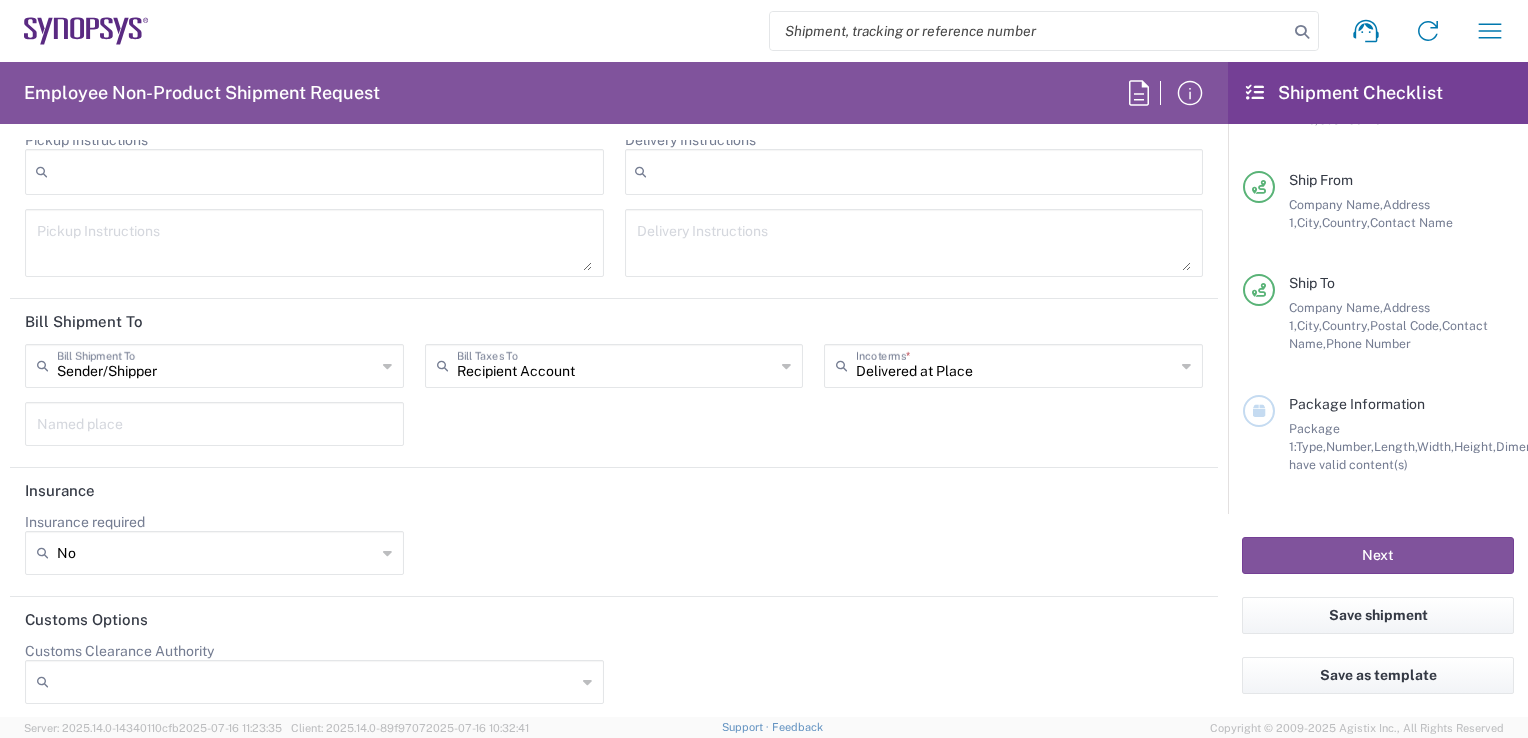 click 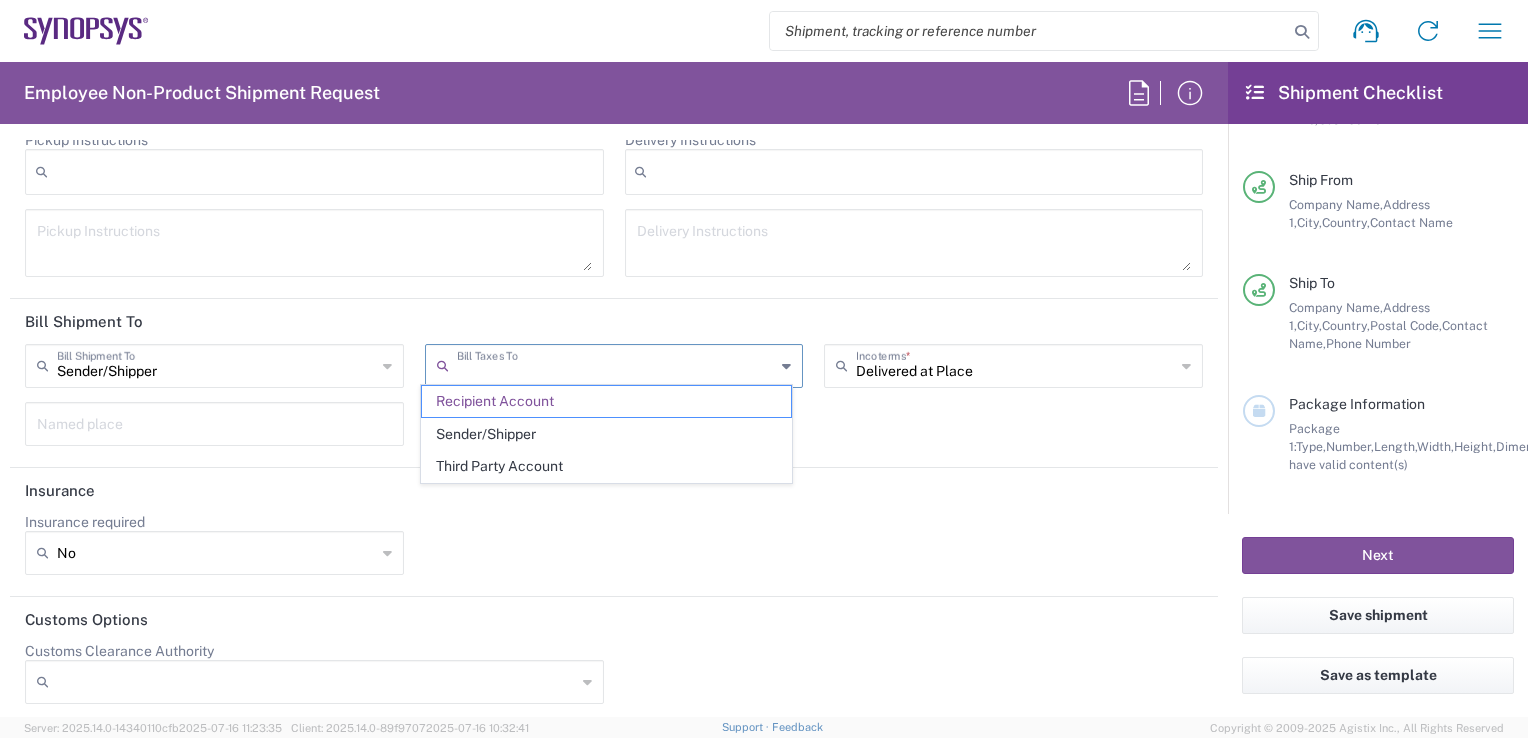 click on "Sender/Shipper Bill Shipment To Sender/Shipper Recipient Account Third Party Account Bill Taxes To Recipient Account Sender/Shipper Third Party Account Delivered at Place Incoterms * Delivered at Place Carriage Insurance Paid Carriage Paid To Cost and Freight Cost Insurance Freight Delivered at Place Unloaded Delivered at Terminal Delivery Duty Paid Ex Works Free Along Ship Free Carrier Free On Board Named place" 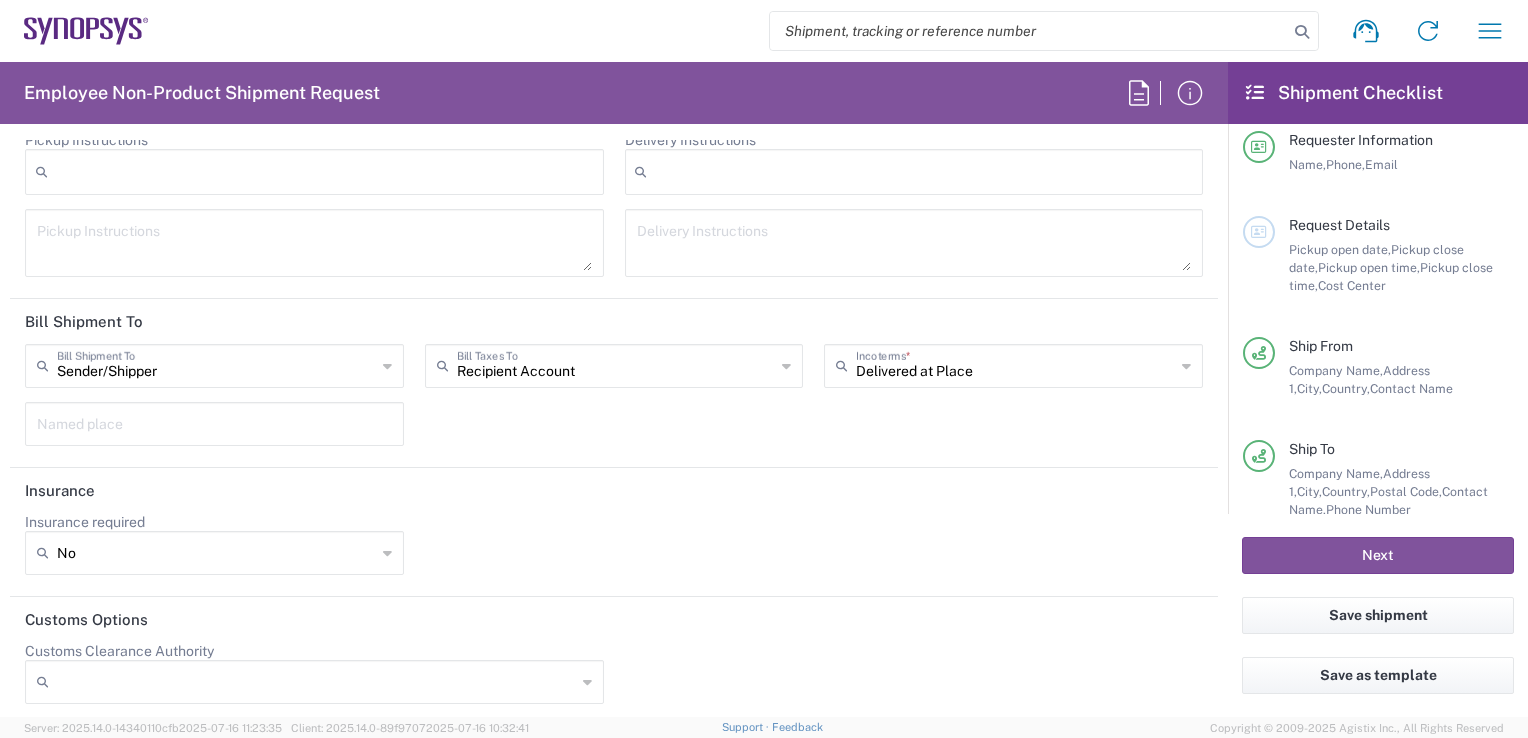 scroll, scrollTop: 0, scrollLeft: 0, axis: both 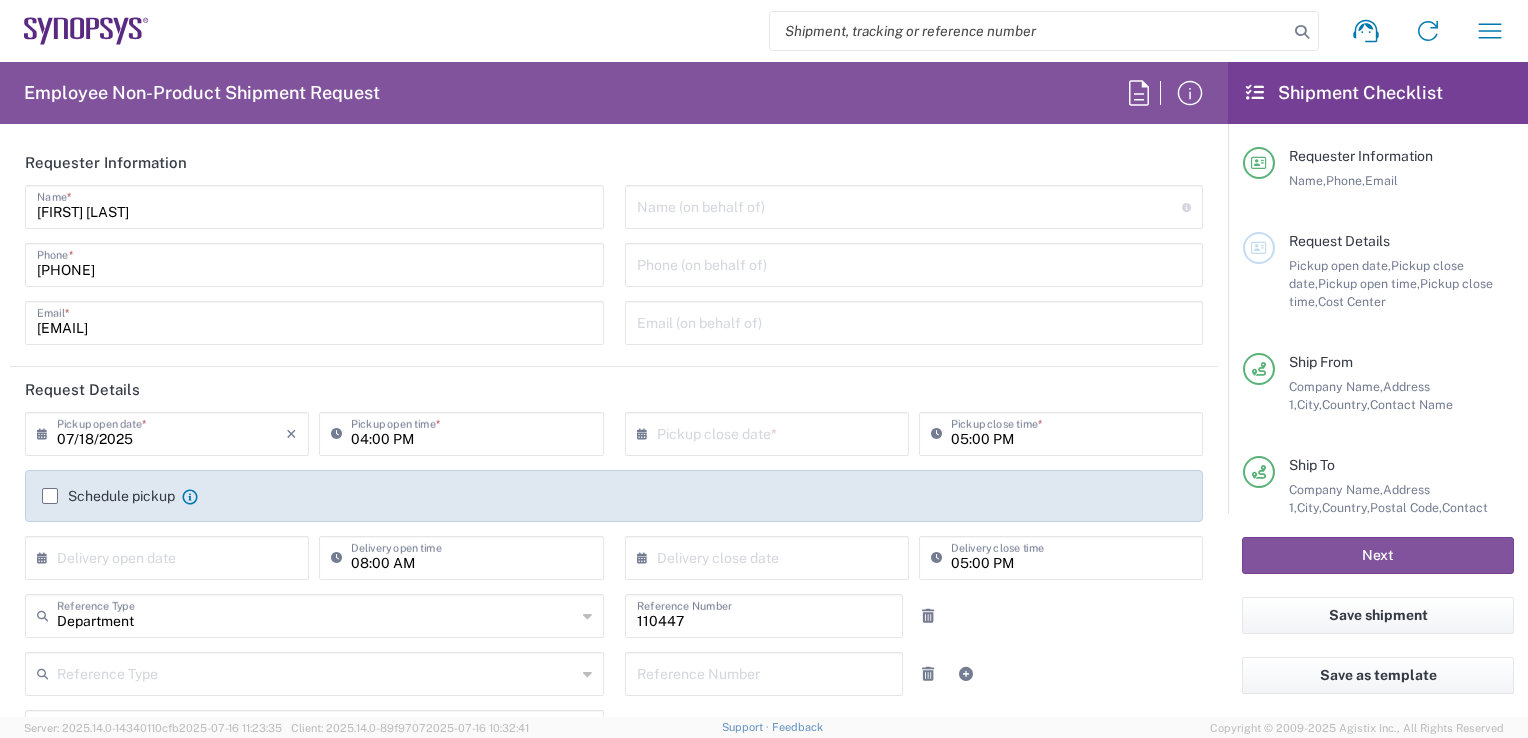 click on "07/18/2025" at bounding box center (171, 432) 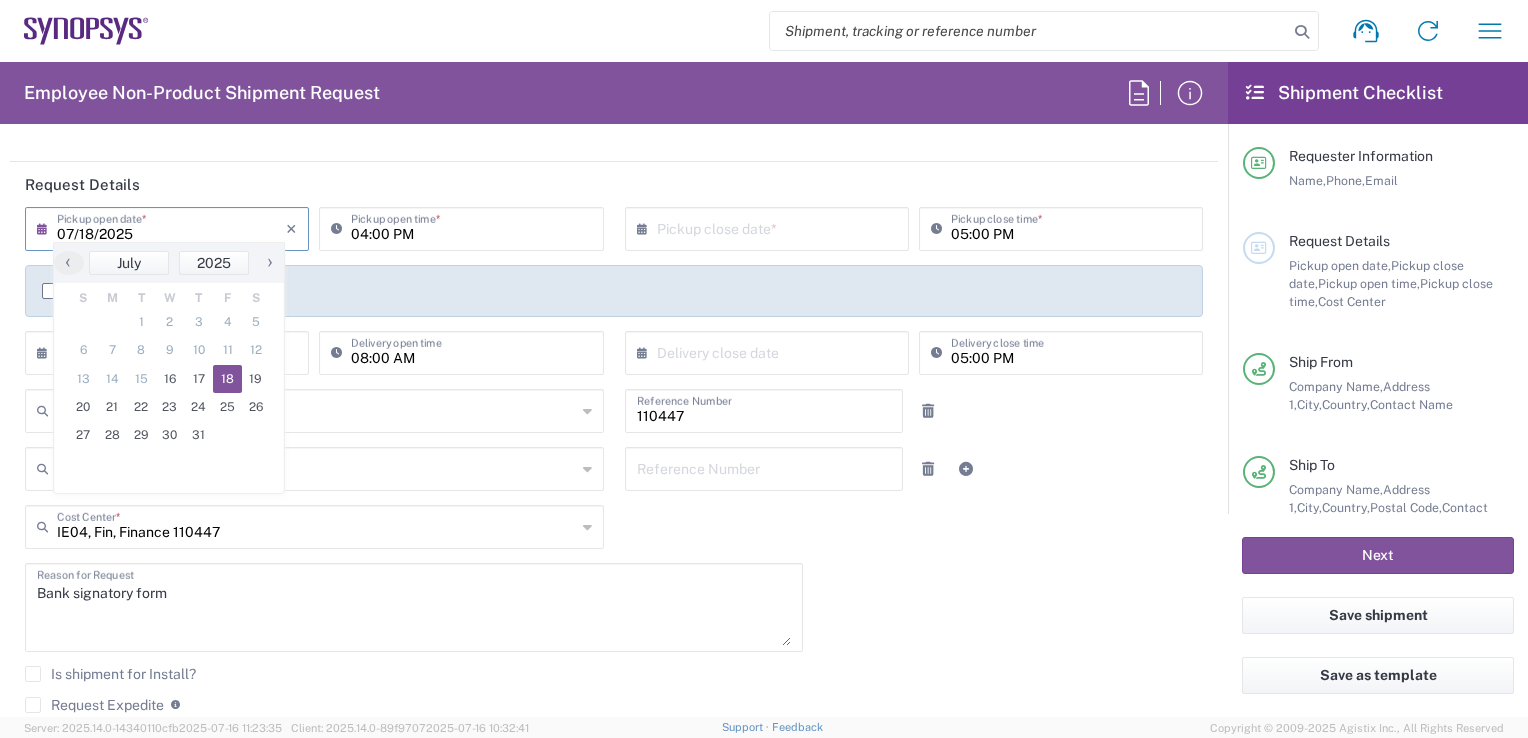 scroll, scrollTop: 212, scrollLeft: 0, axis: vertical 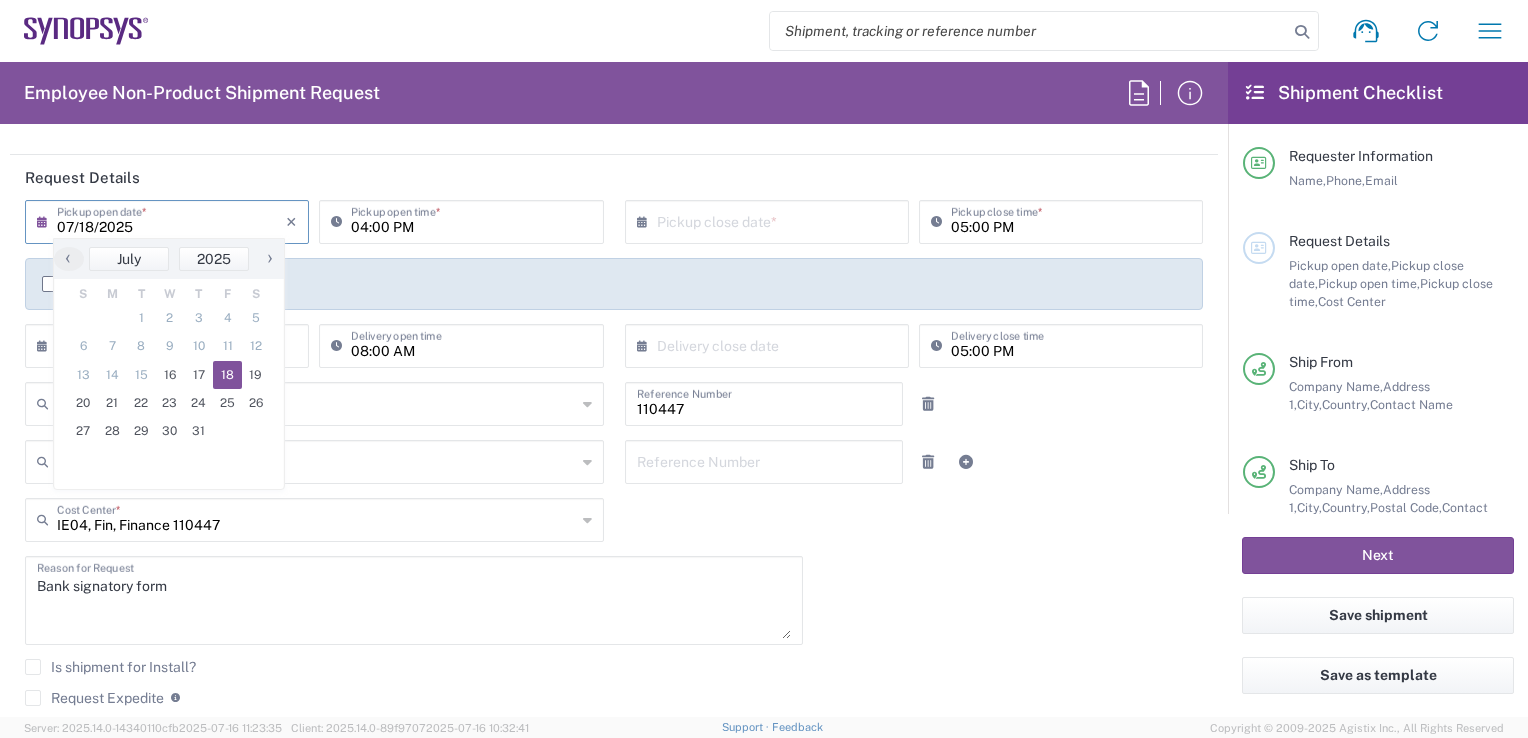 click on "18" 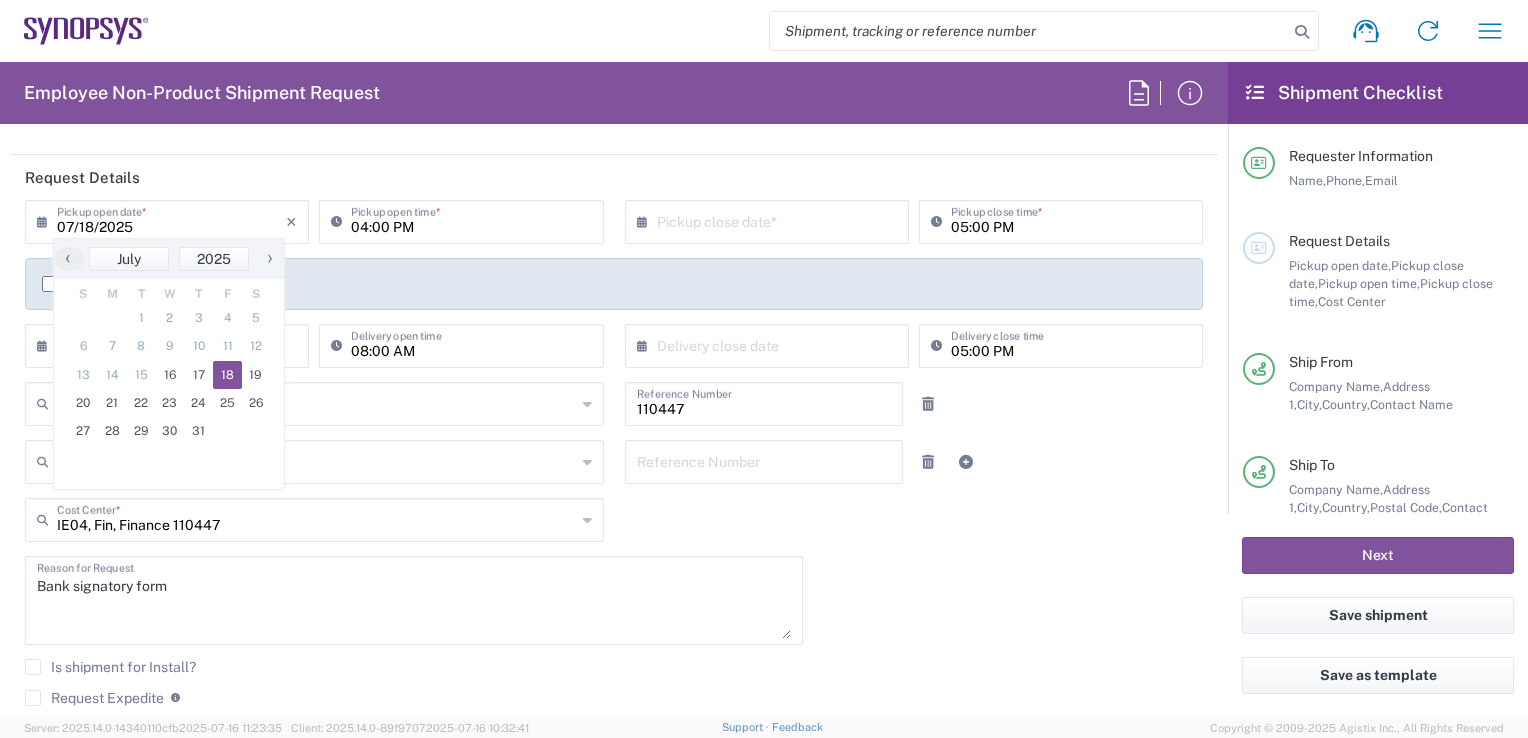 click on "18" 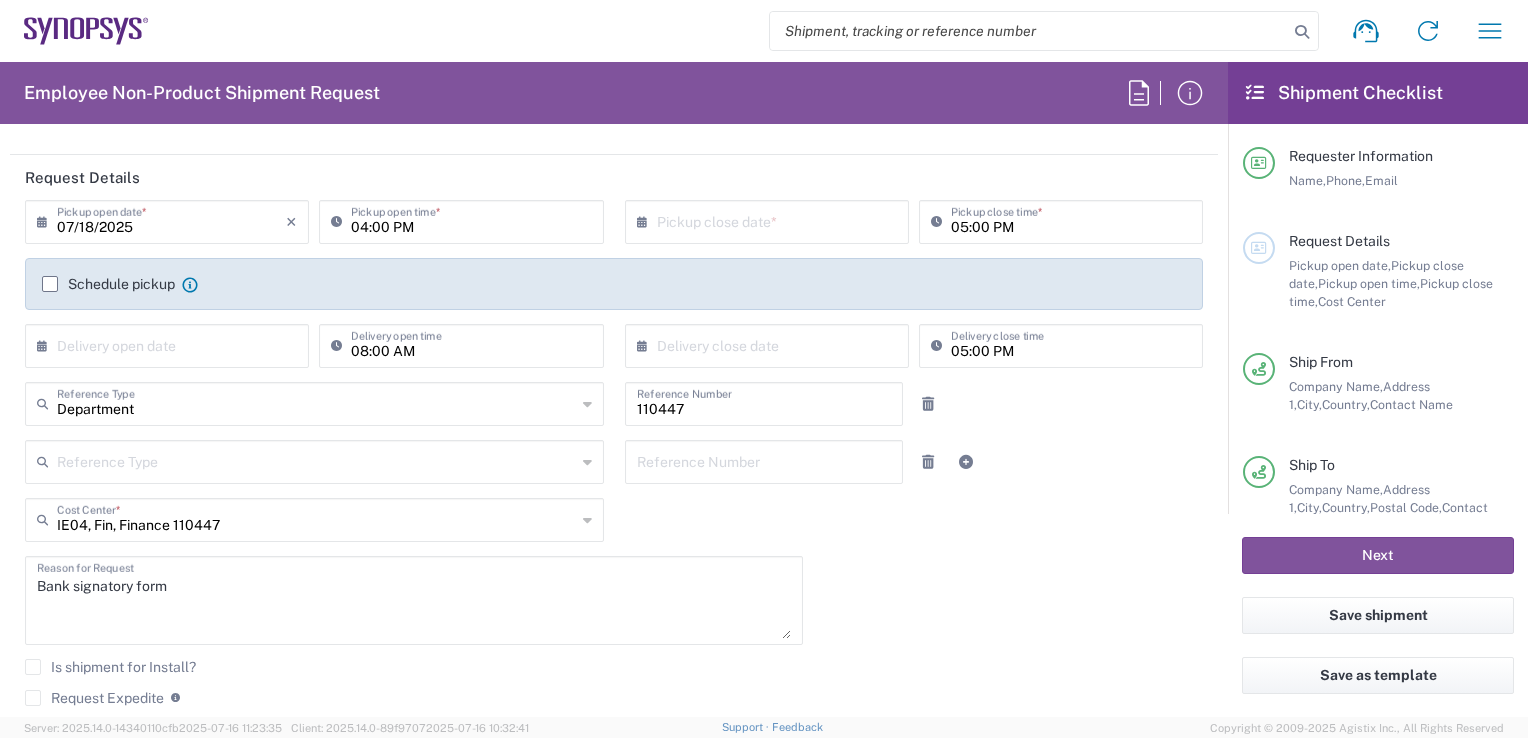 click at bounding box center (171, 344) 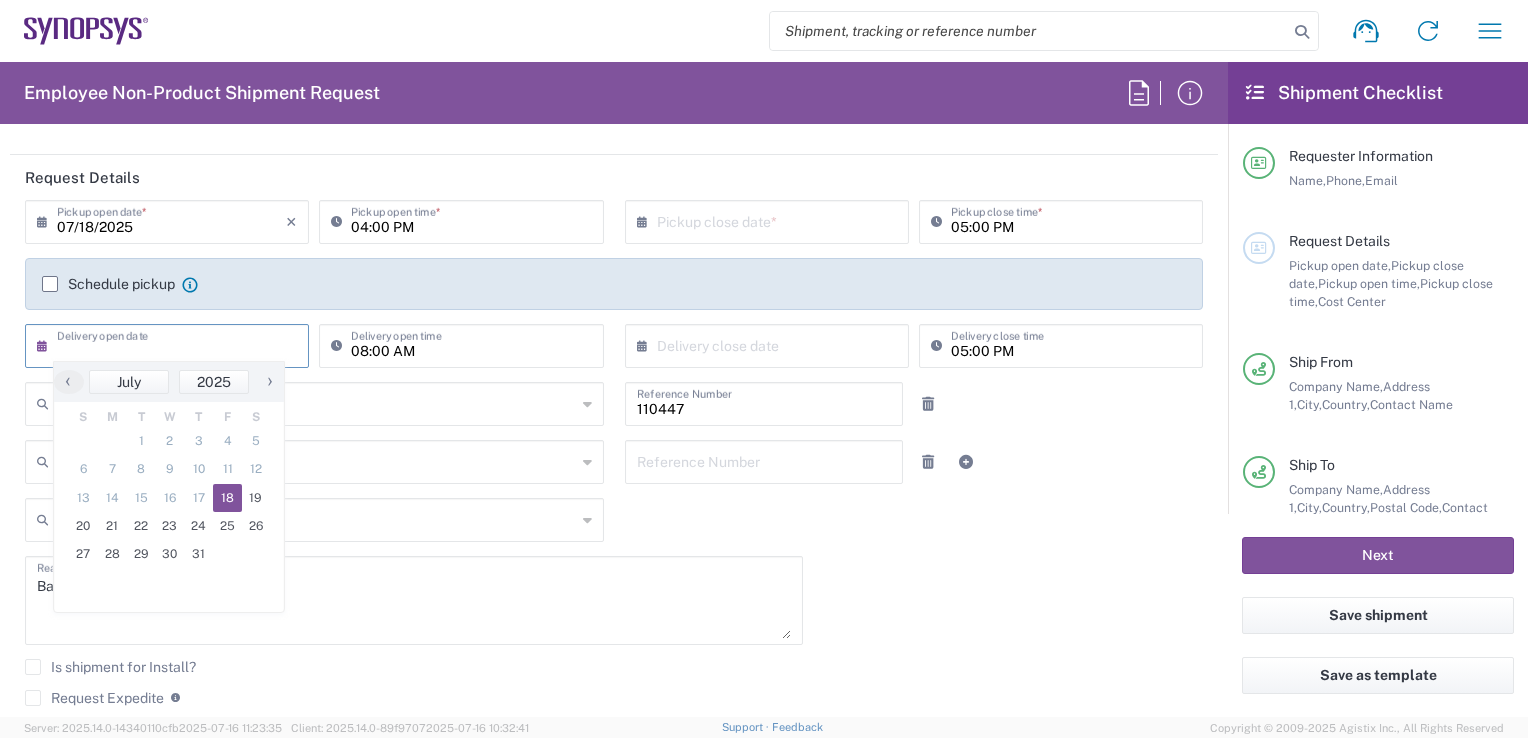 click on "18" 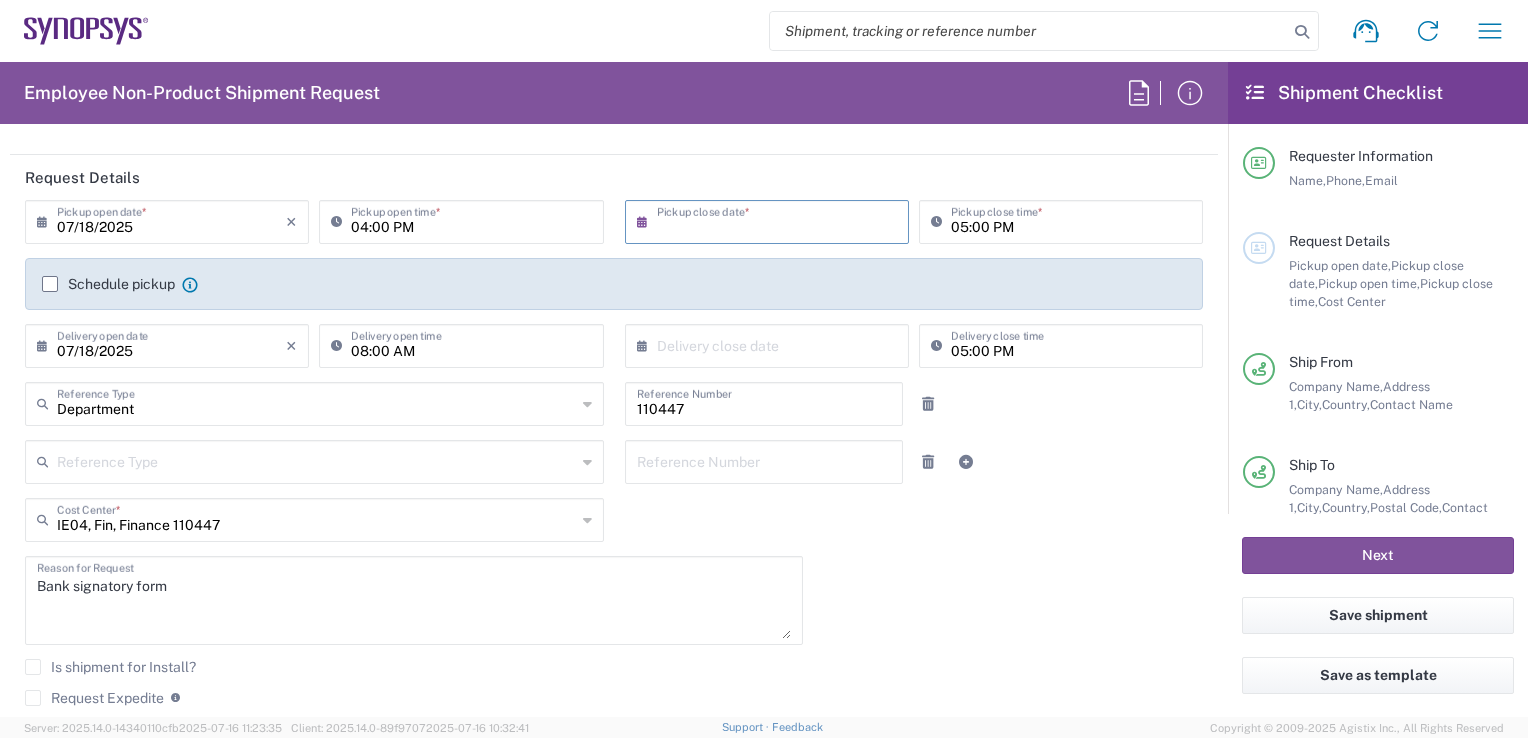 click at bounding box center [771, 220] 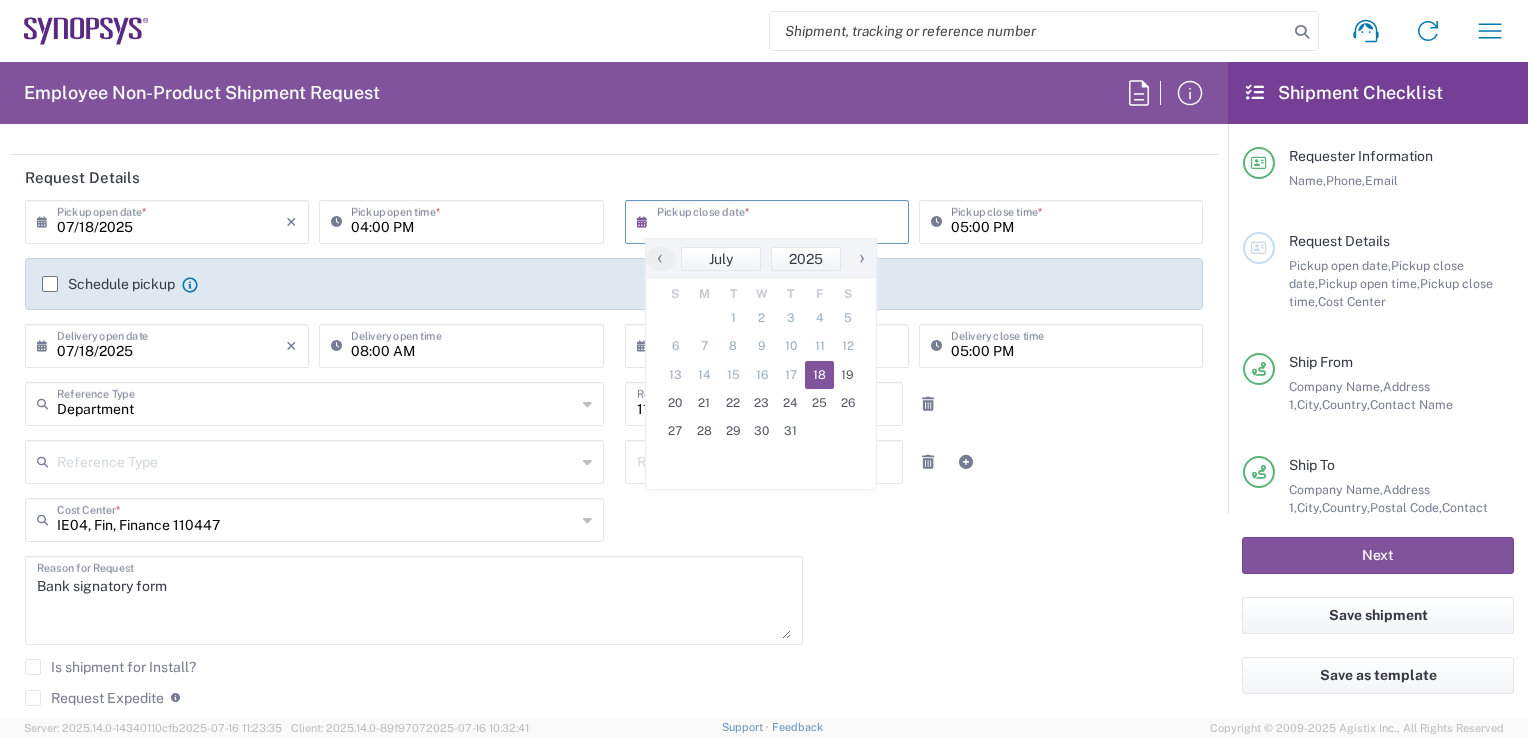 click on "18" 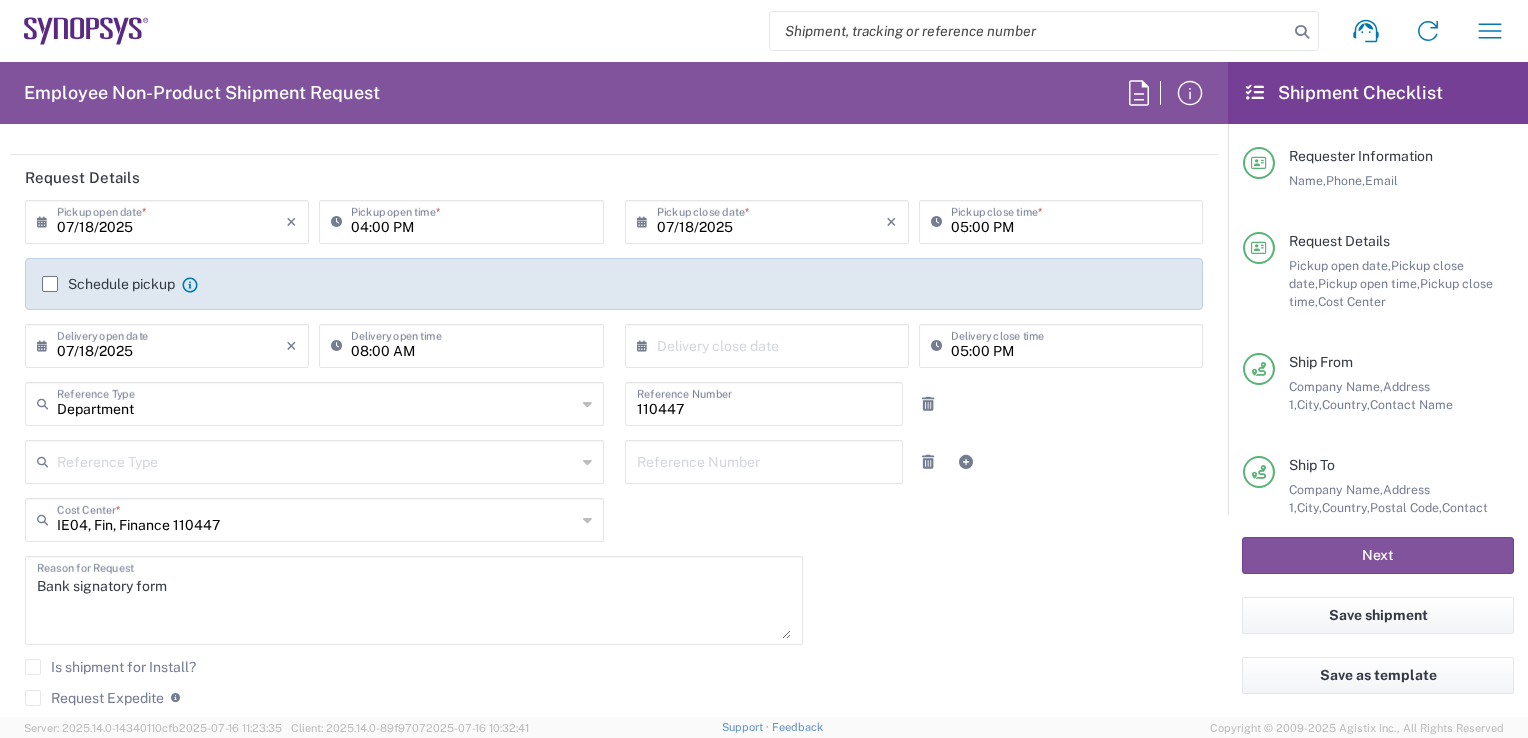 click at bounding box center [771, 344] 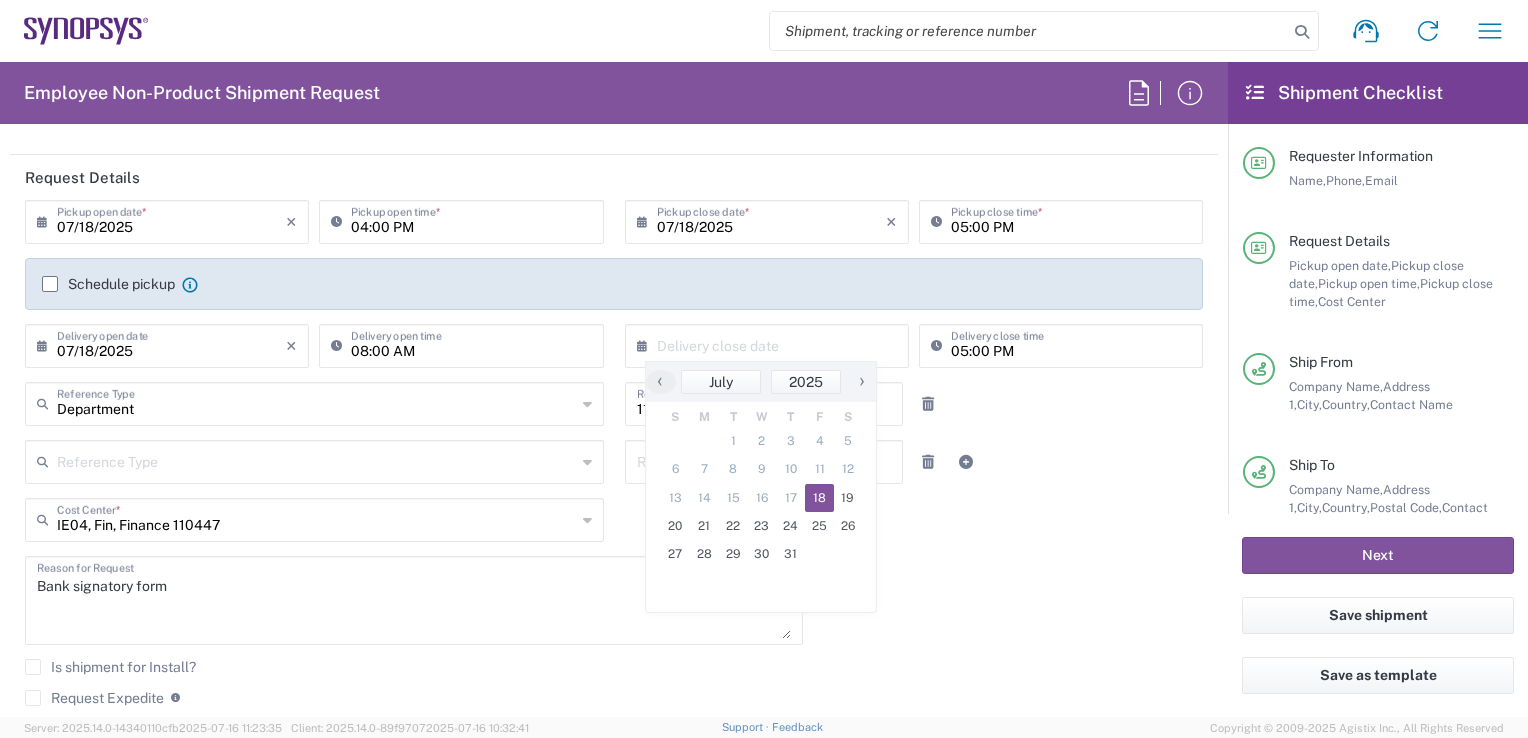 click on "18" 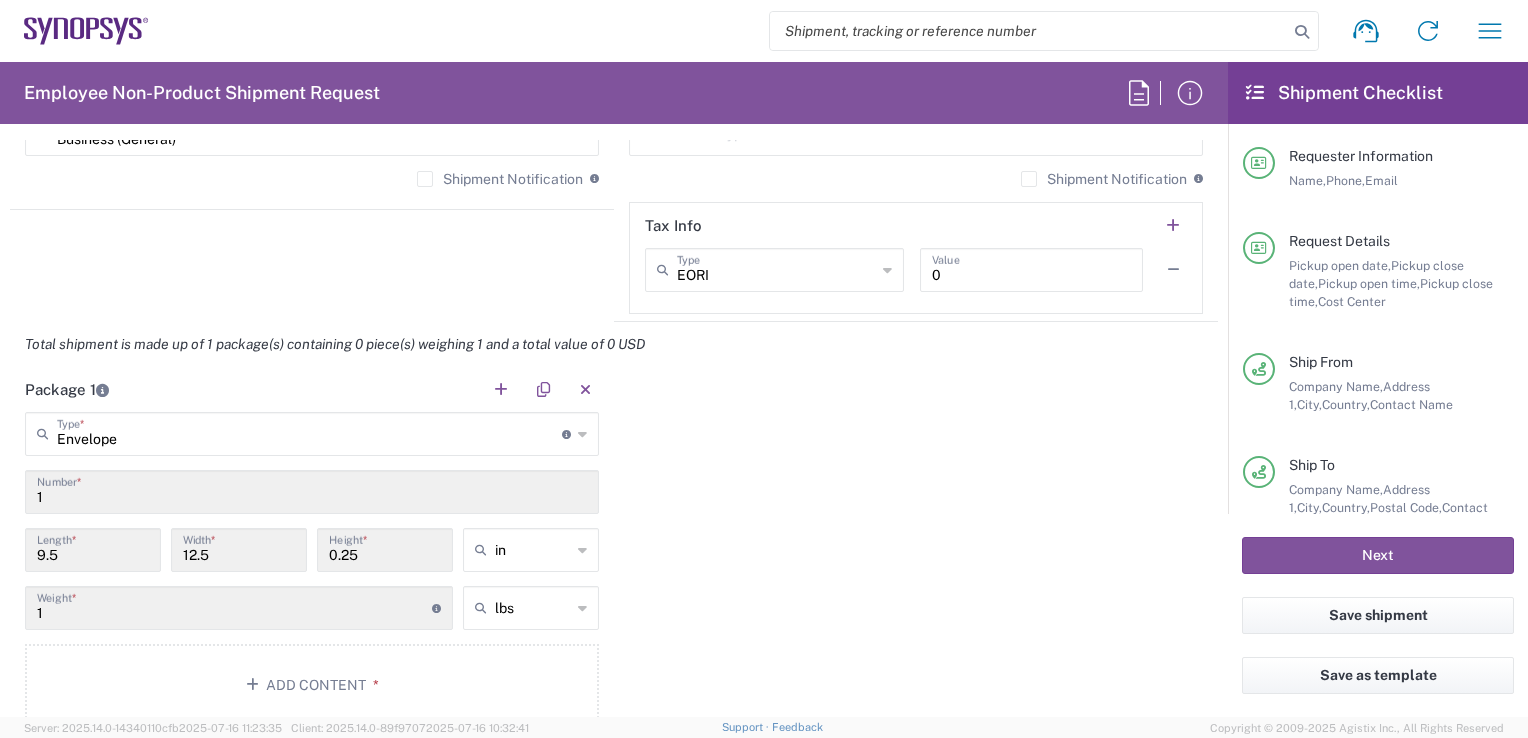 scroll, scrollTop: 1613, scrollLeft: 0, axis: vertical 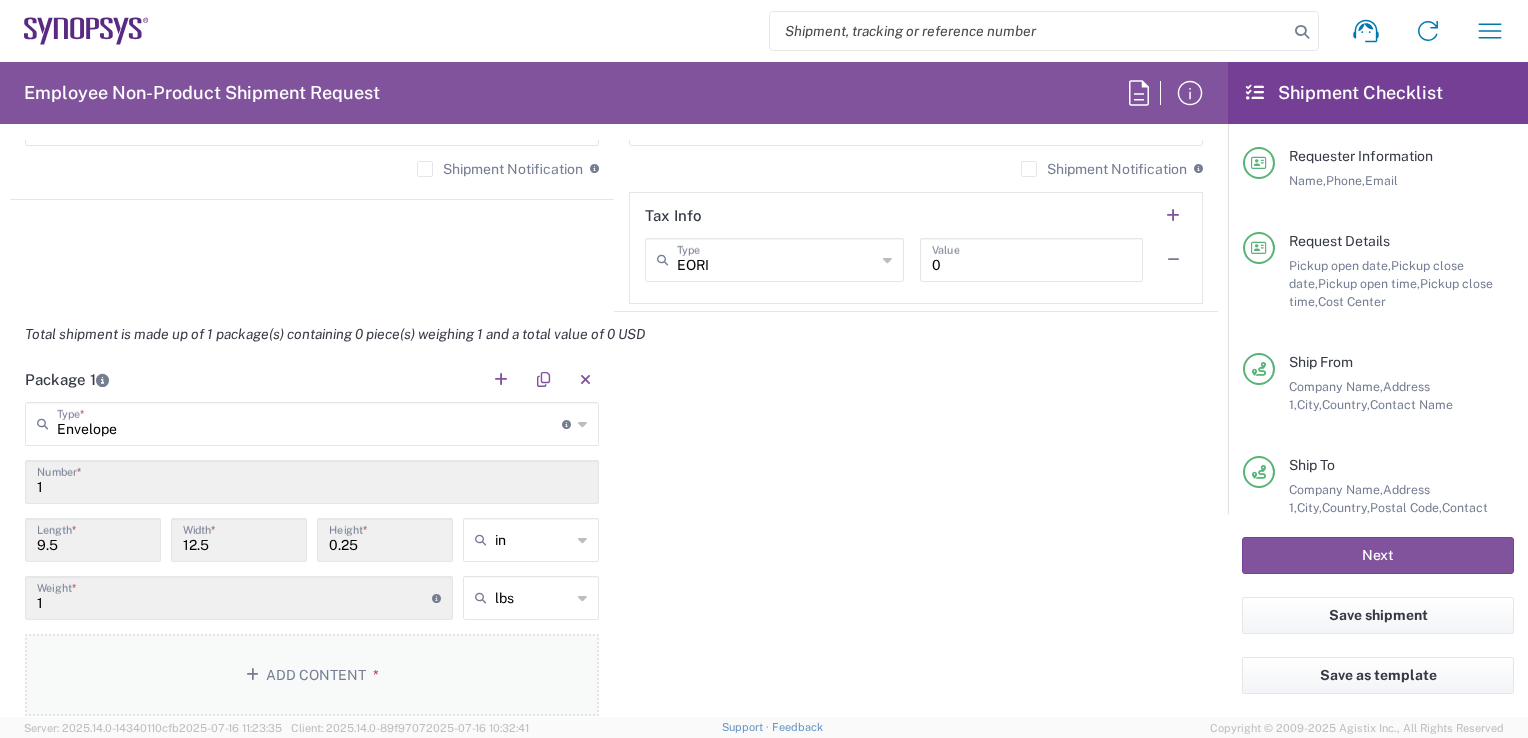 click on "Add Content *" 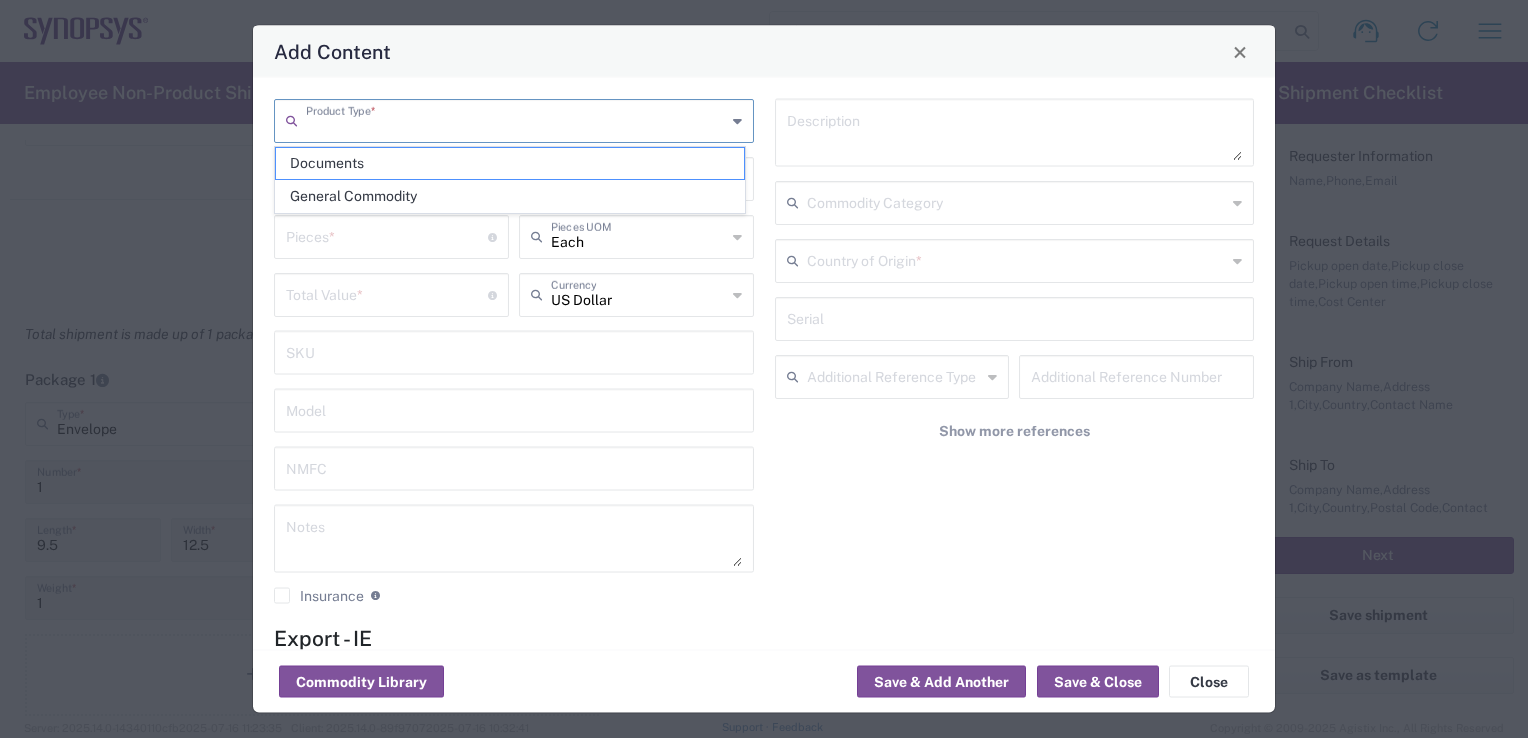 click at bounding box center [516, 119] 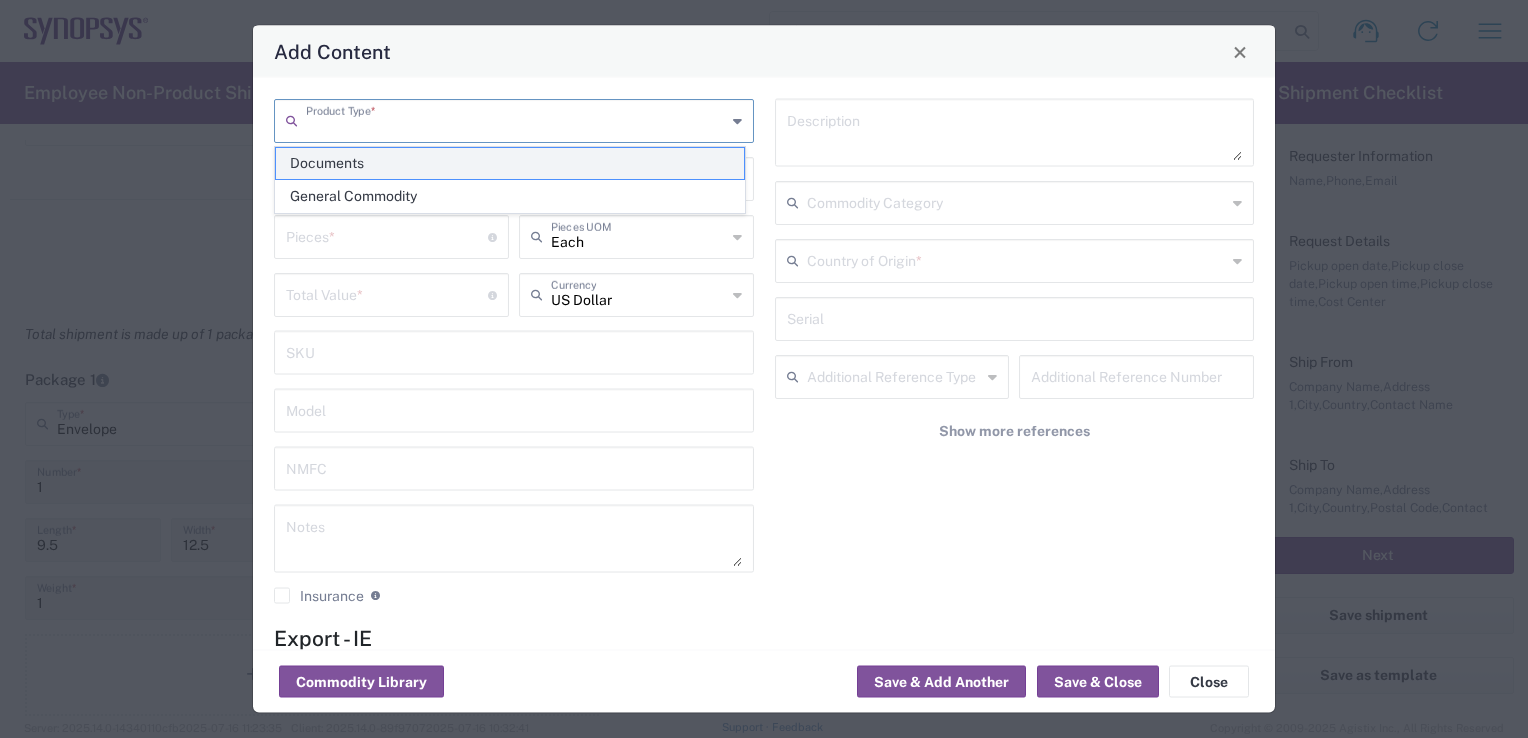 click on "Documents" 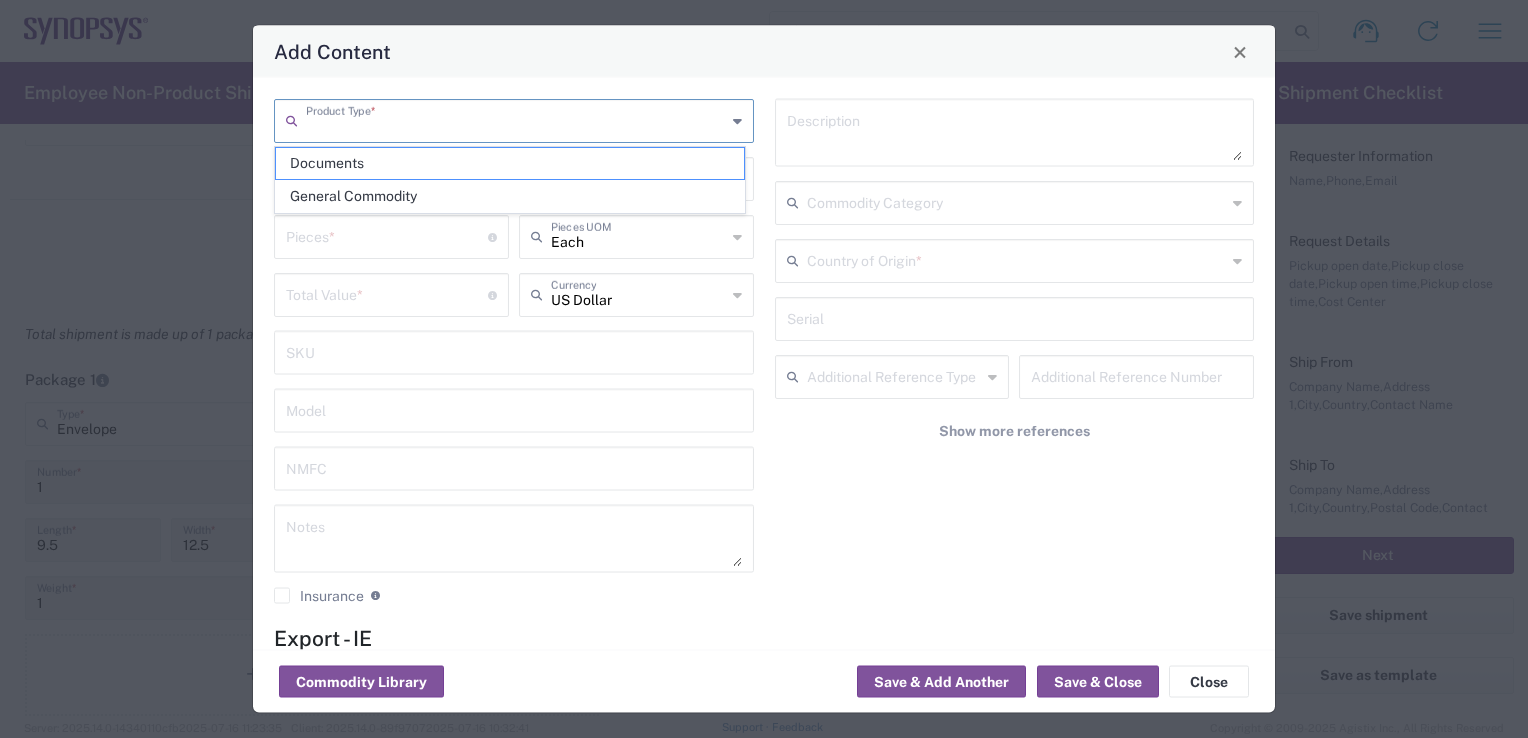 type on "Documents" 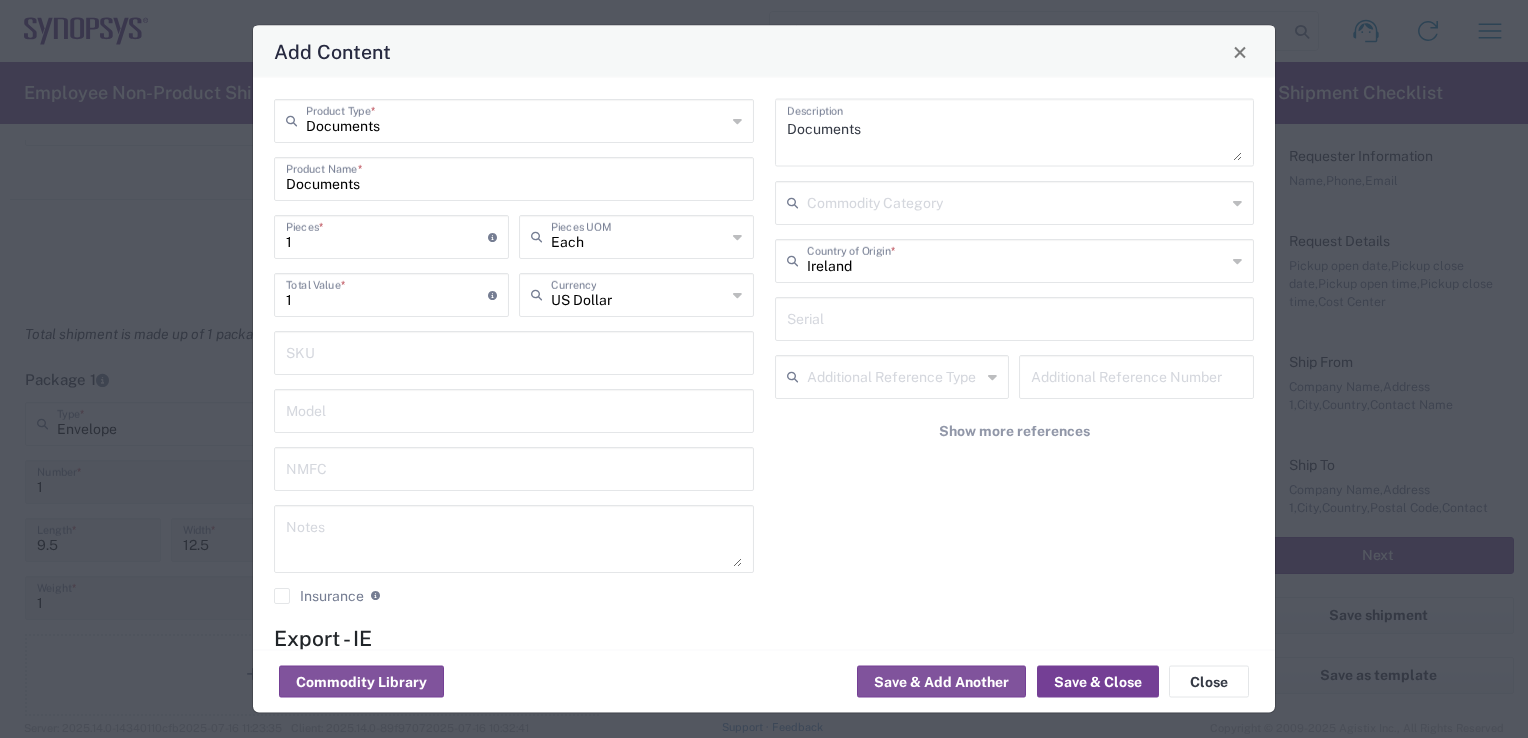 drag, startPoint x: 1112, startPoint y: 682, endPoint x: 1233, endPoint y: 367, distance: 337.44037 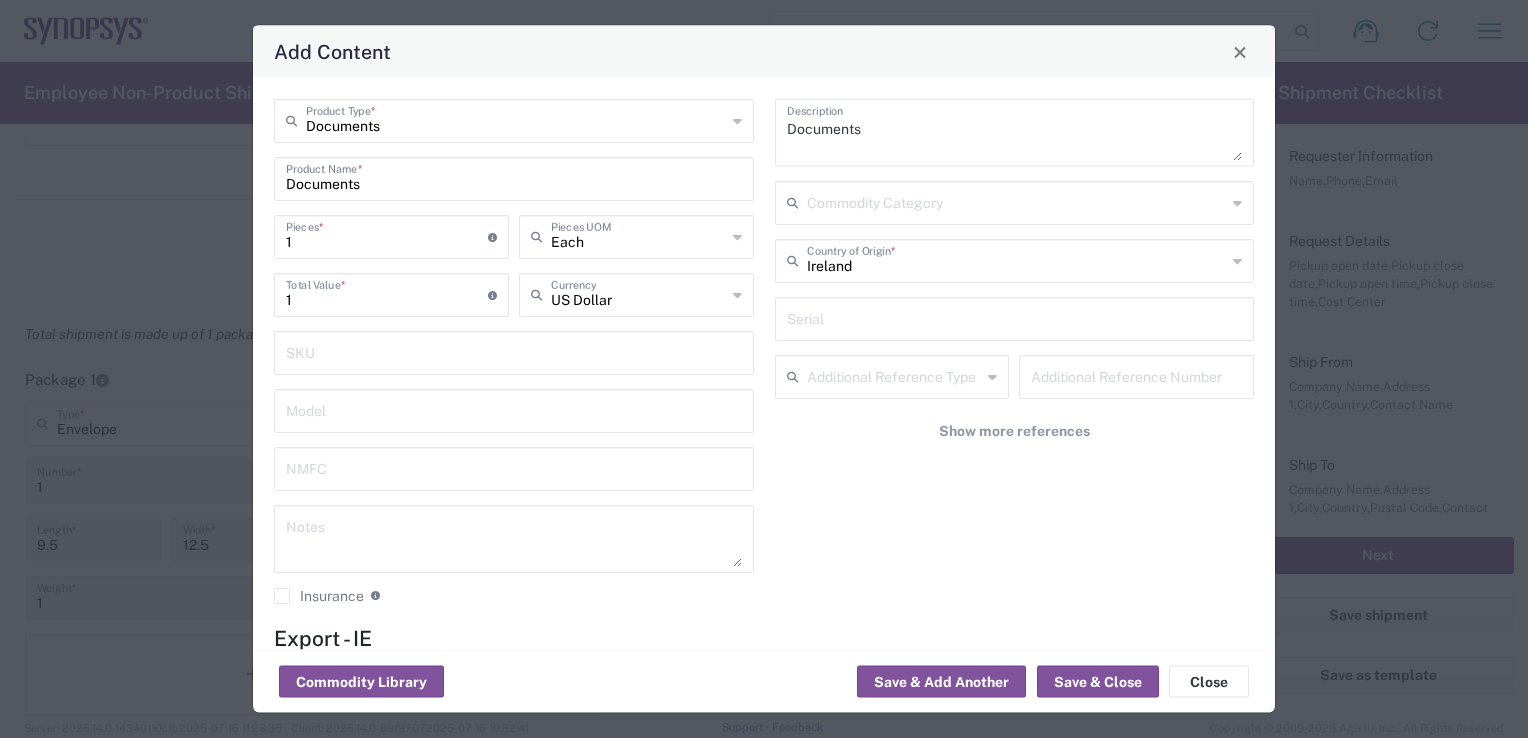 click 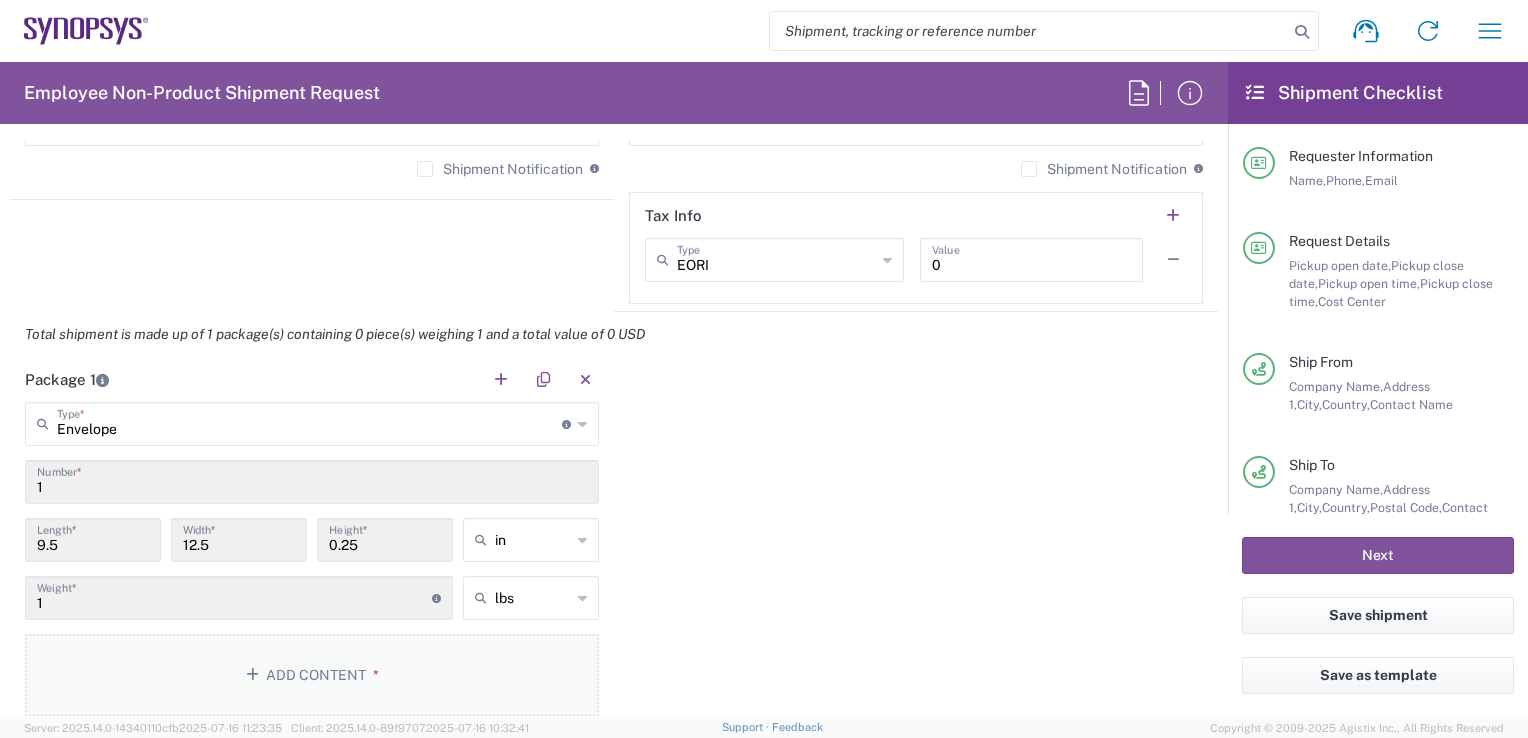 click on "Add Content *" 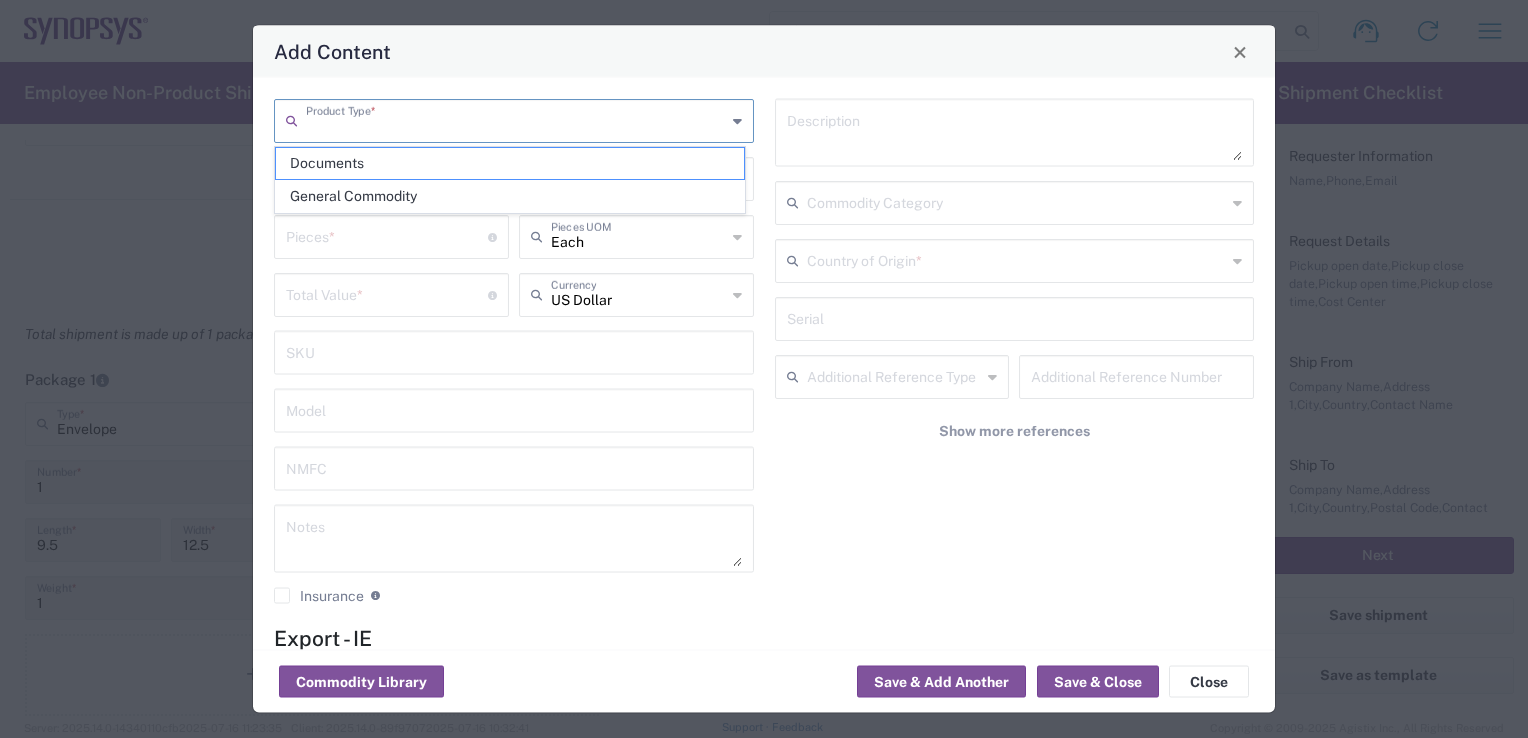 click at bounding box center [516, 119] 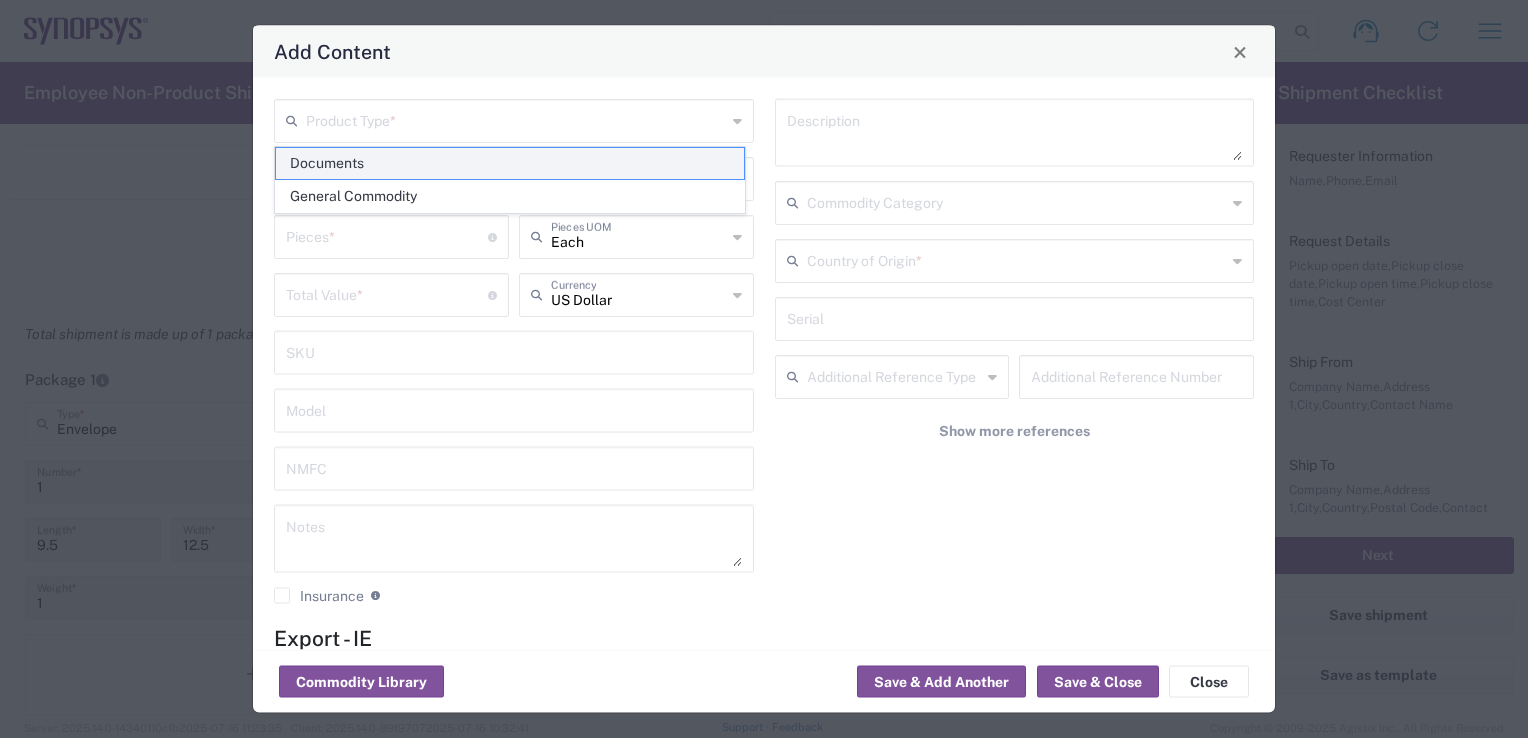 click on "Documents" 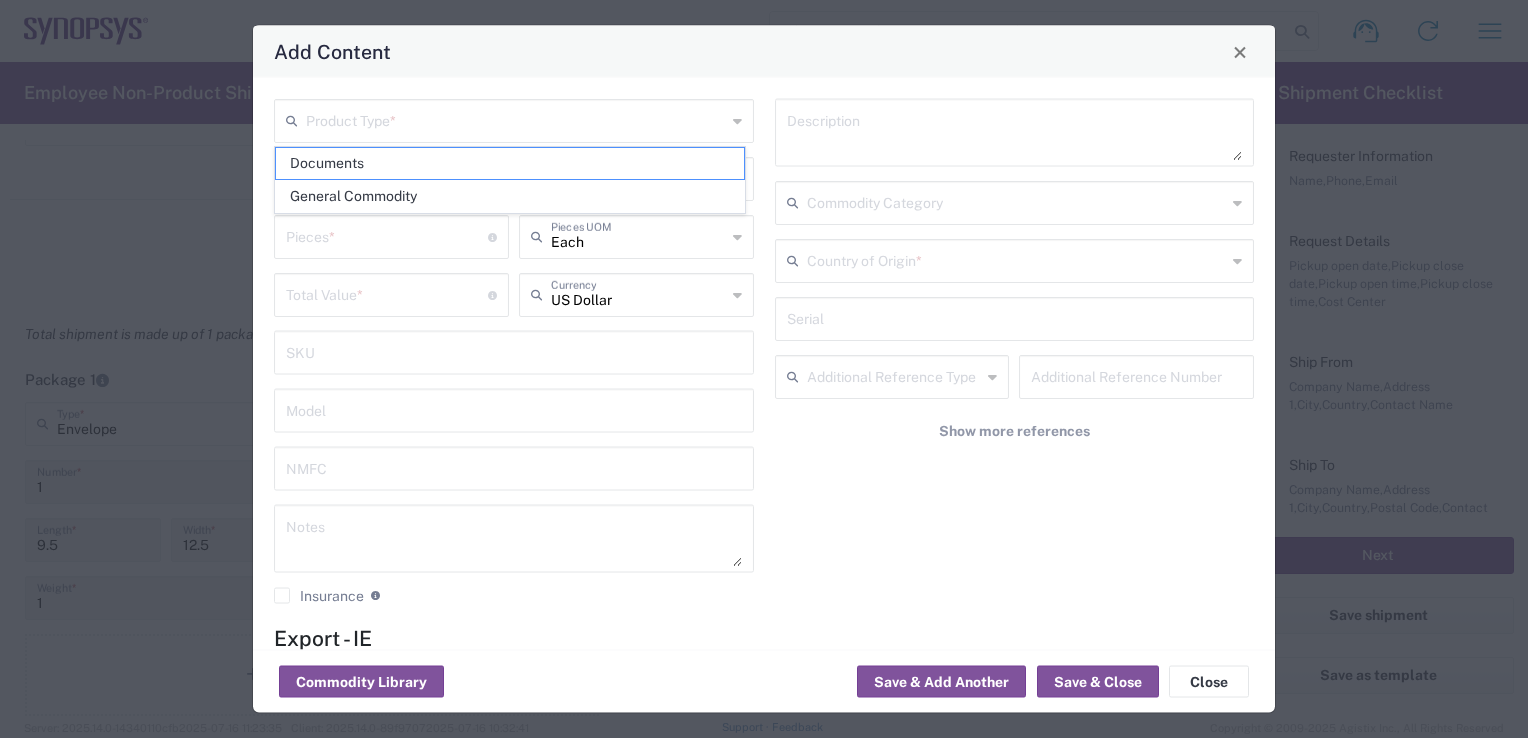 type on "Documents" 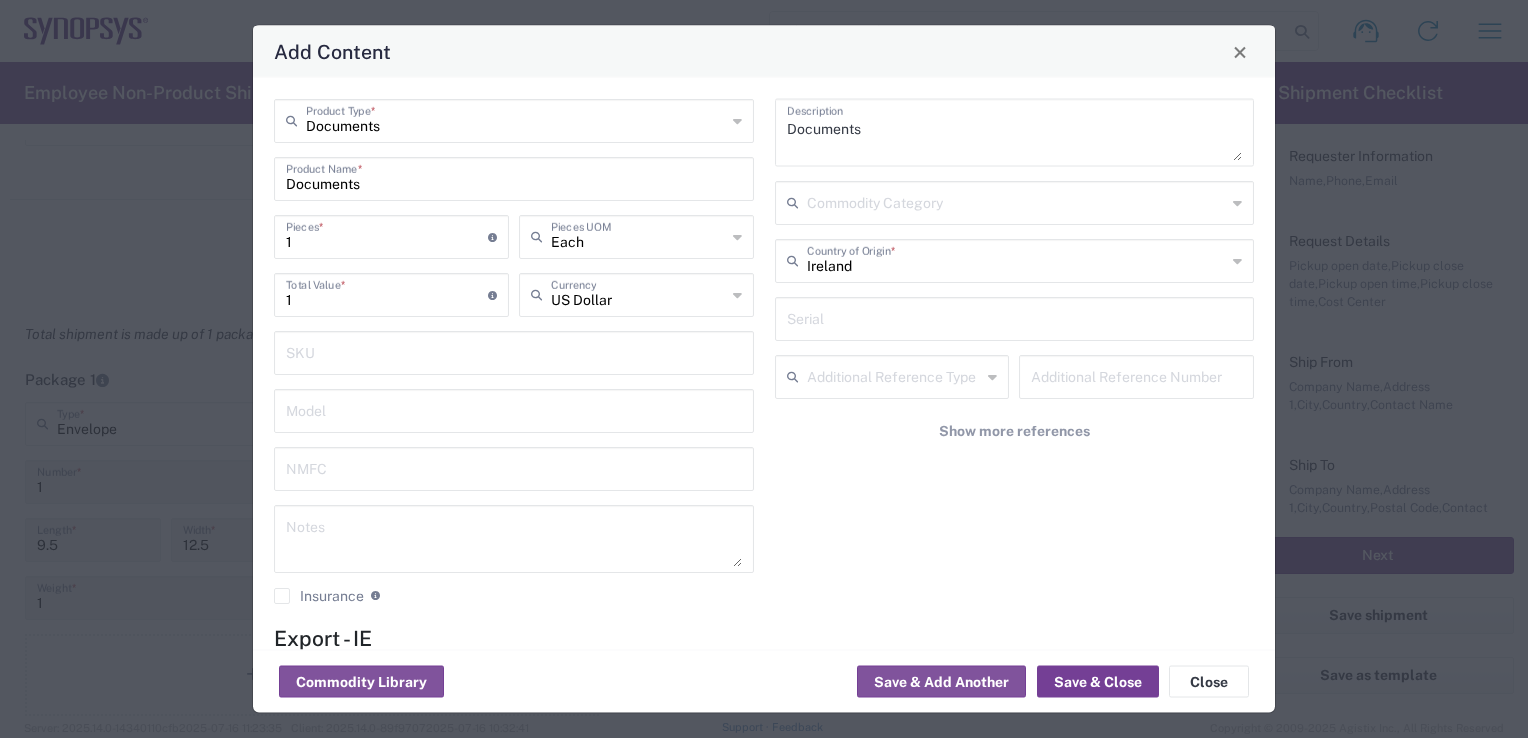 click on "Save & Close" 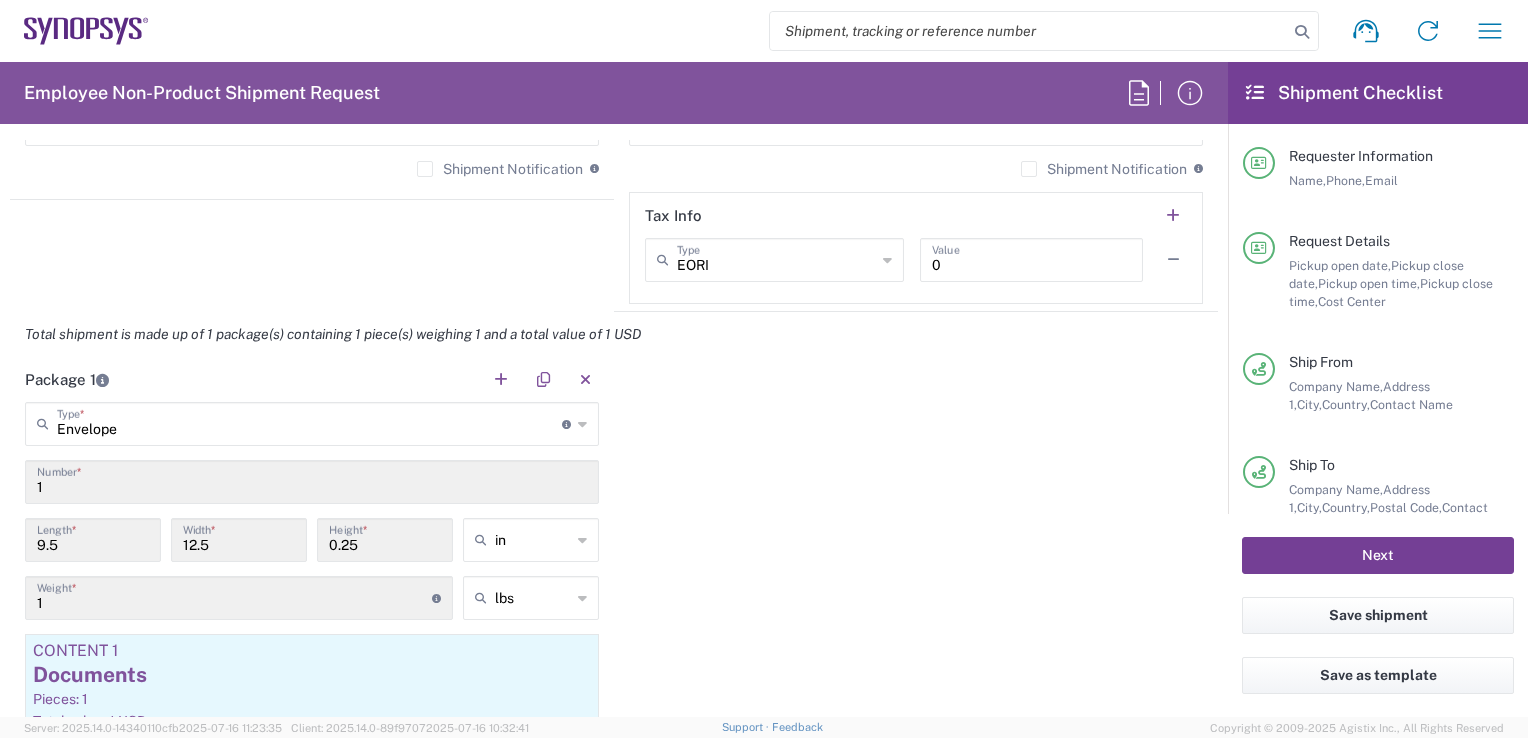 click on "Next" 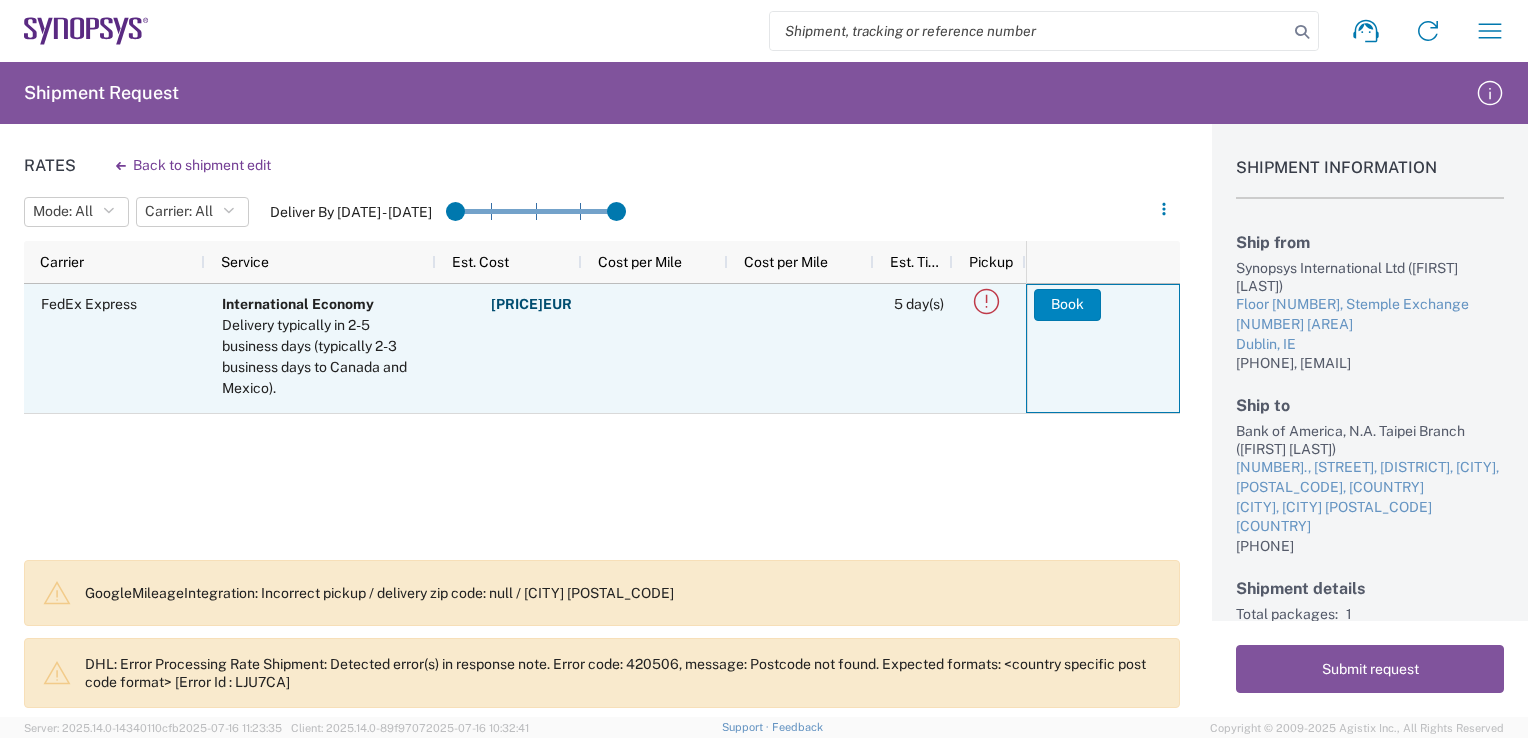 click on "Book" 